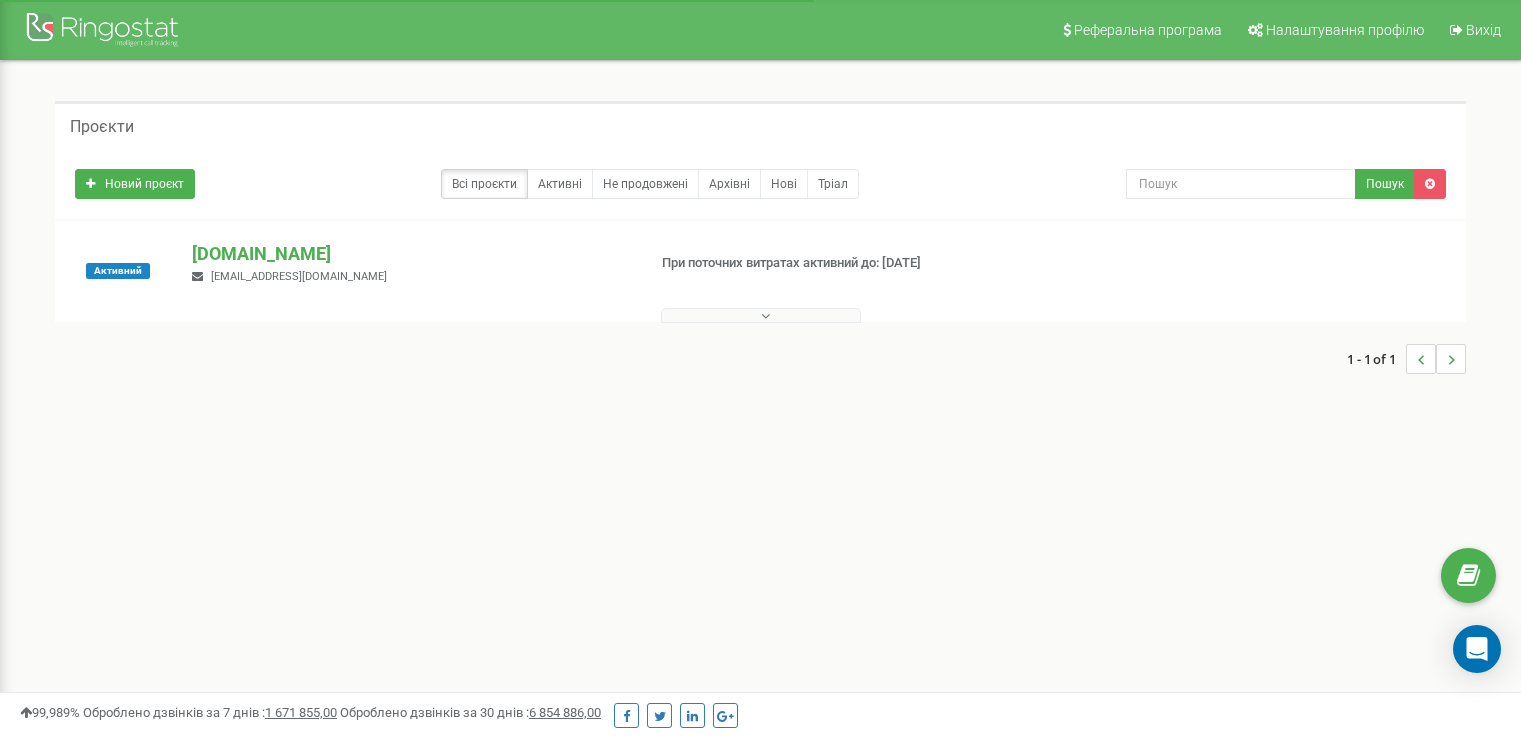 scroll, scrollTop: 0, scrollLeft: 0, axis: both 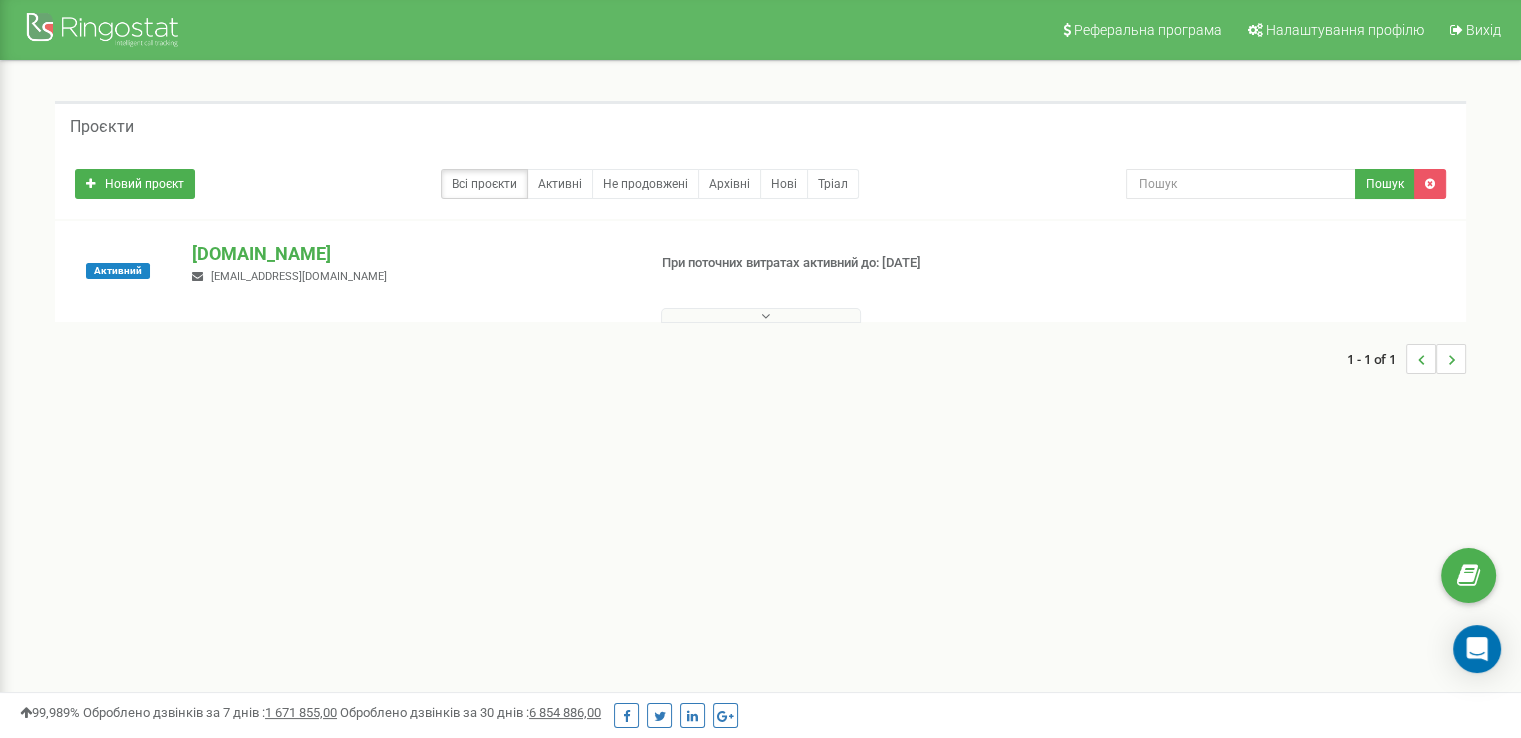 click at bounding box center (761, 315) 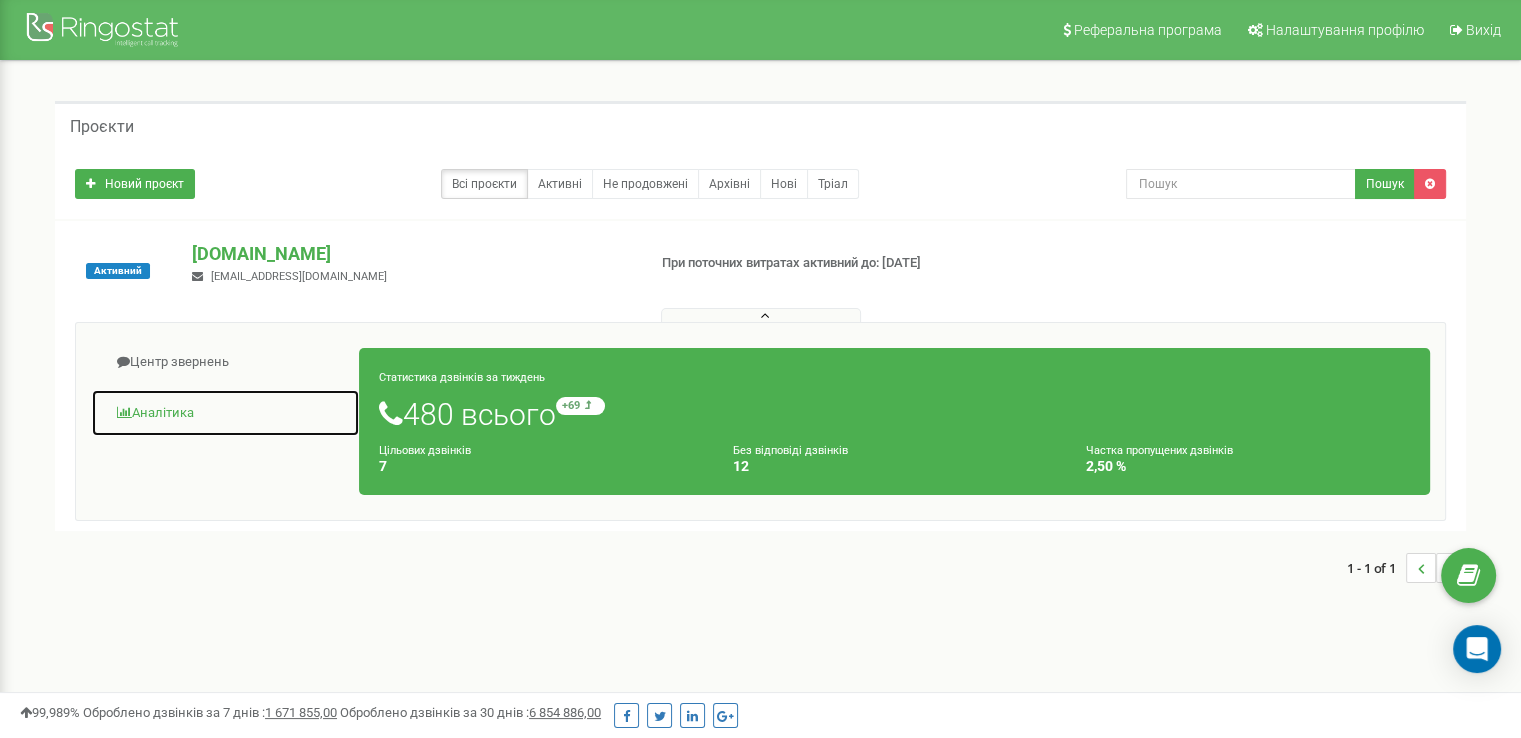 click on "Аналiтика" at bounding box center (225, 413) 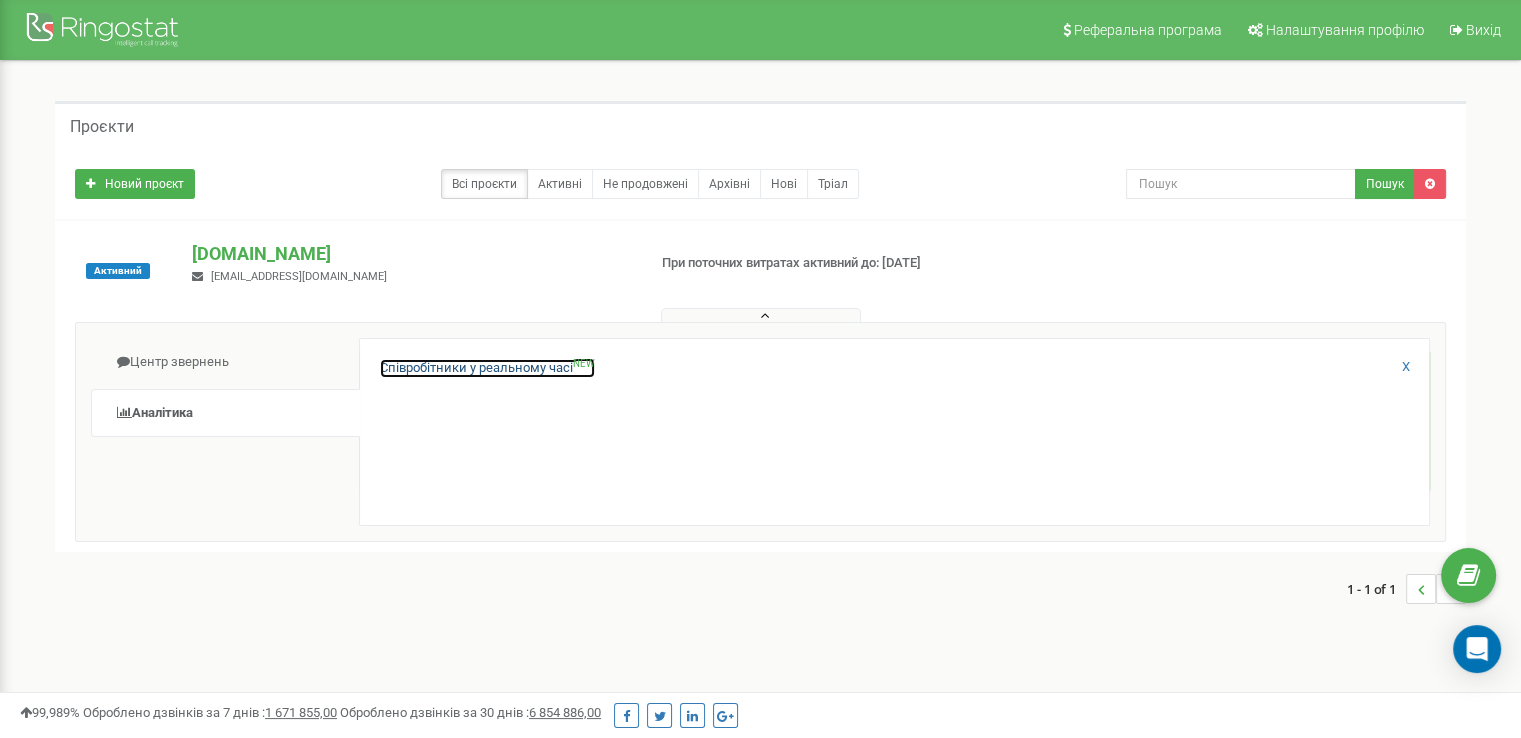 click on "Співробітники у реальному часі  NEW" at bounding box center [487, 368] 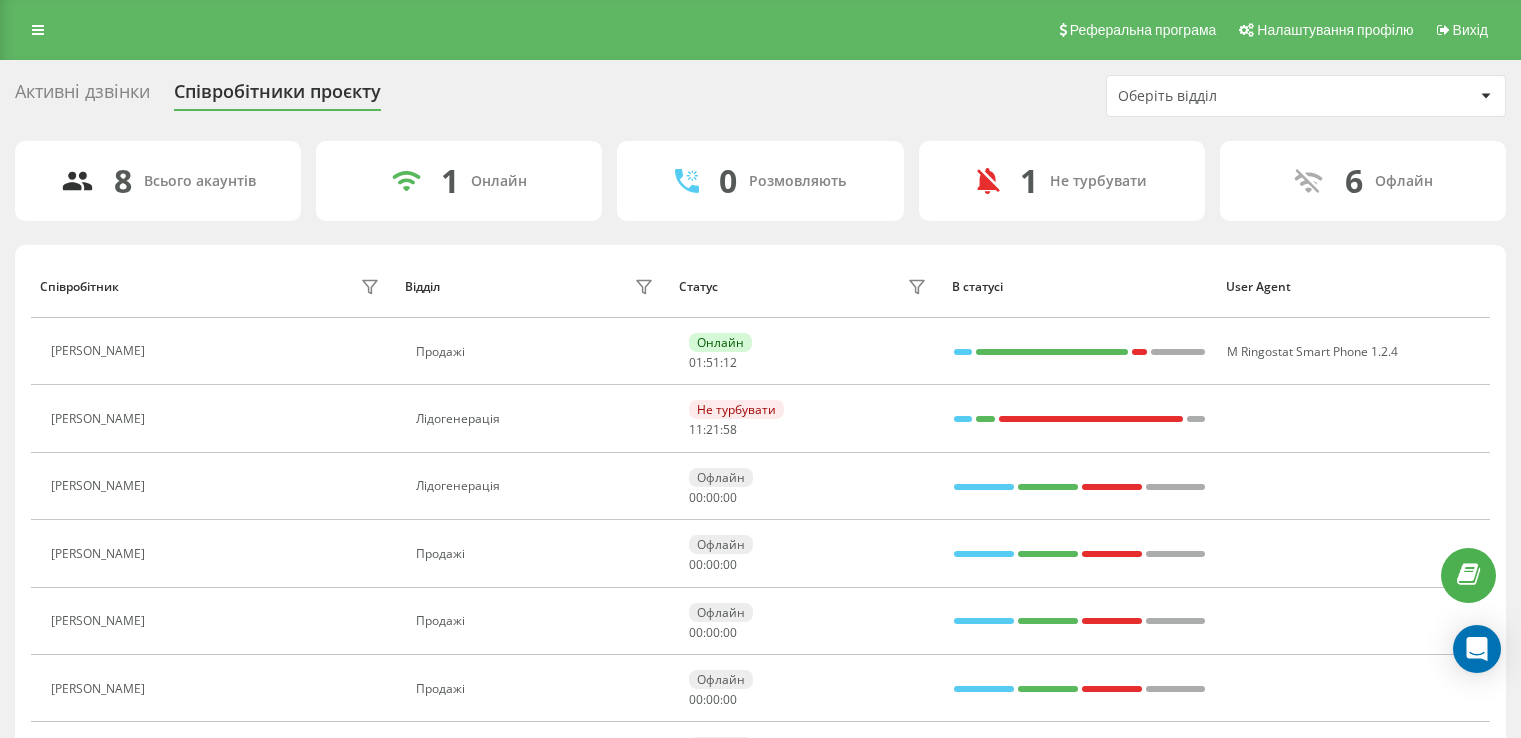 scroll, scrollTop: 0, scrollLeft: 0, axis: both 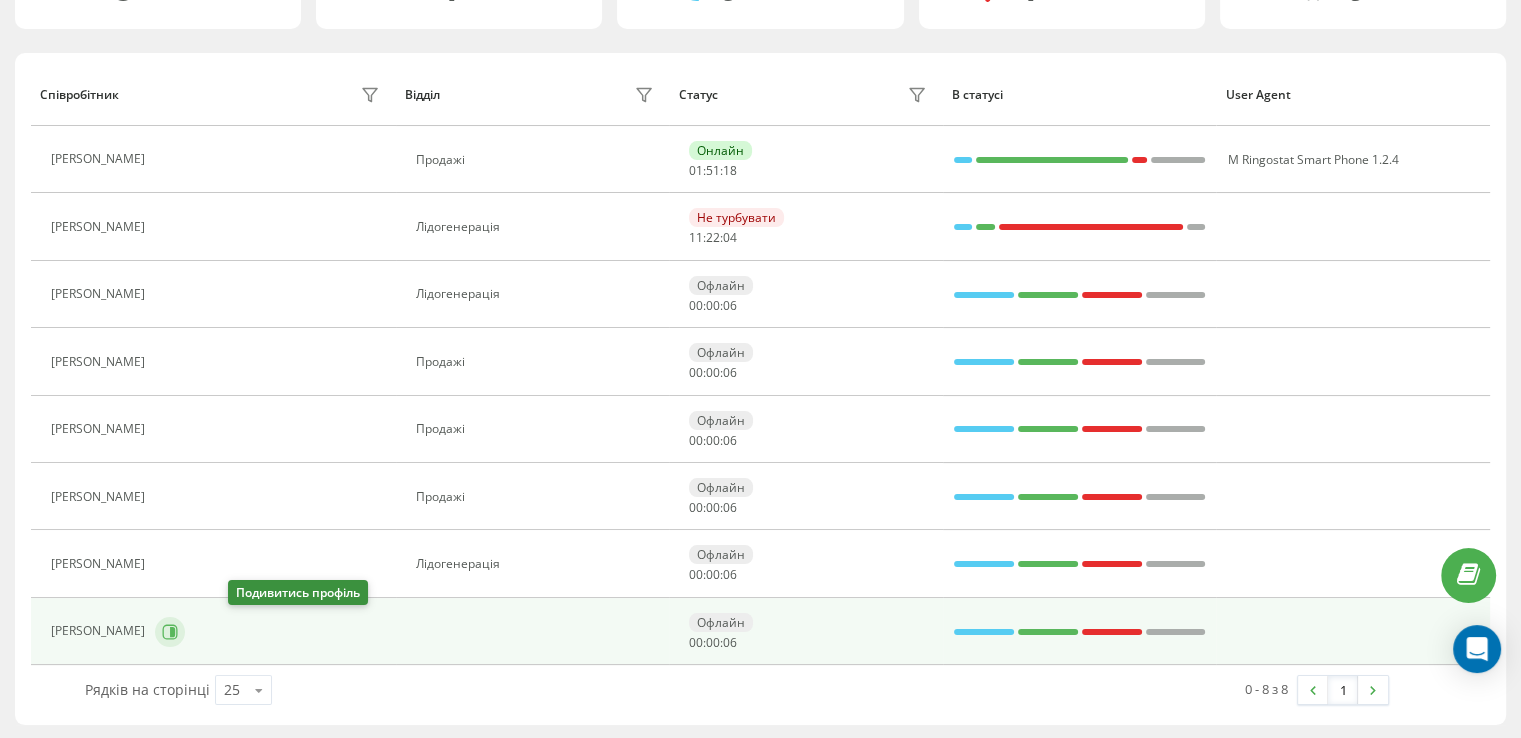 click 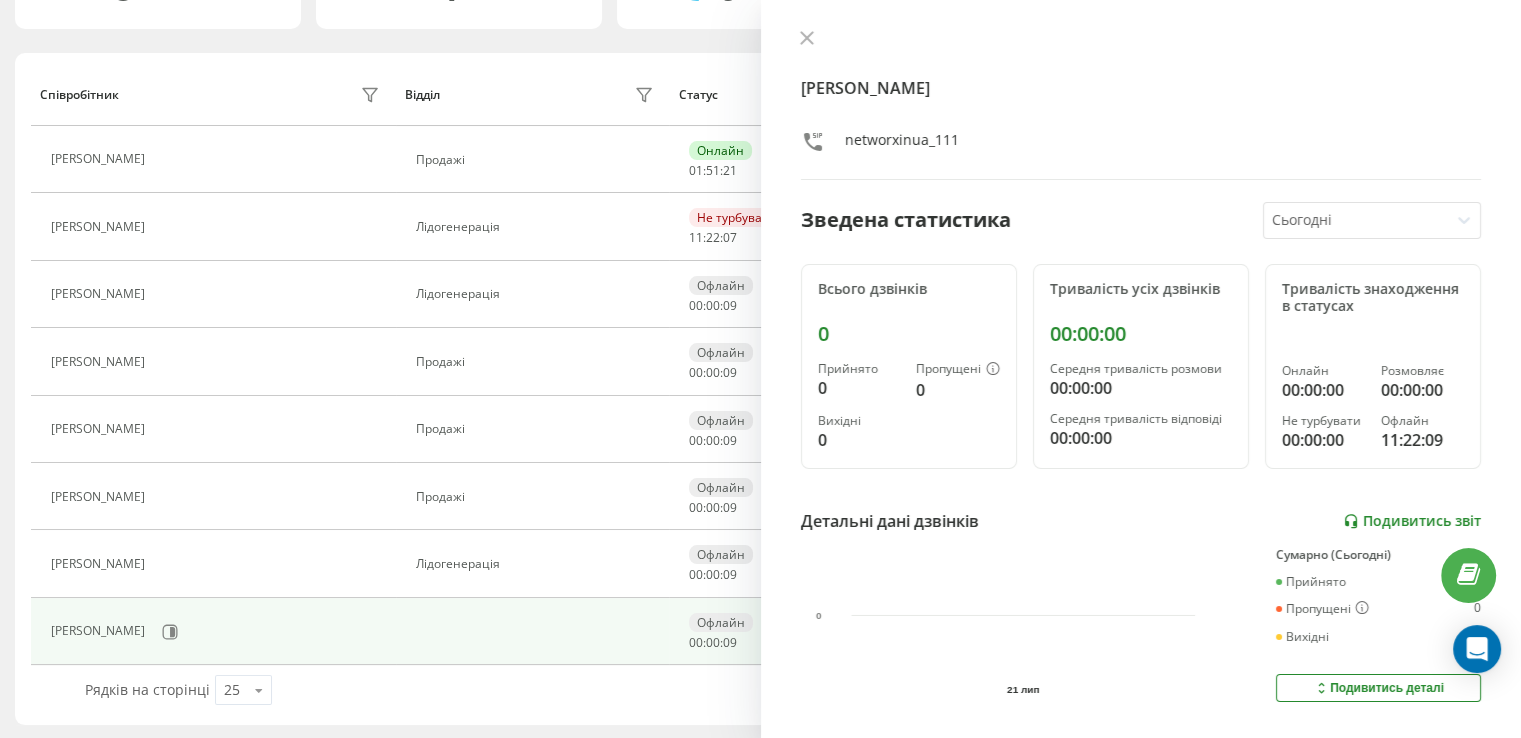 click on "Подивитись звіт" at bounding box center [1412, 521] 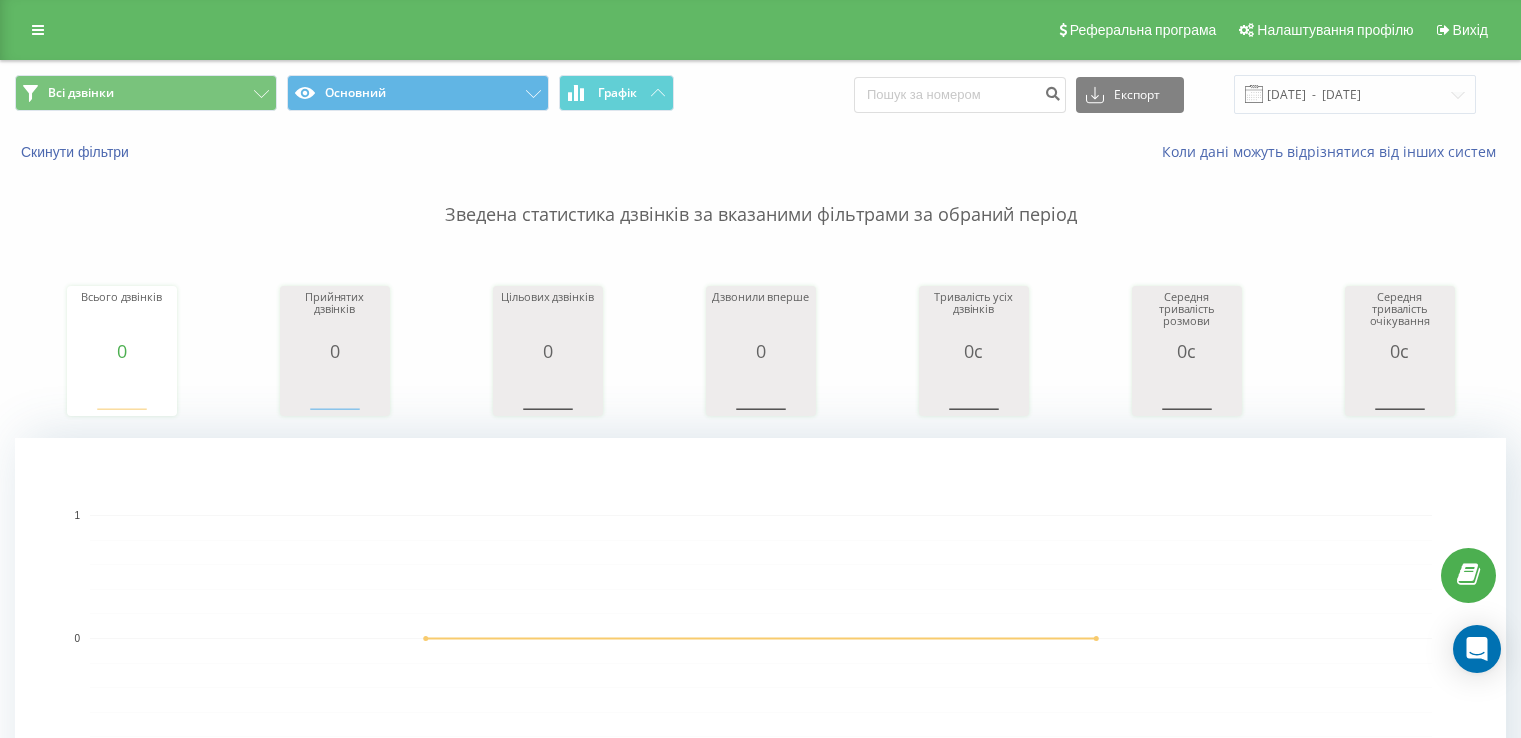 scroll, scrollTop: 0, scrollLeft: 0, axis: both 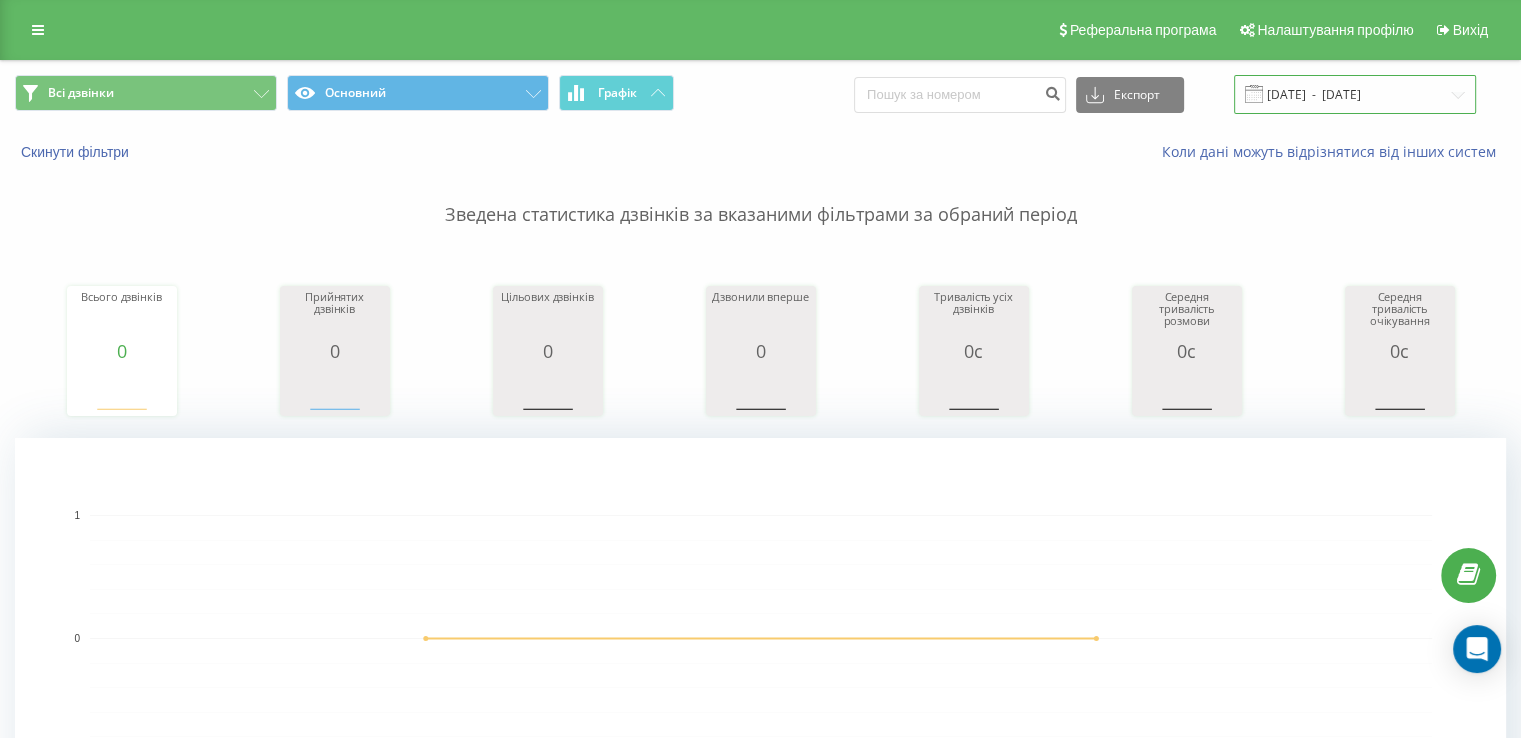 click on "[DATE]  -  [DATE]" at bounding box center (1355, 94) 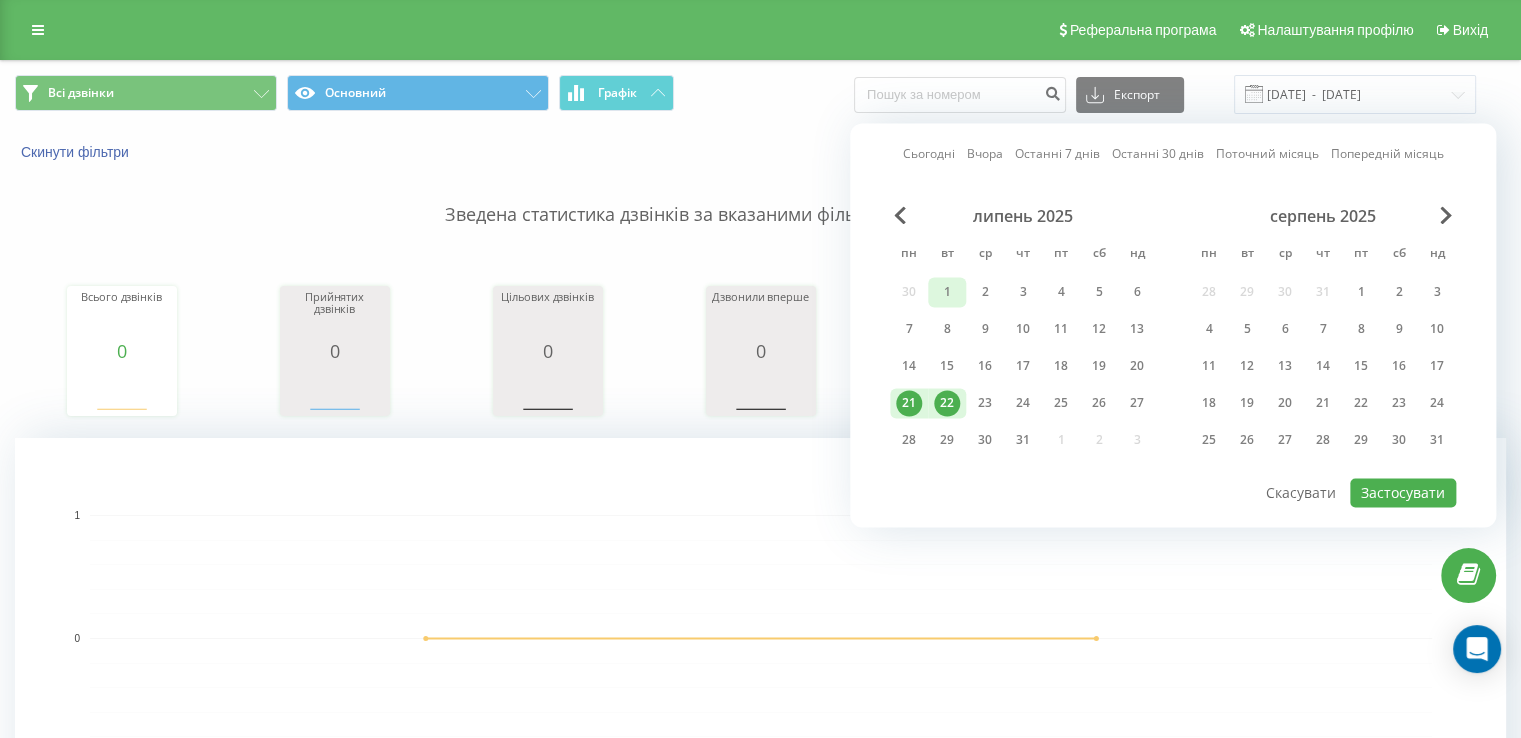 click on "1" at bounding box center [947, 292] 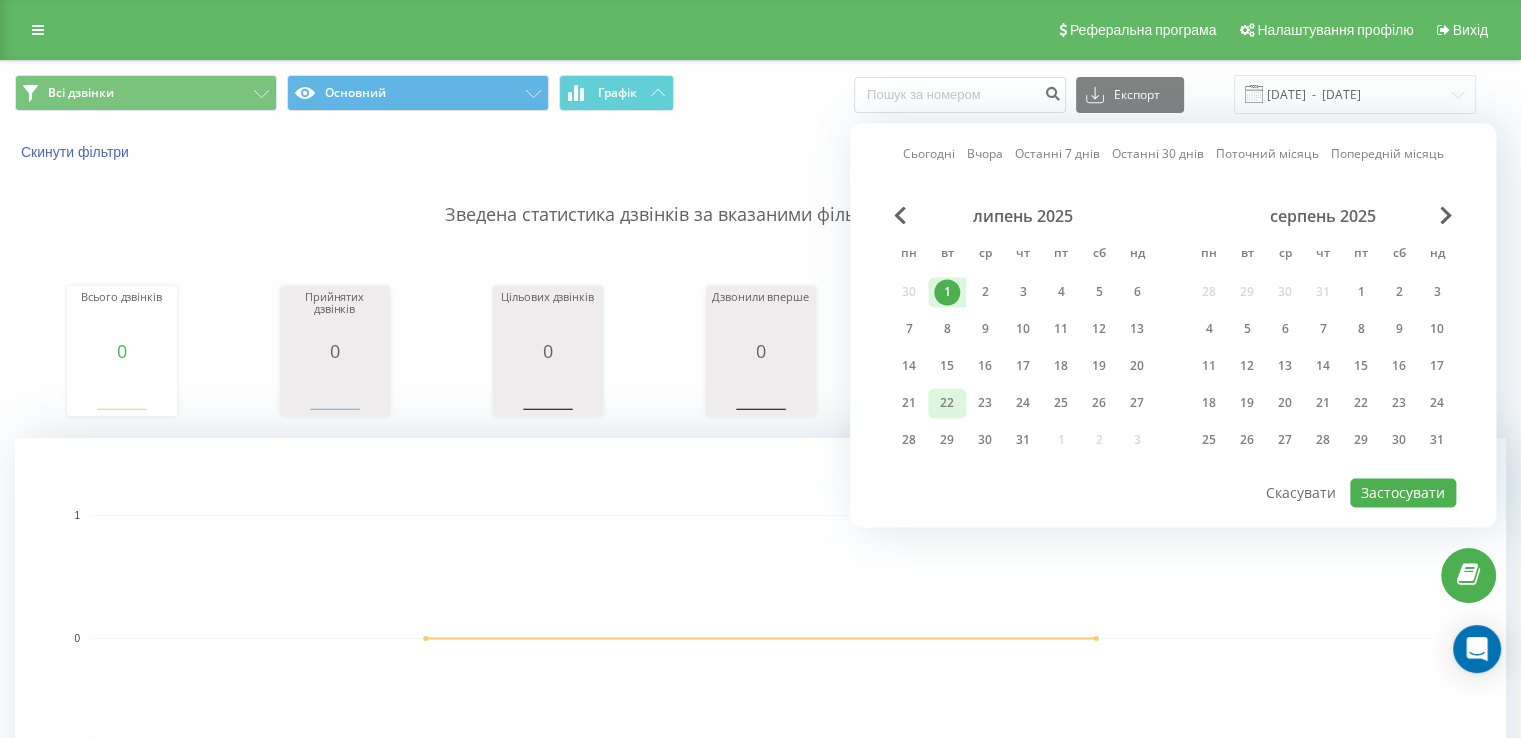 click on "22" at bounding box center (947, 403) 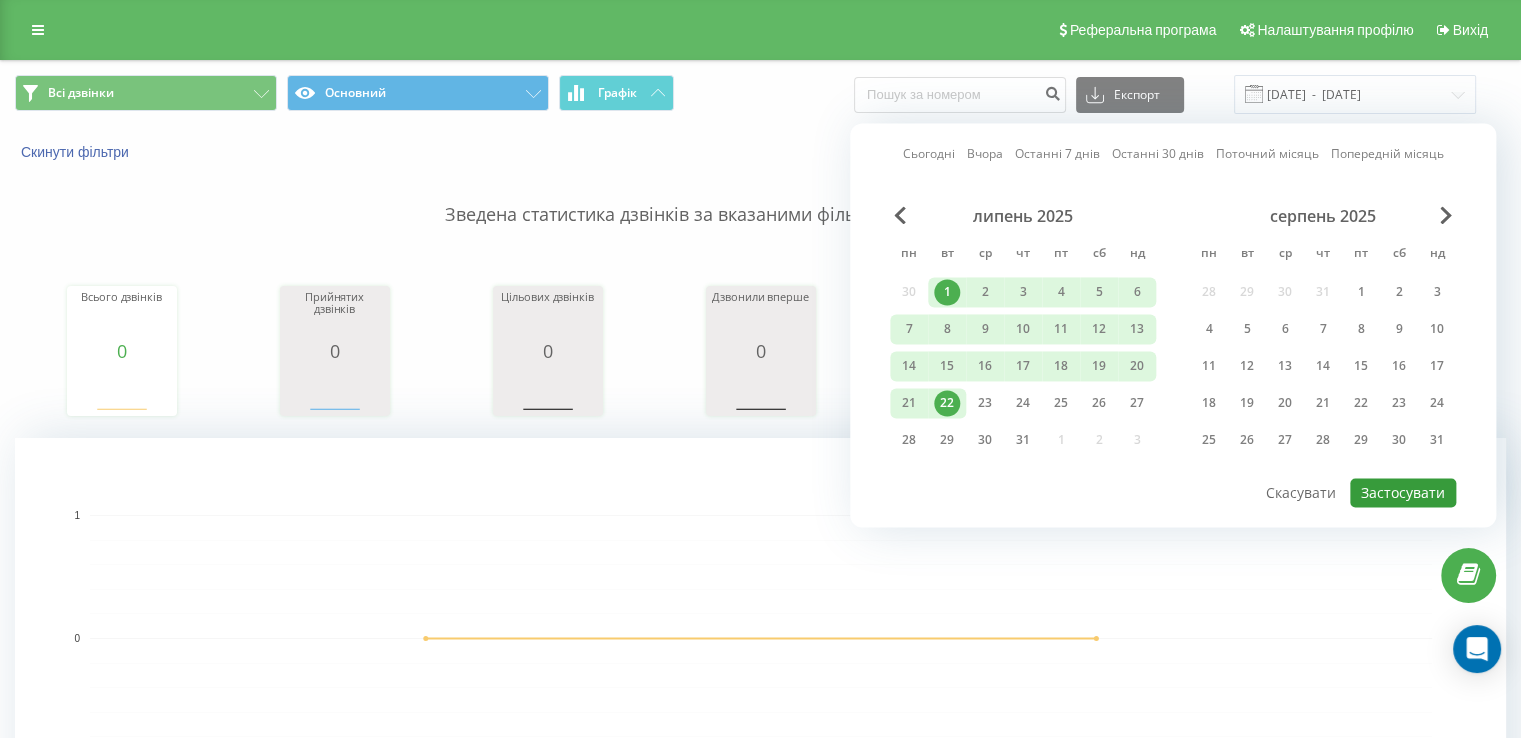 click on "Застосувати" at bounding box center (1403, 492) 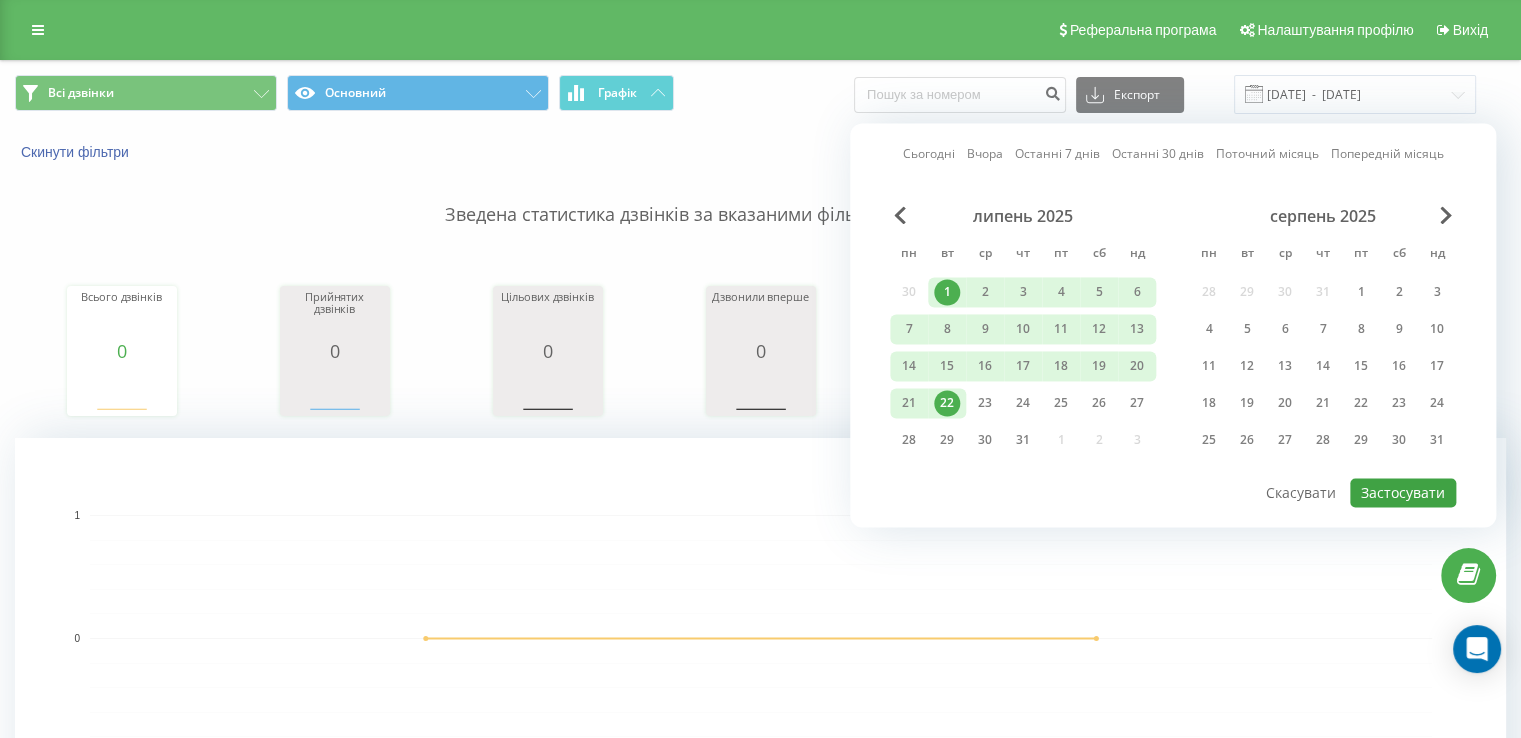 type on "[DATE]  -  [DATE]" 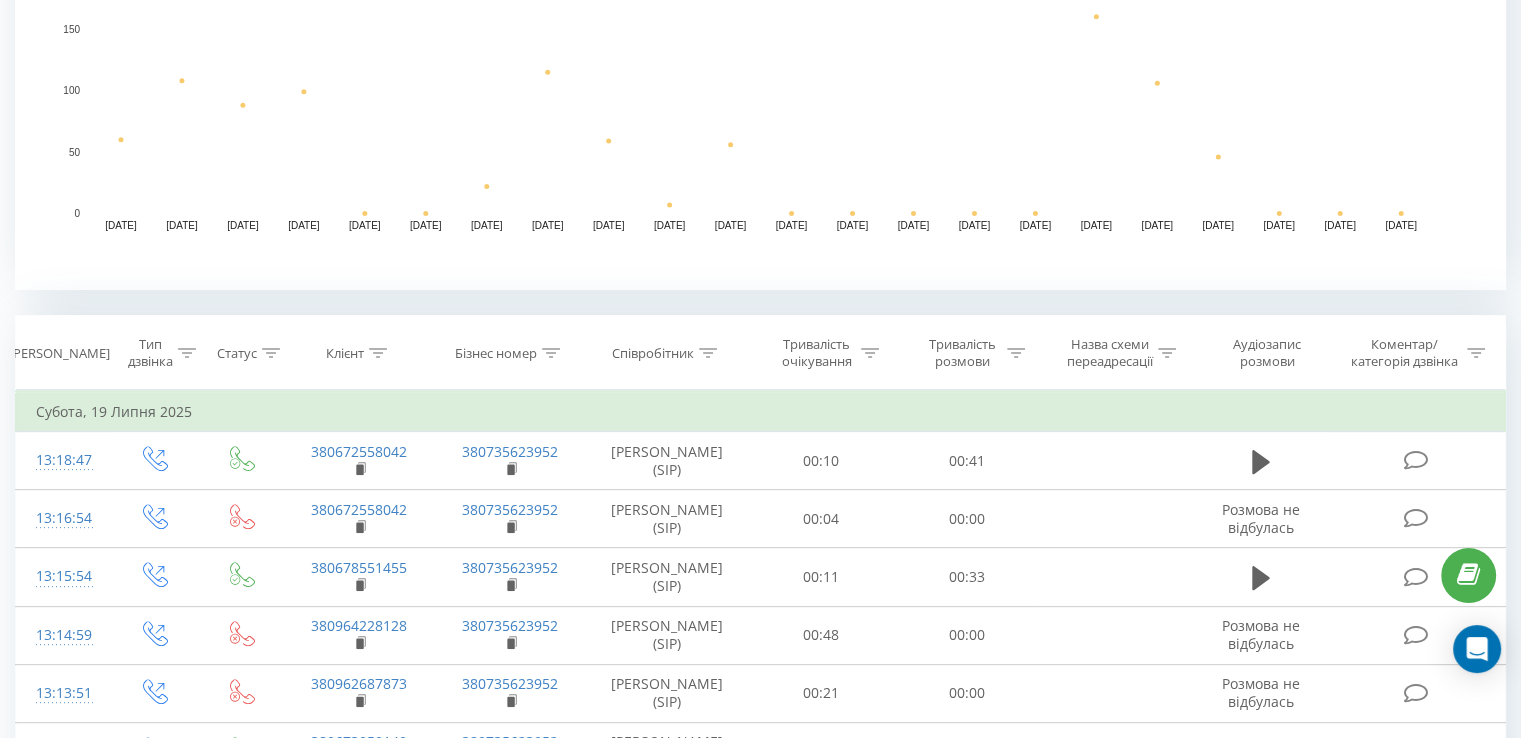 scroll, scrollTop: 552, scrollLeft: 0, axis: vertical 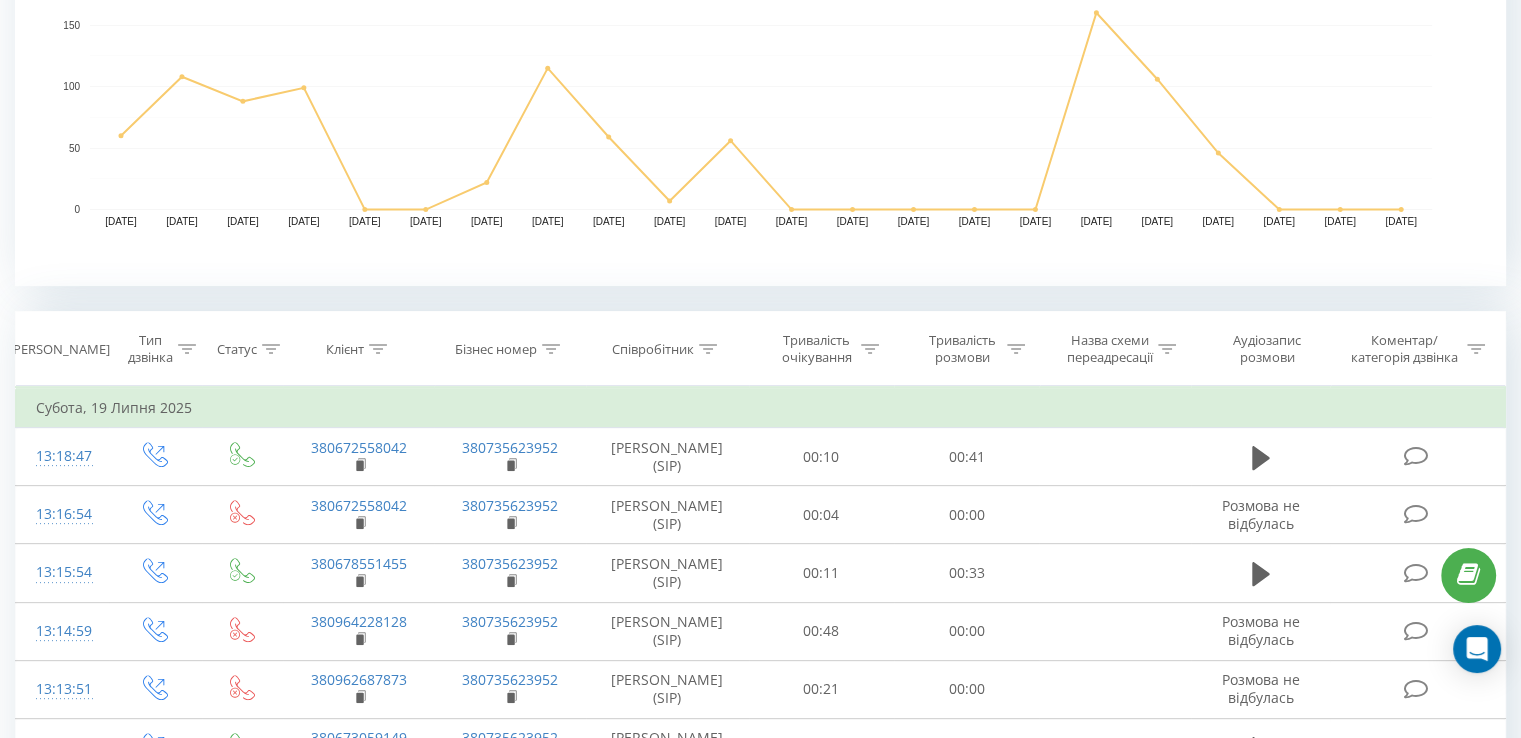 click 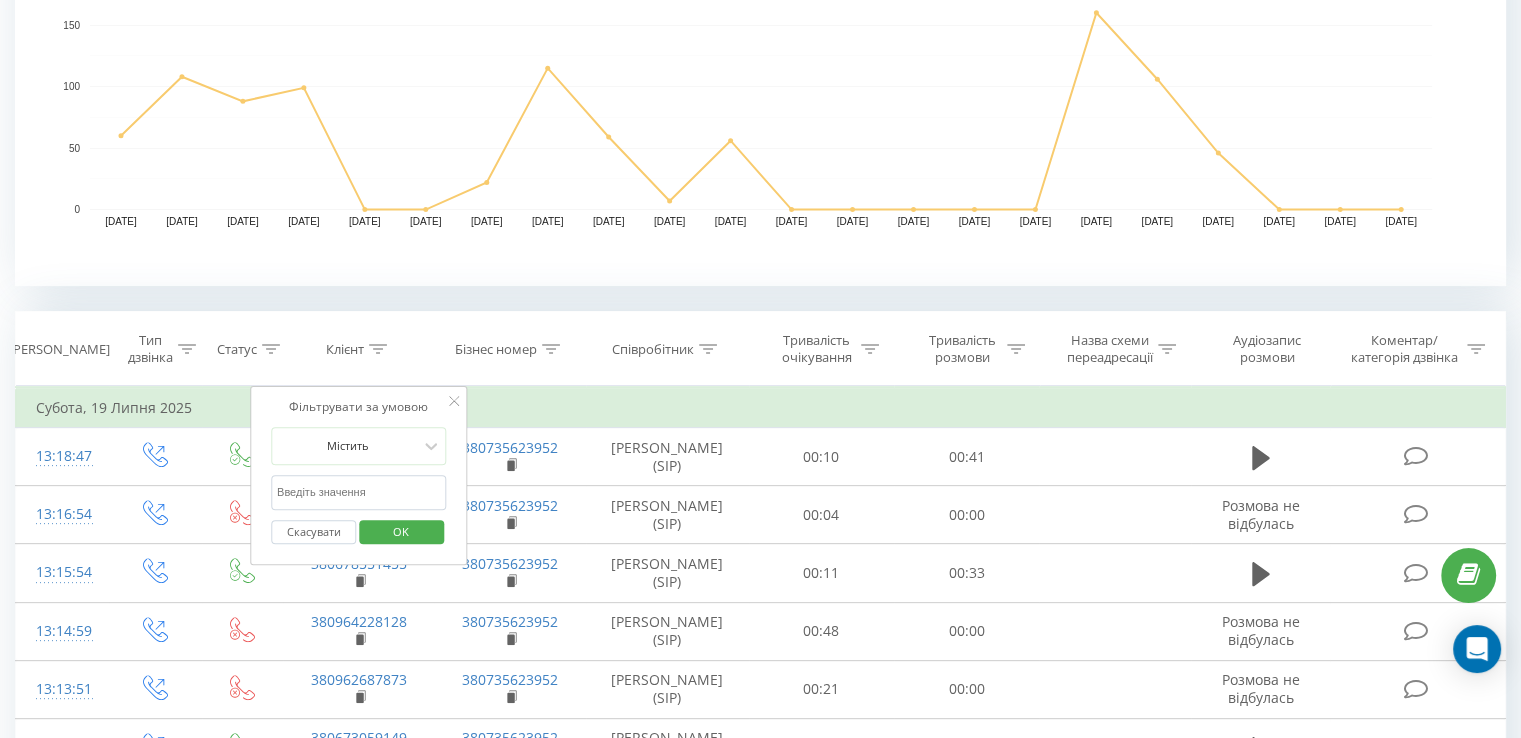 click at bounding box center (359, 492) 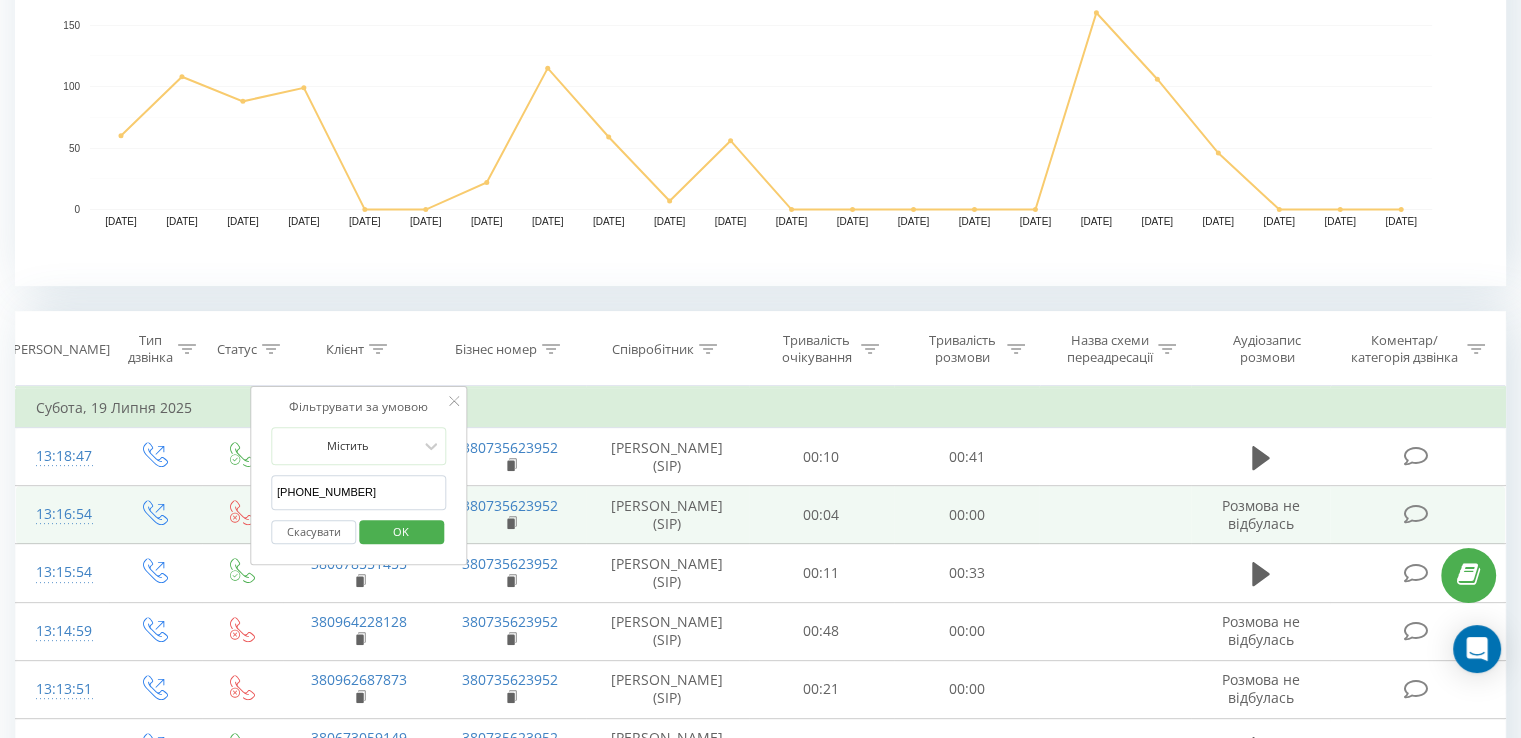 drag, startPoint x: 300, startPoint y: 494, endPoint x: 199, endPoint y: 505, distance: 101.597244 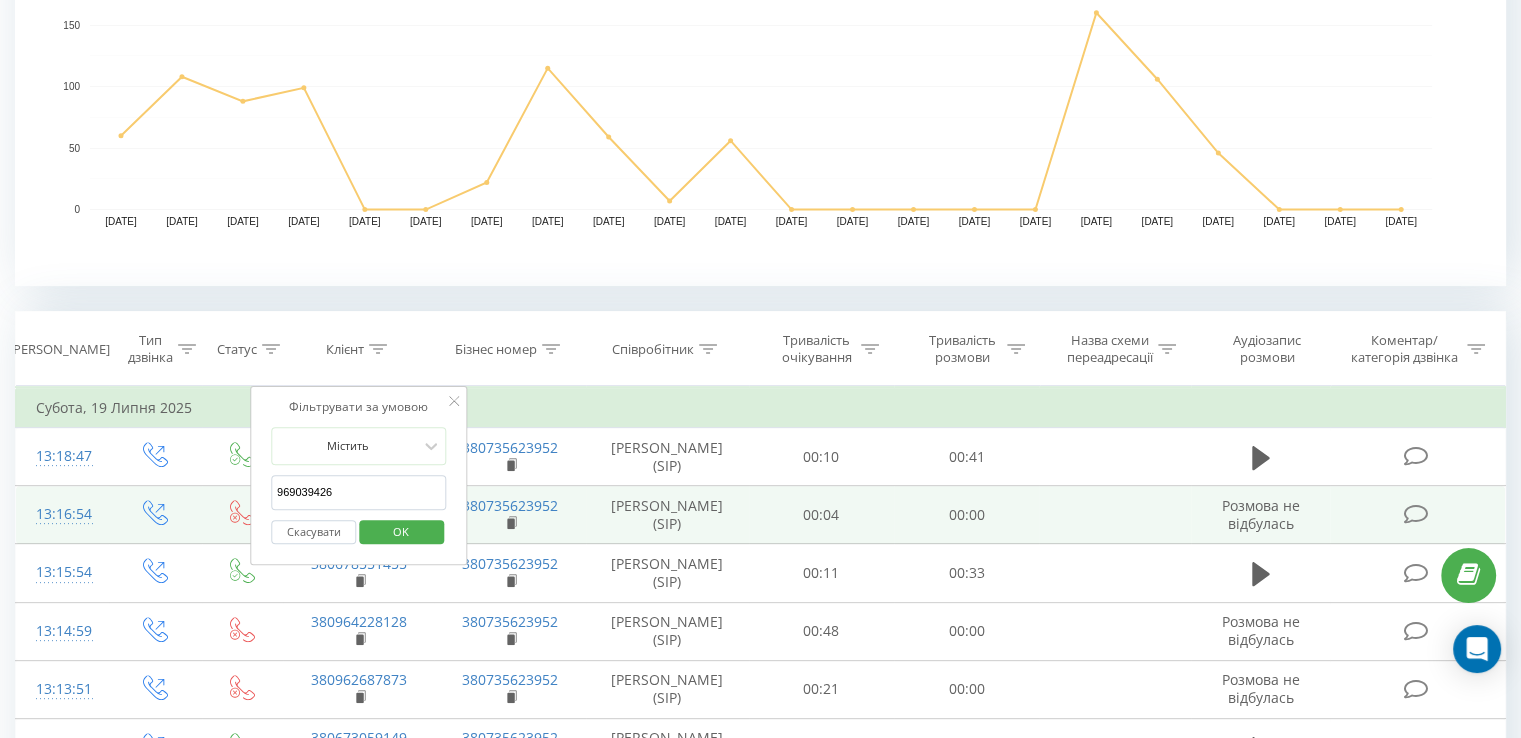click on "OK" at bounding box center [401, 532] 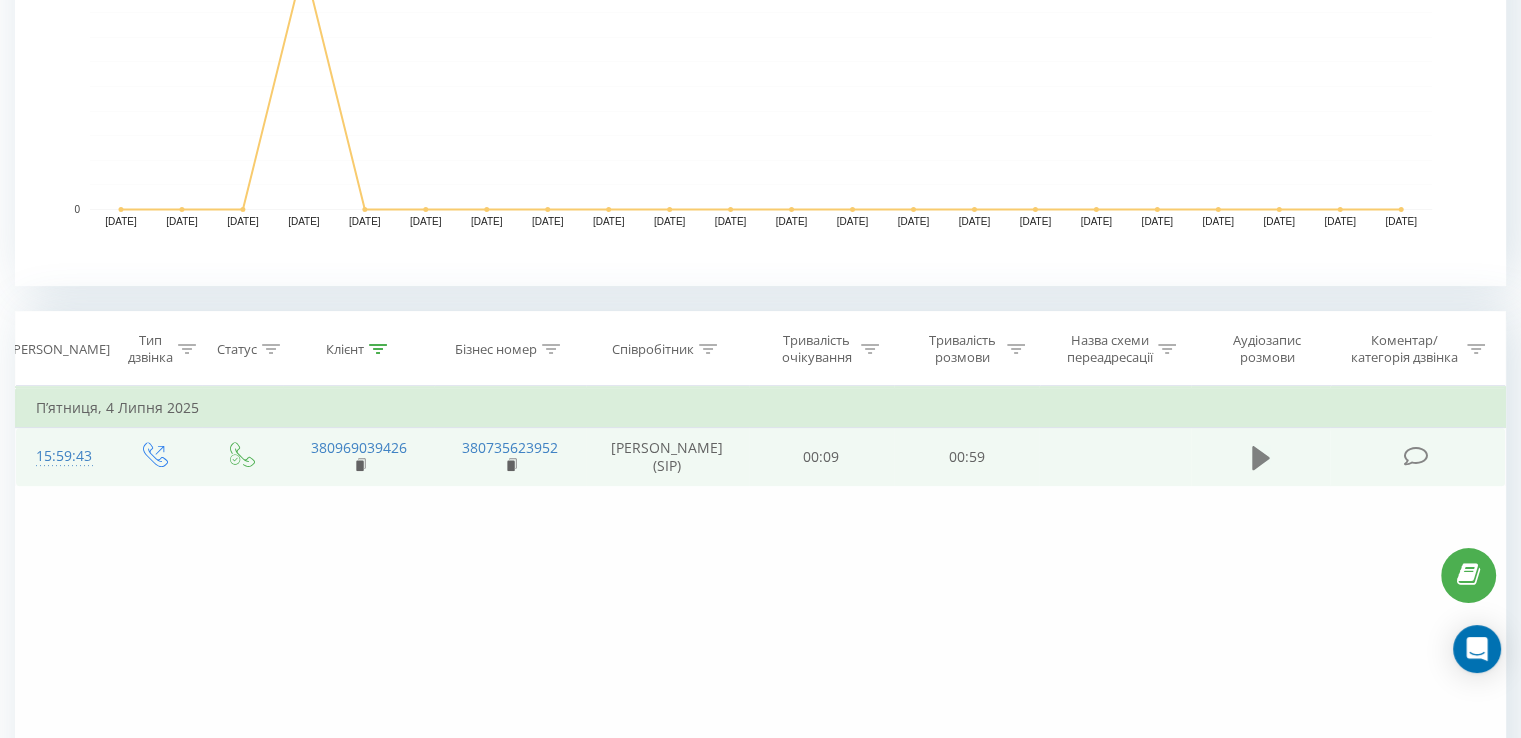 click at bounding box center (1261, 458) 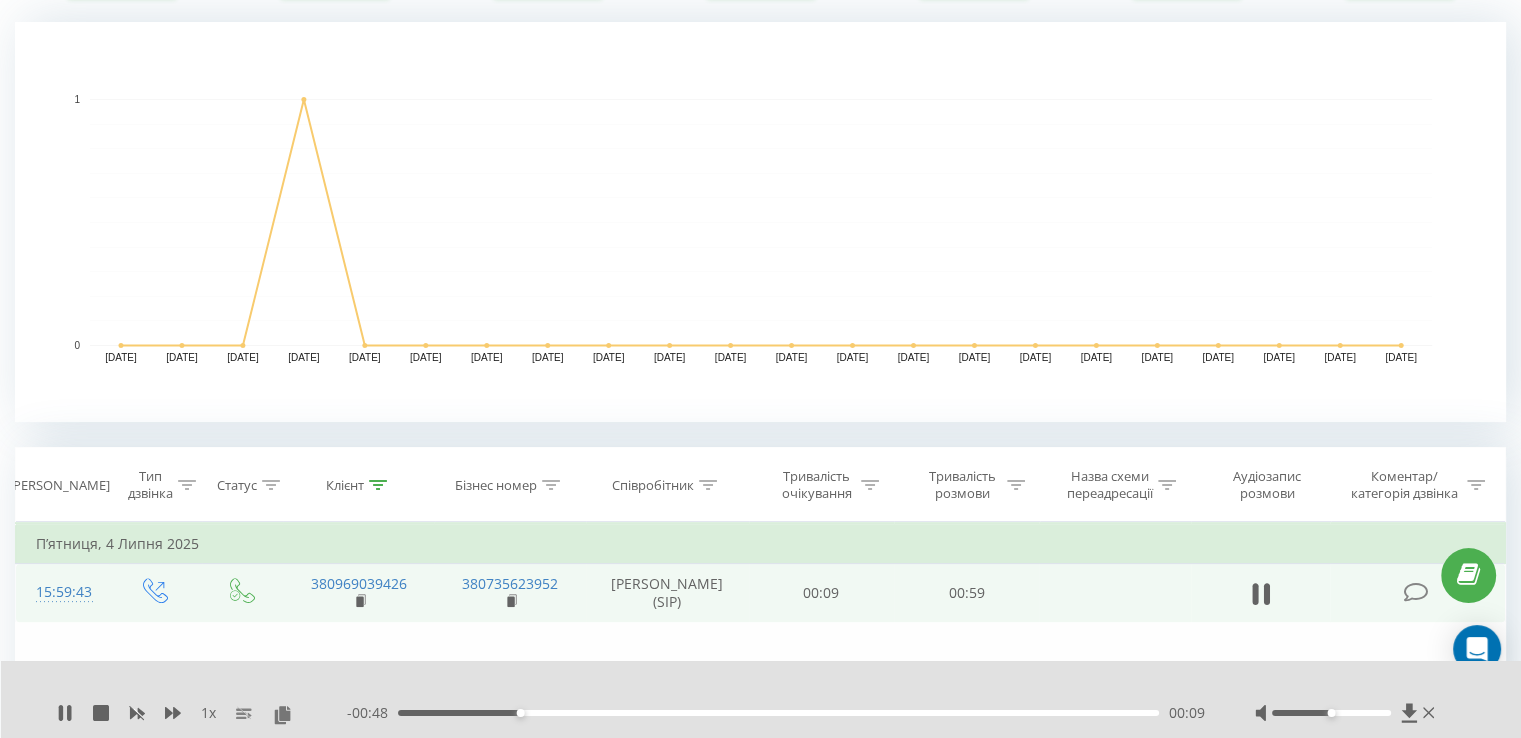 scroll, scrollTop: 418, scrollLeft: 0, axis: vertical 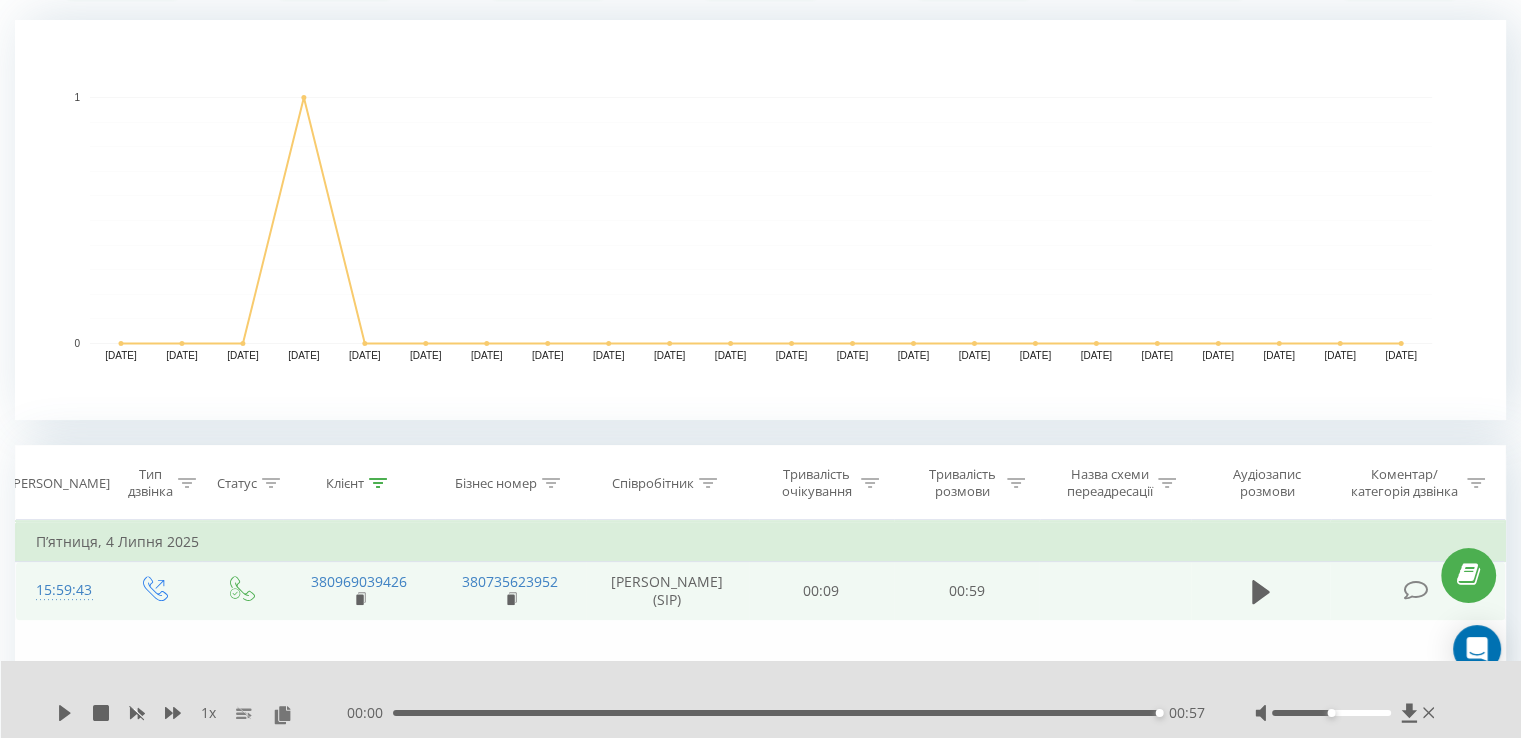 click 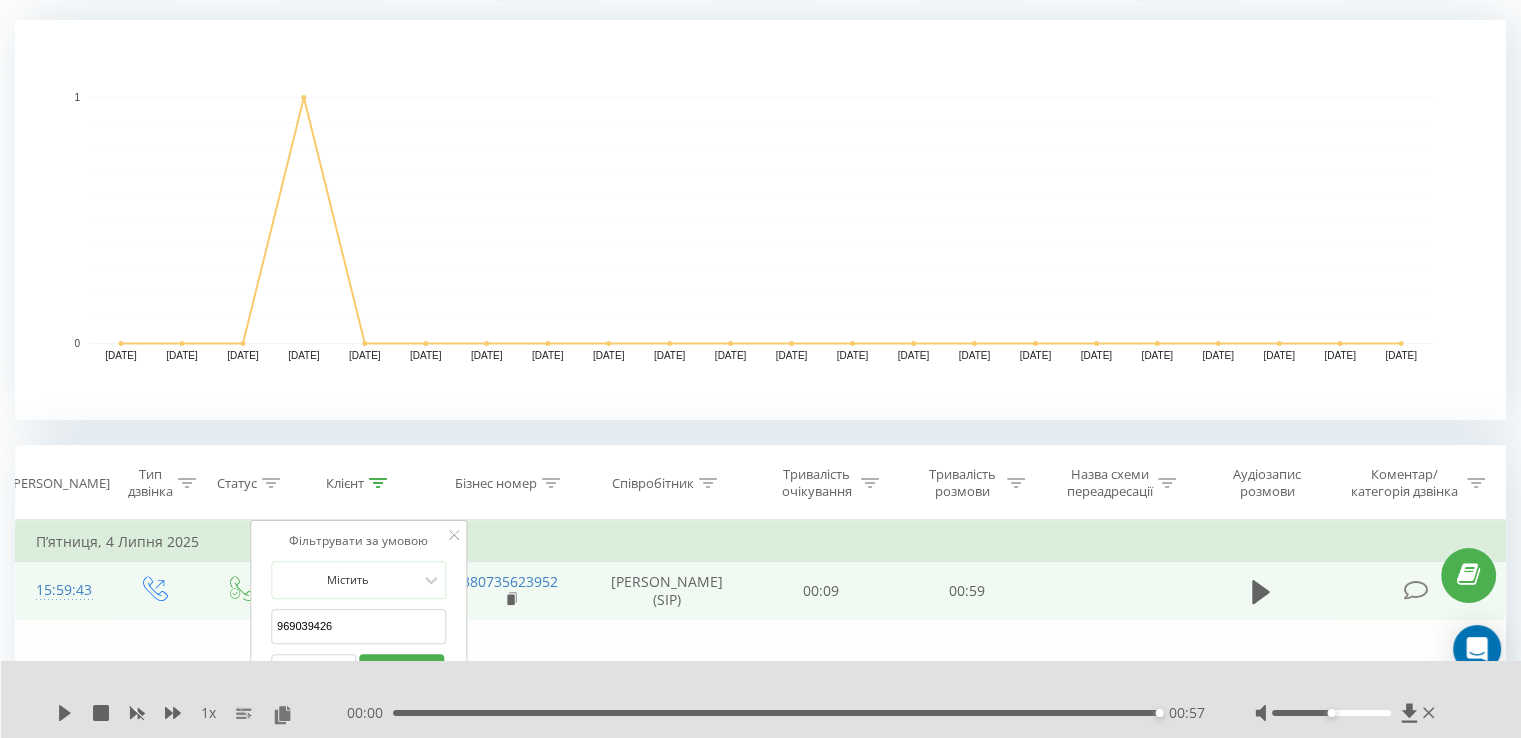 drag, startPoint x: 350, startPoint y: 609, endPoint x: 220, endPoint y: 613, distance: 130.06152 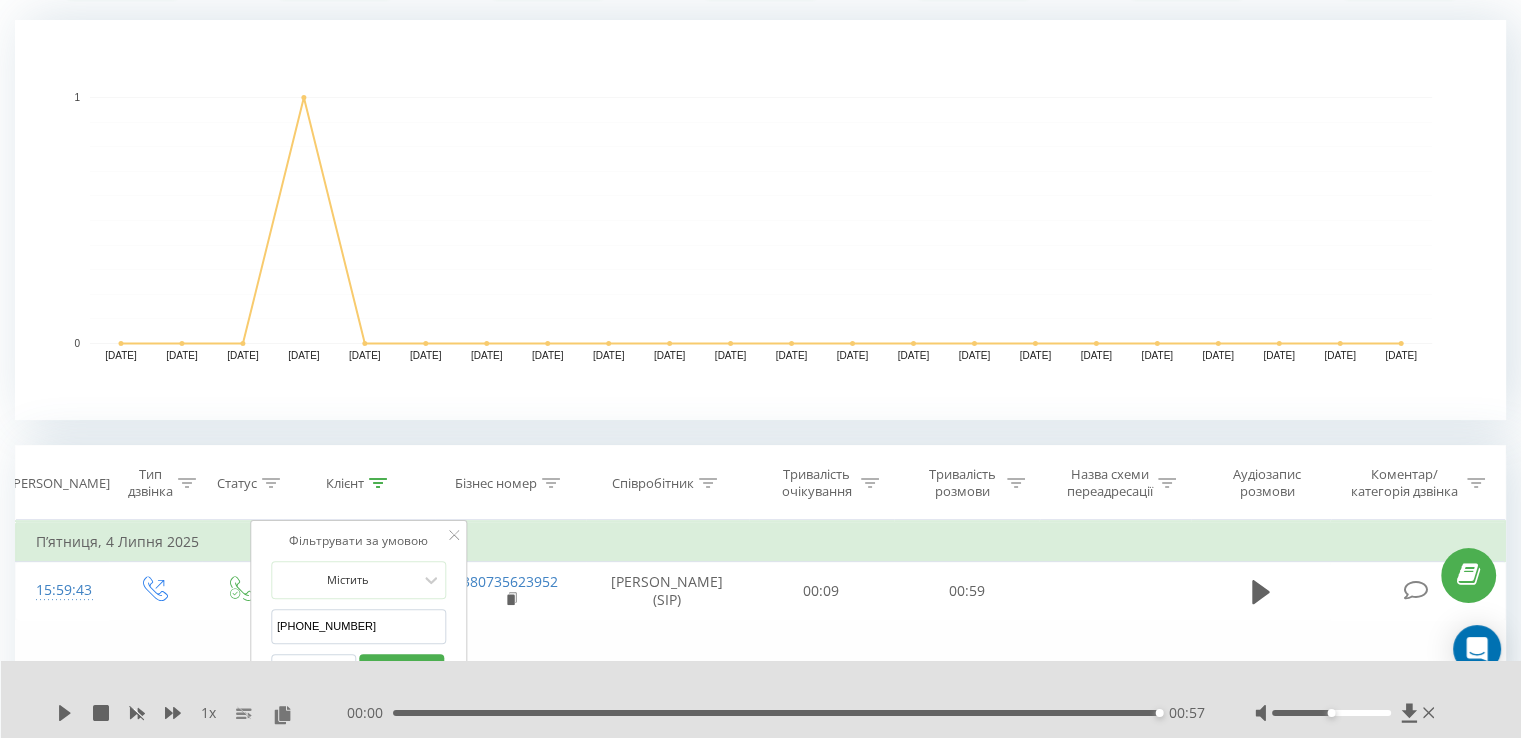 drag, startPoint x: 304, startPoint y: 625, endPoint x: 245, endPoint y: 629, distance: 59.135437 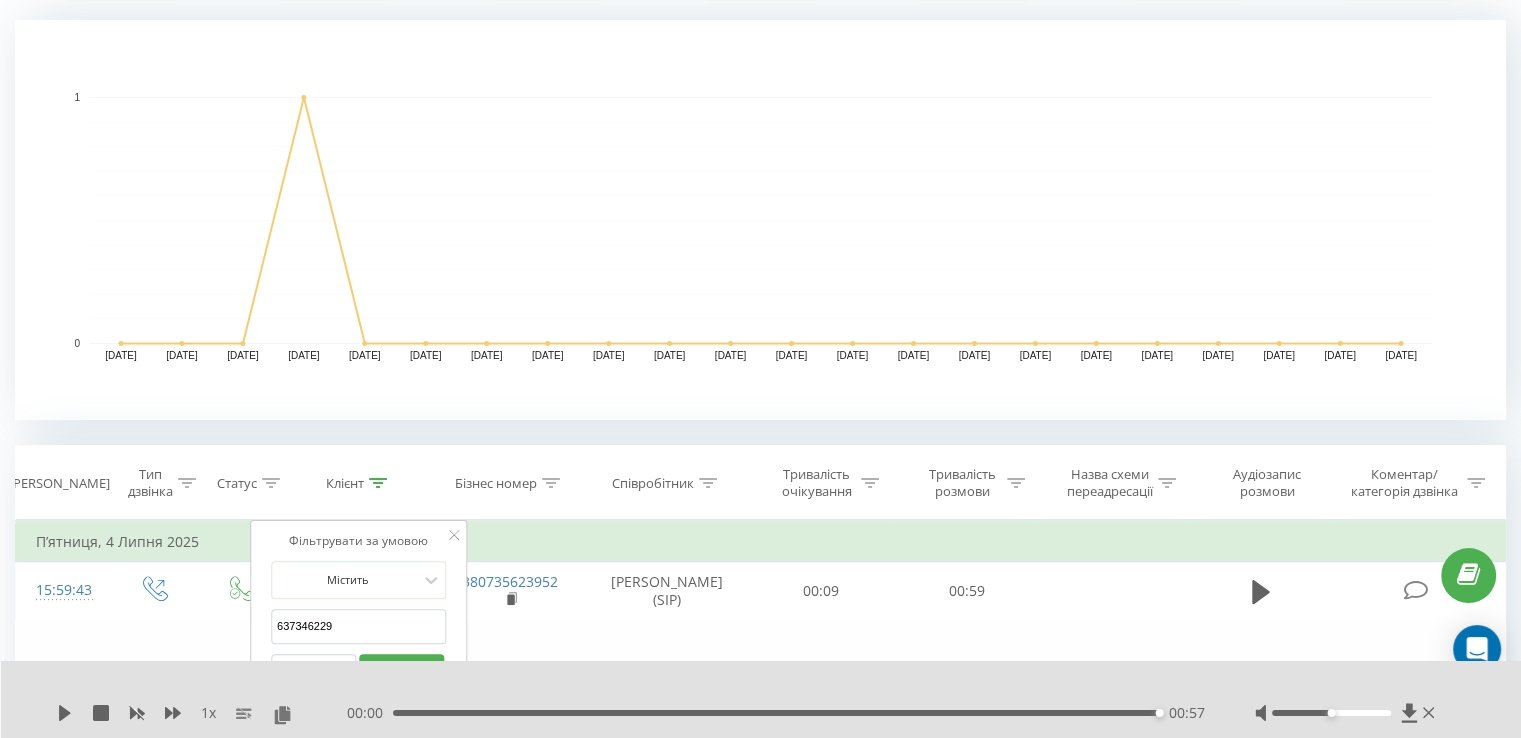 click on "OK" at bounding box center [401, 666] 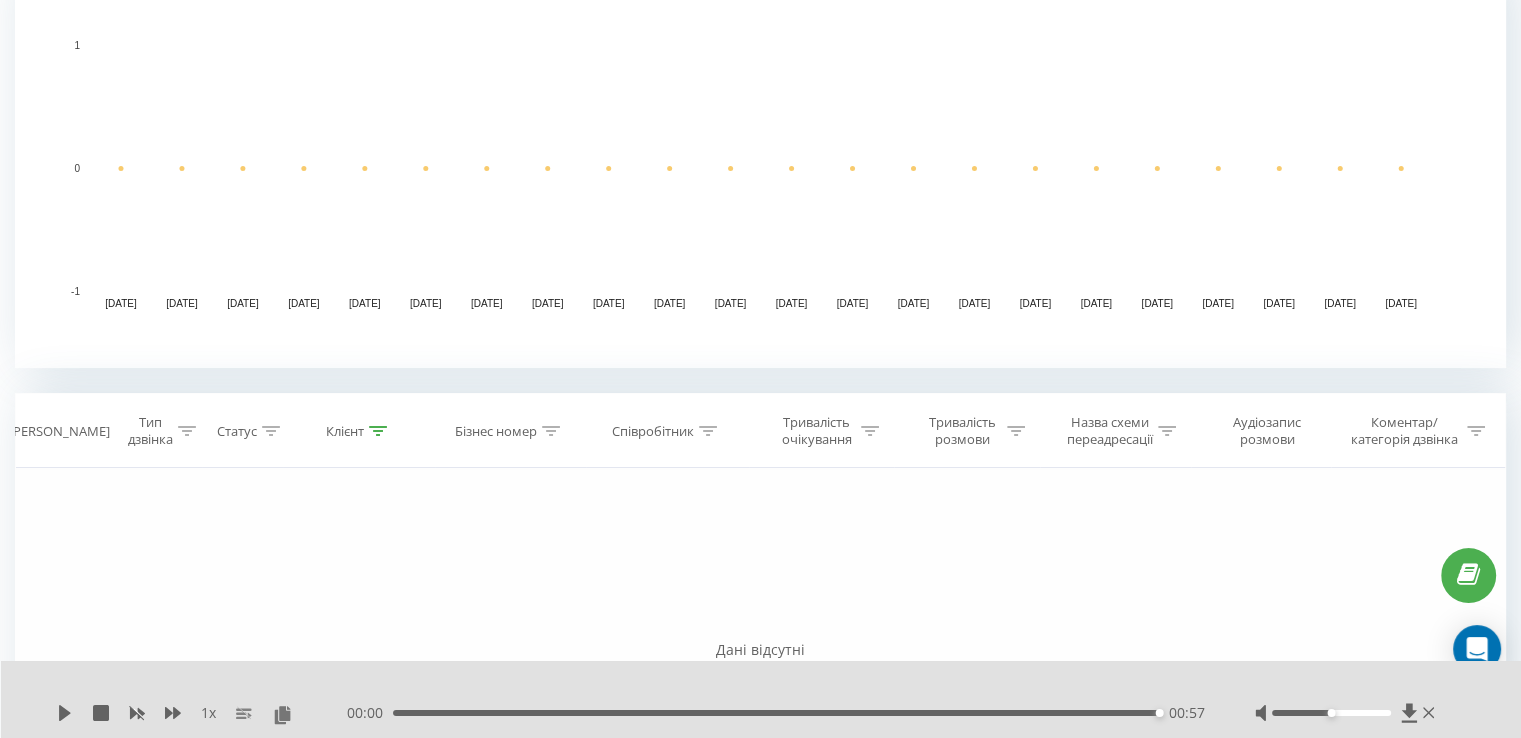 scroll, scrollTop: 471, scrollLeft: 0, axis: vertical 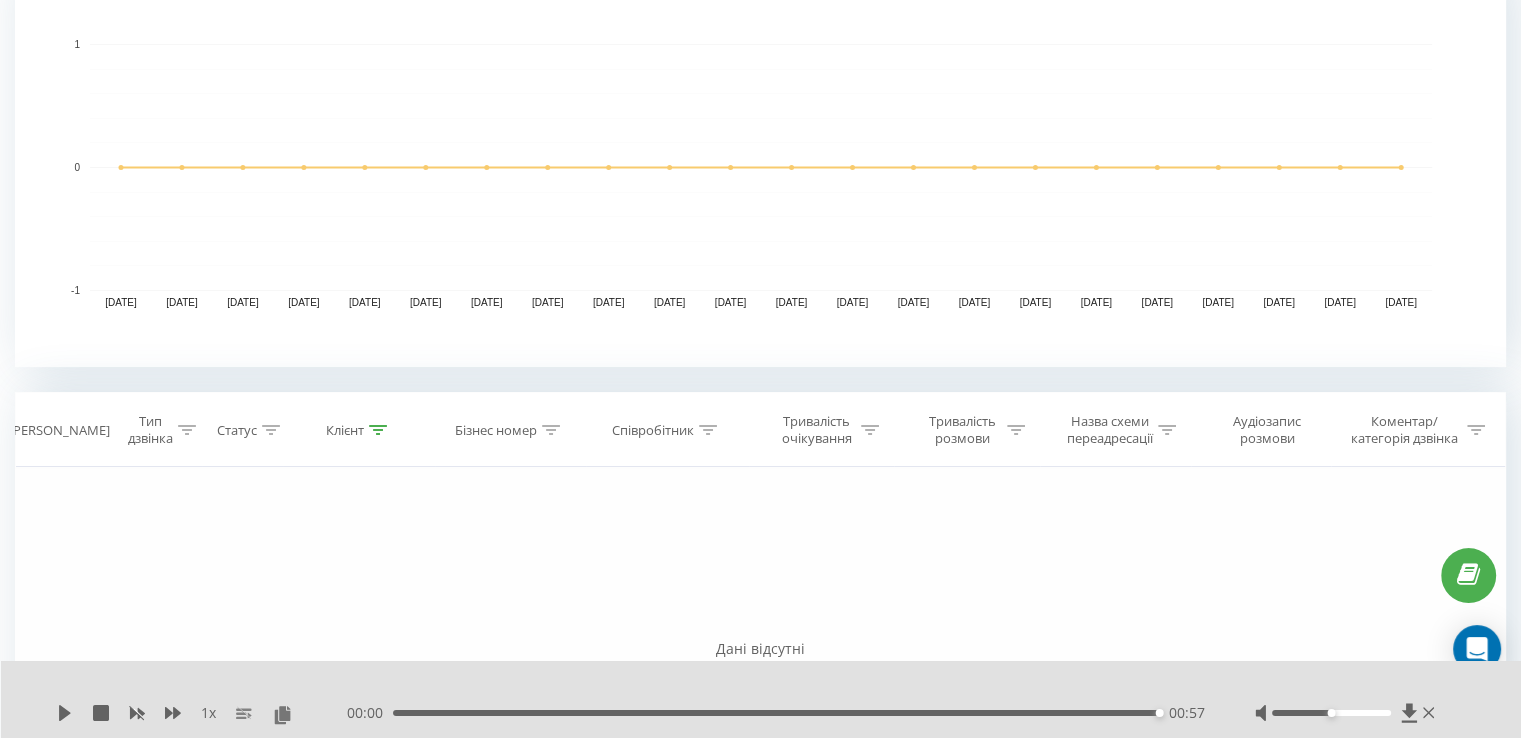 click 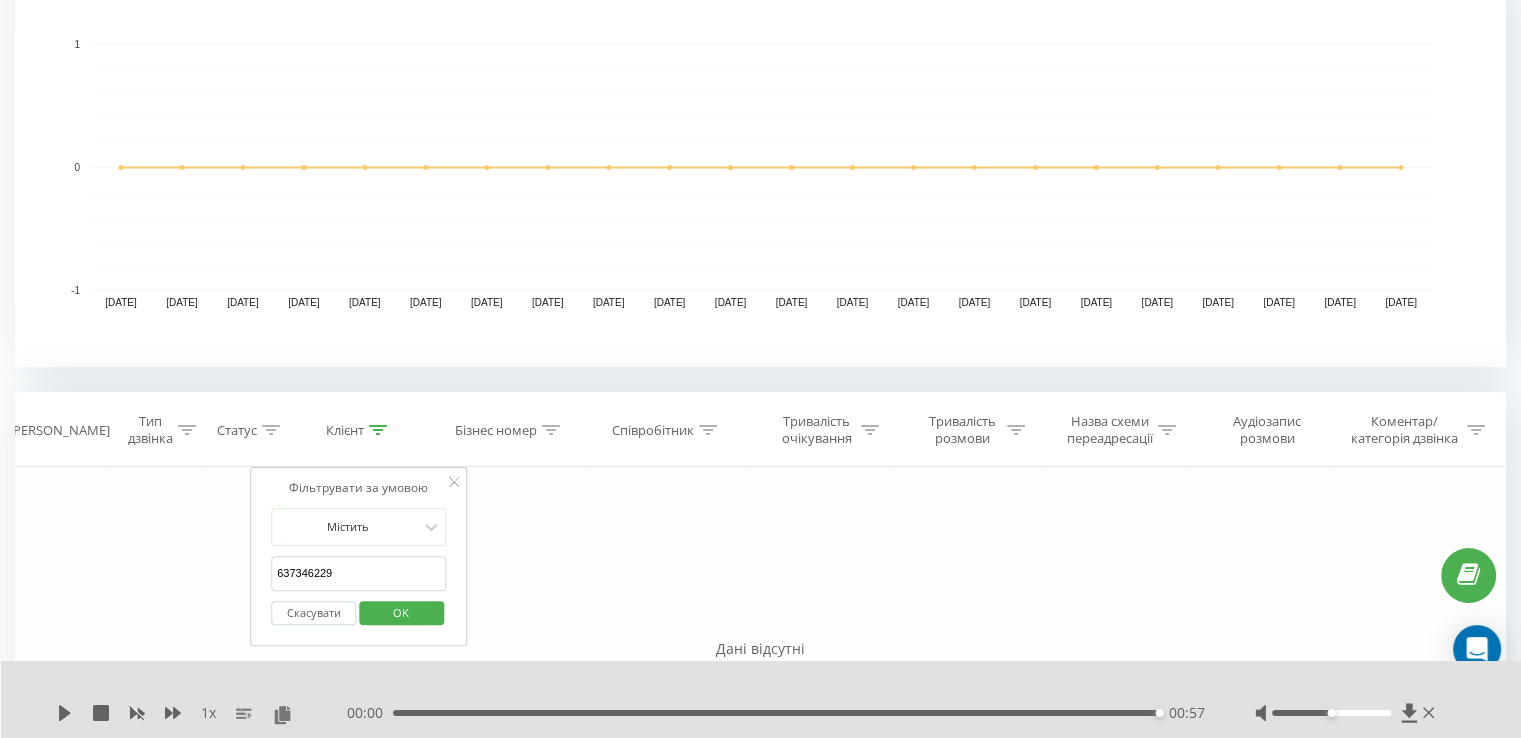 click on "637346229" at bounding box center [359, 573] 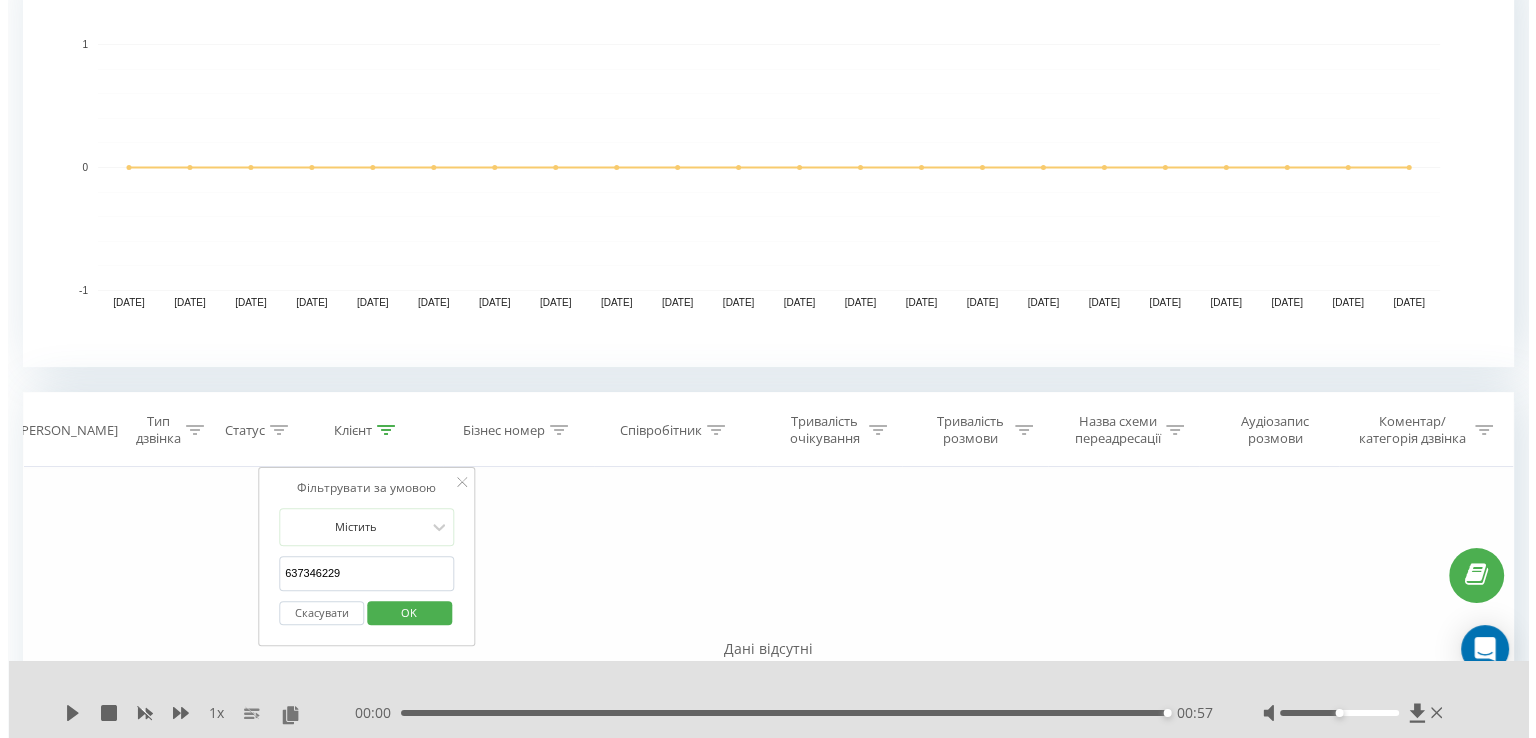 scroll, scrollTop: 0, scrollLeft: 0, axis: both 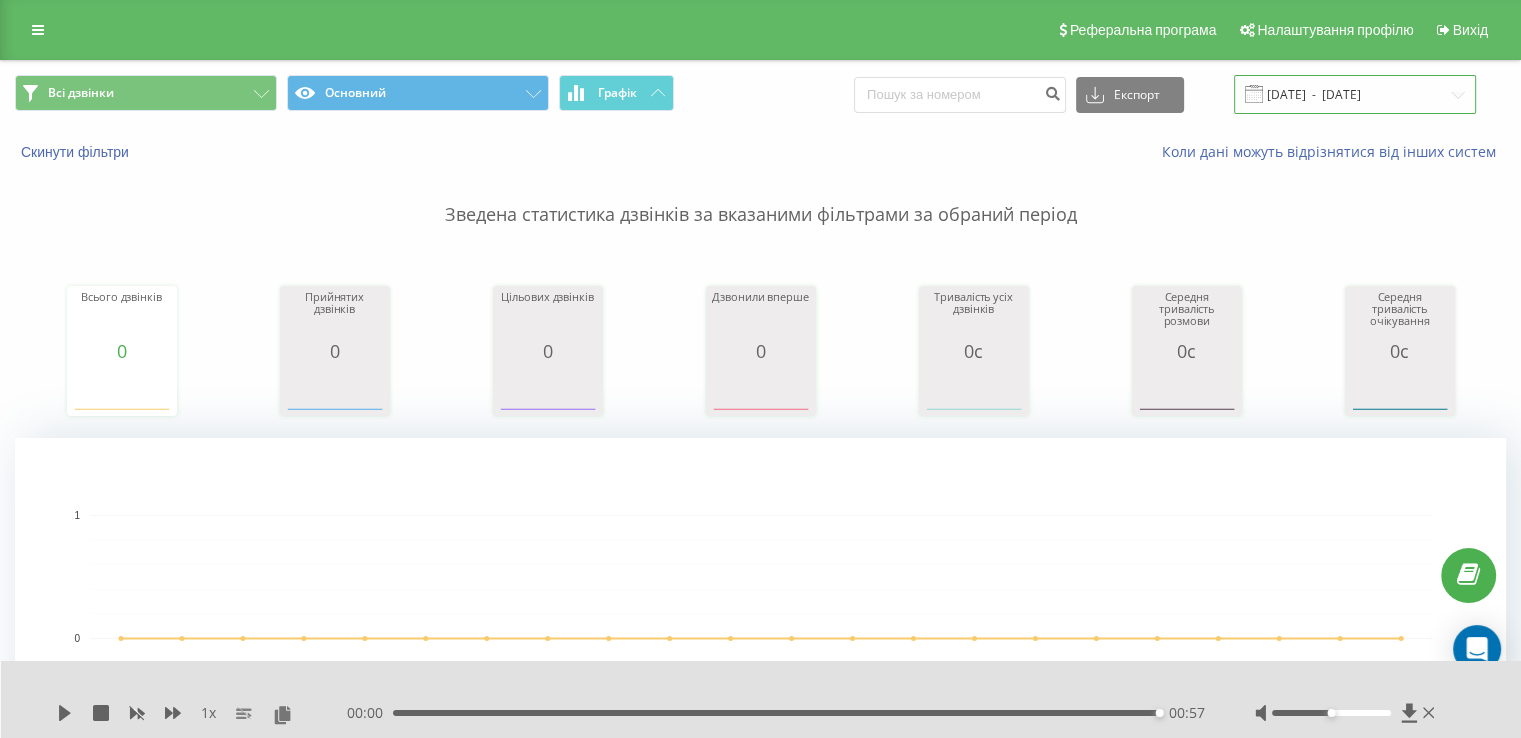 click on "[DATE]  -  [DATE]" at bounding box center (1355, 94) 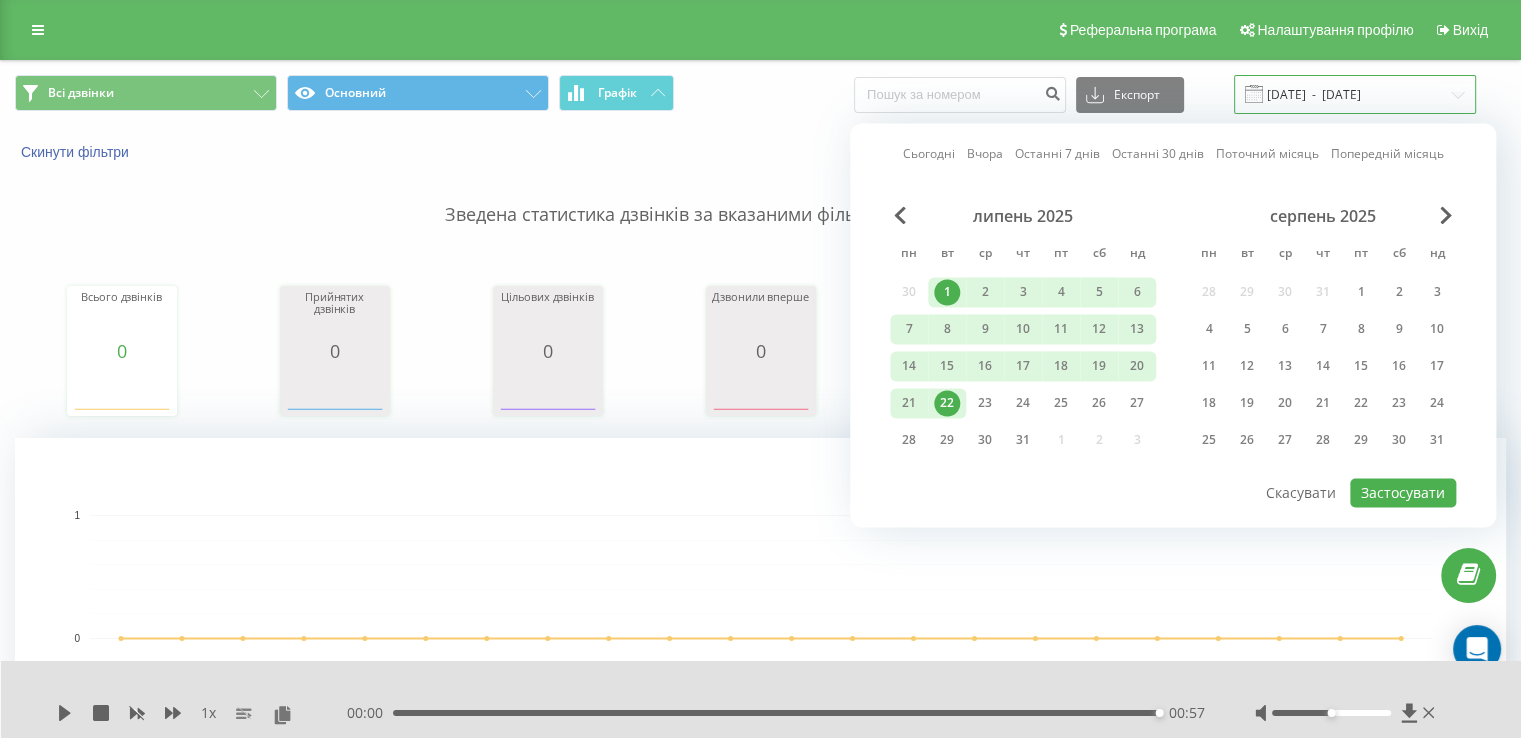 click on "[DATE]  -  [DATE]" at bounding box center (1355, 94) 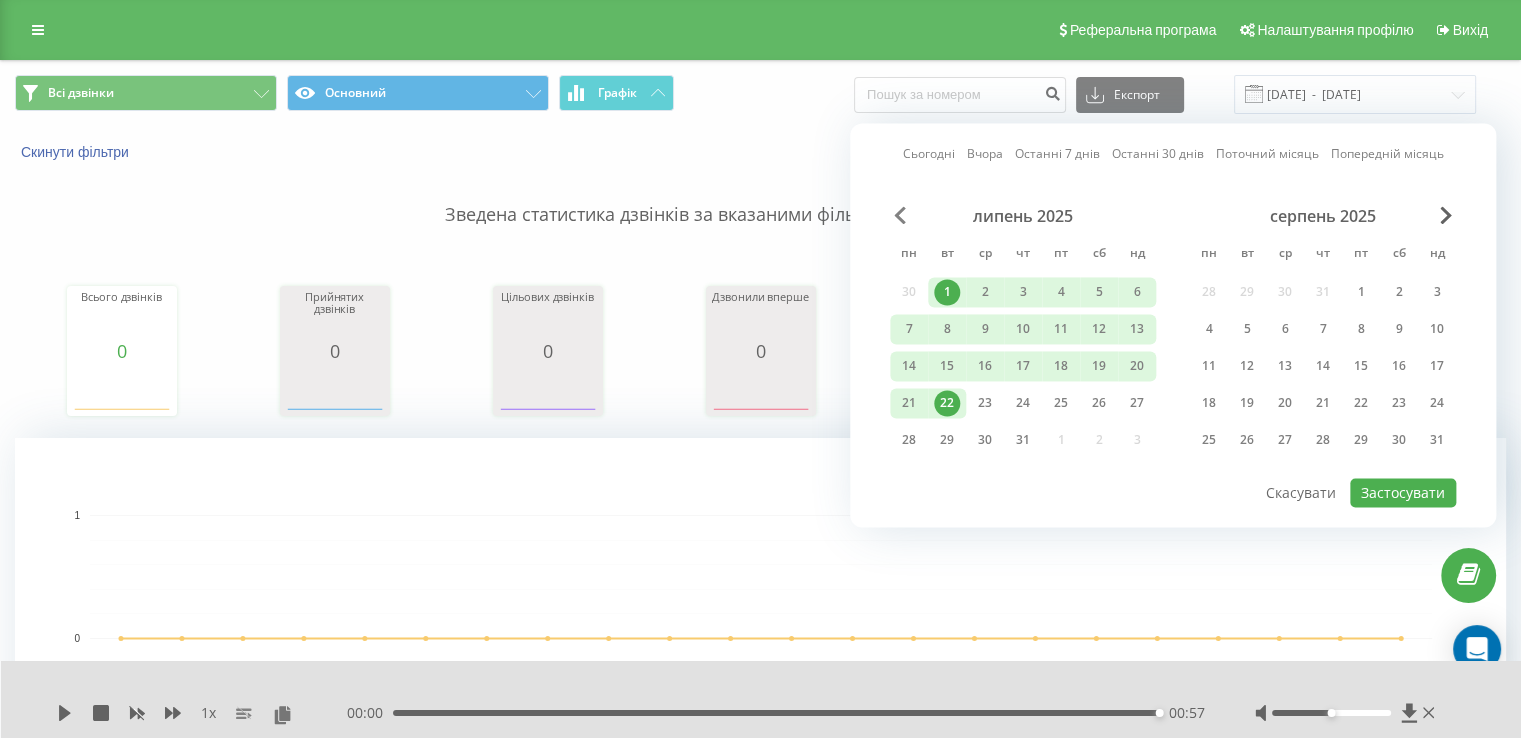 click at bounding box center (900, 215) 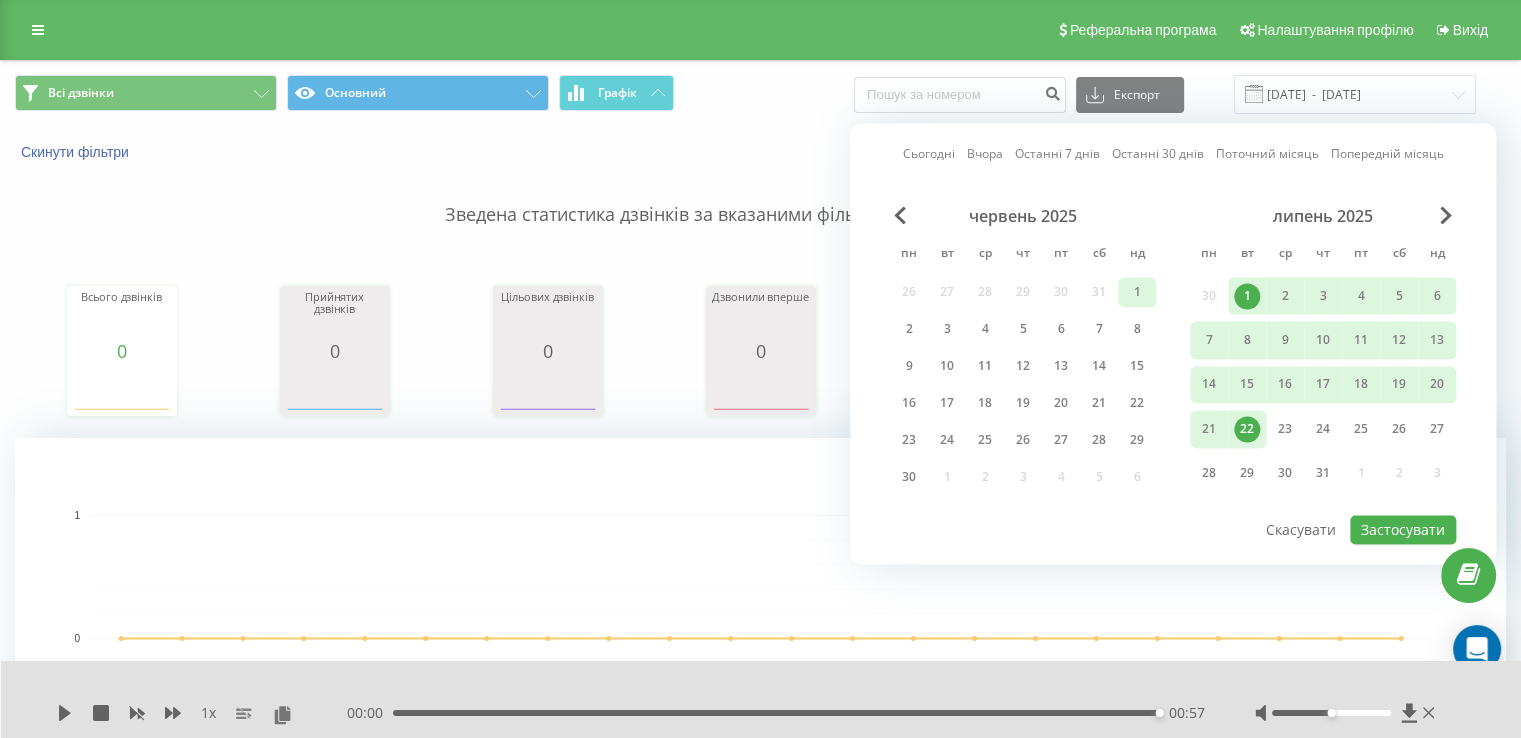 click on "1" at bounding box center (1137, 292) 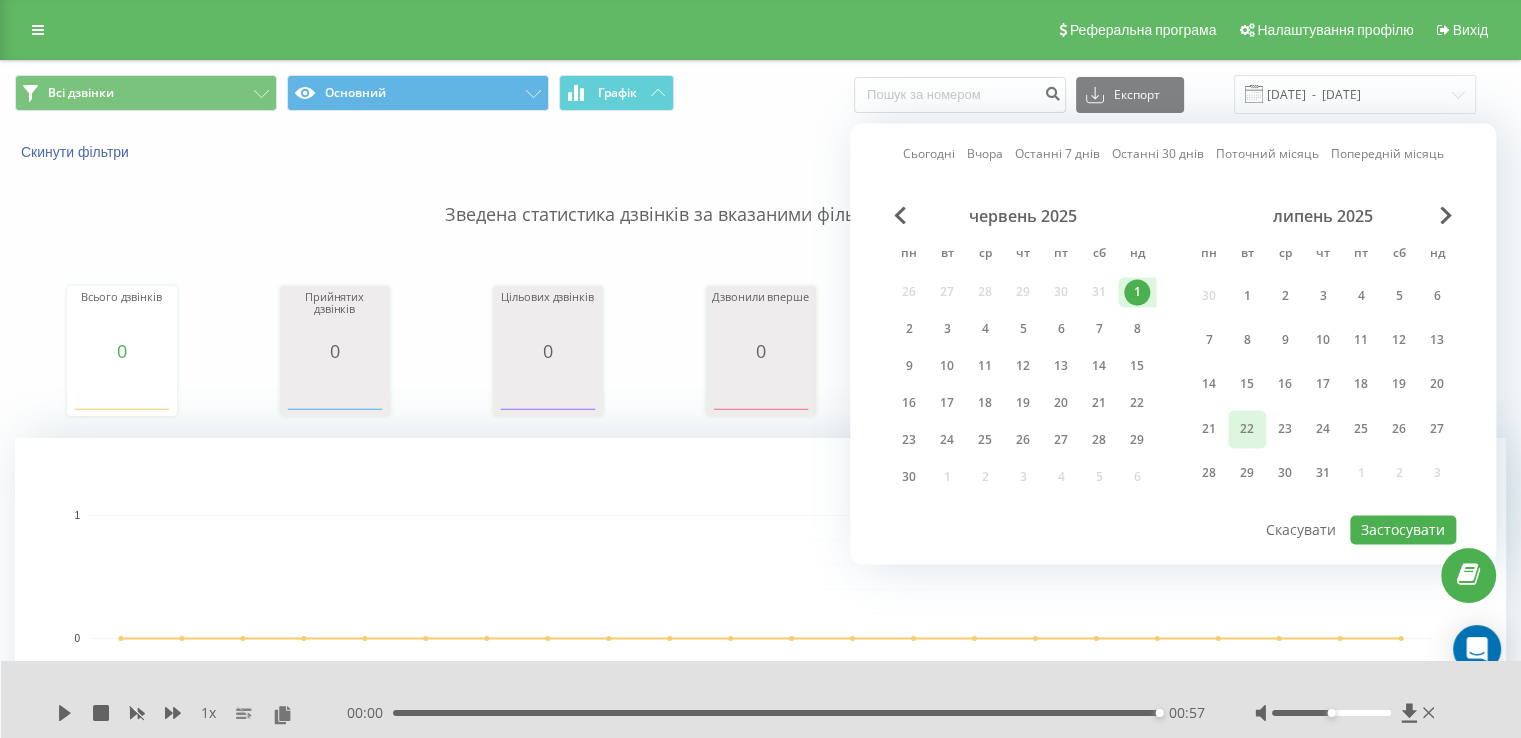 click on "22" at bounding box center [1247, 429] 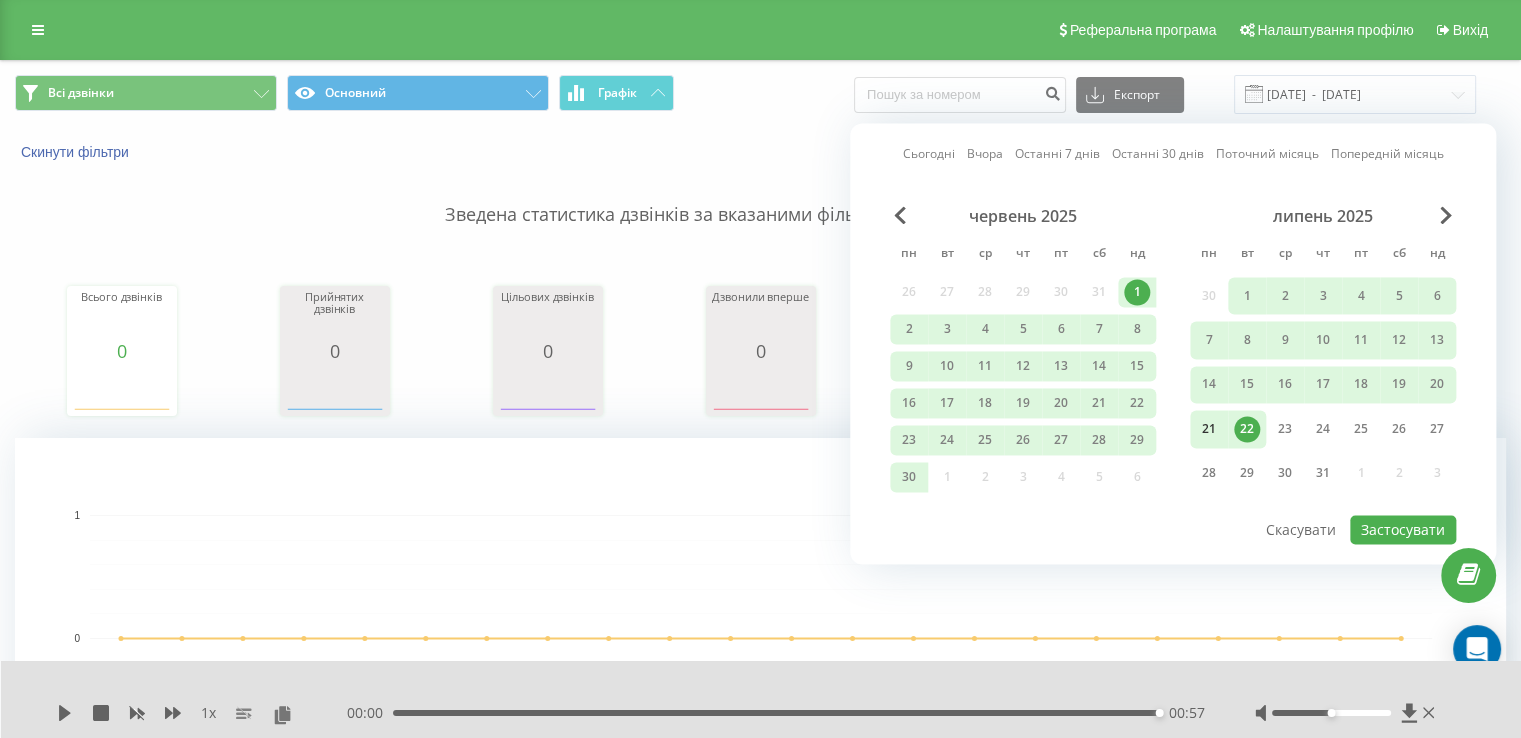 click on "21" at bounding box center (1209, 429) 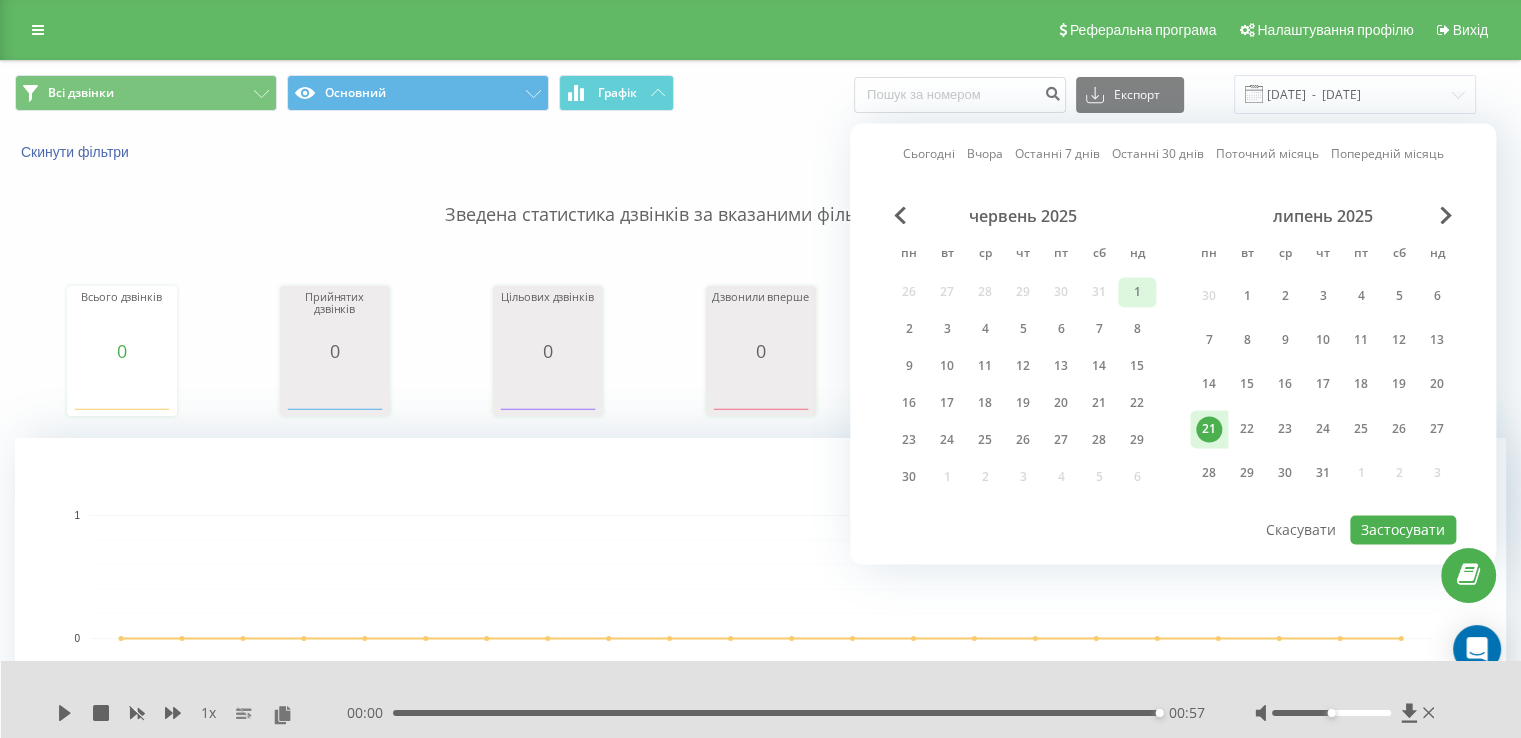click on "1" at bounding box center [1137, 292] 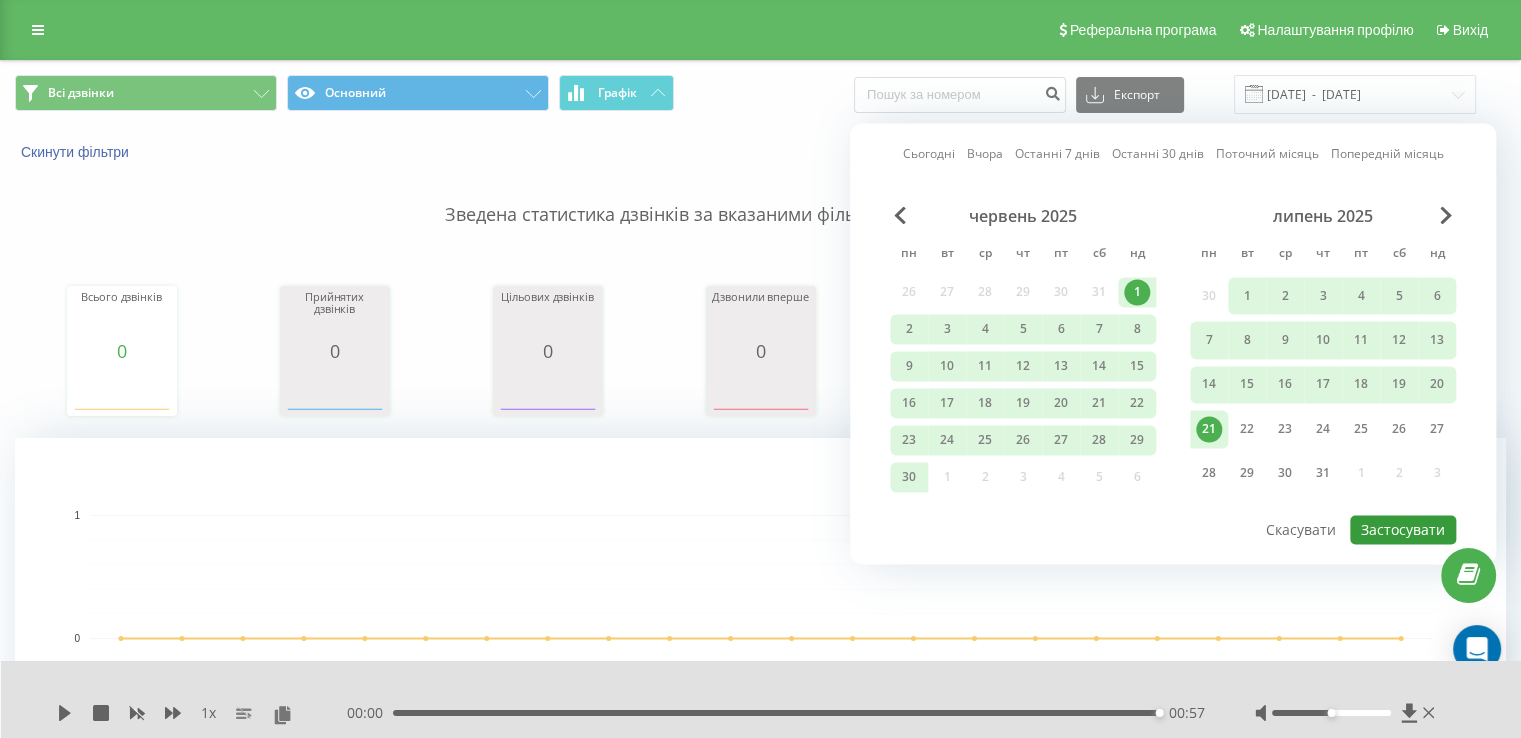 click on "Застосувати" at bounding box center (1403, 529) 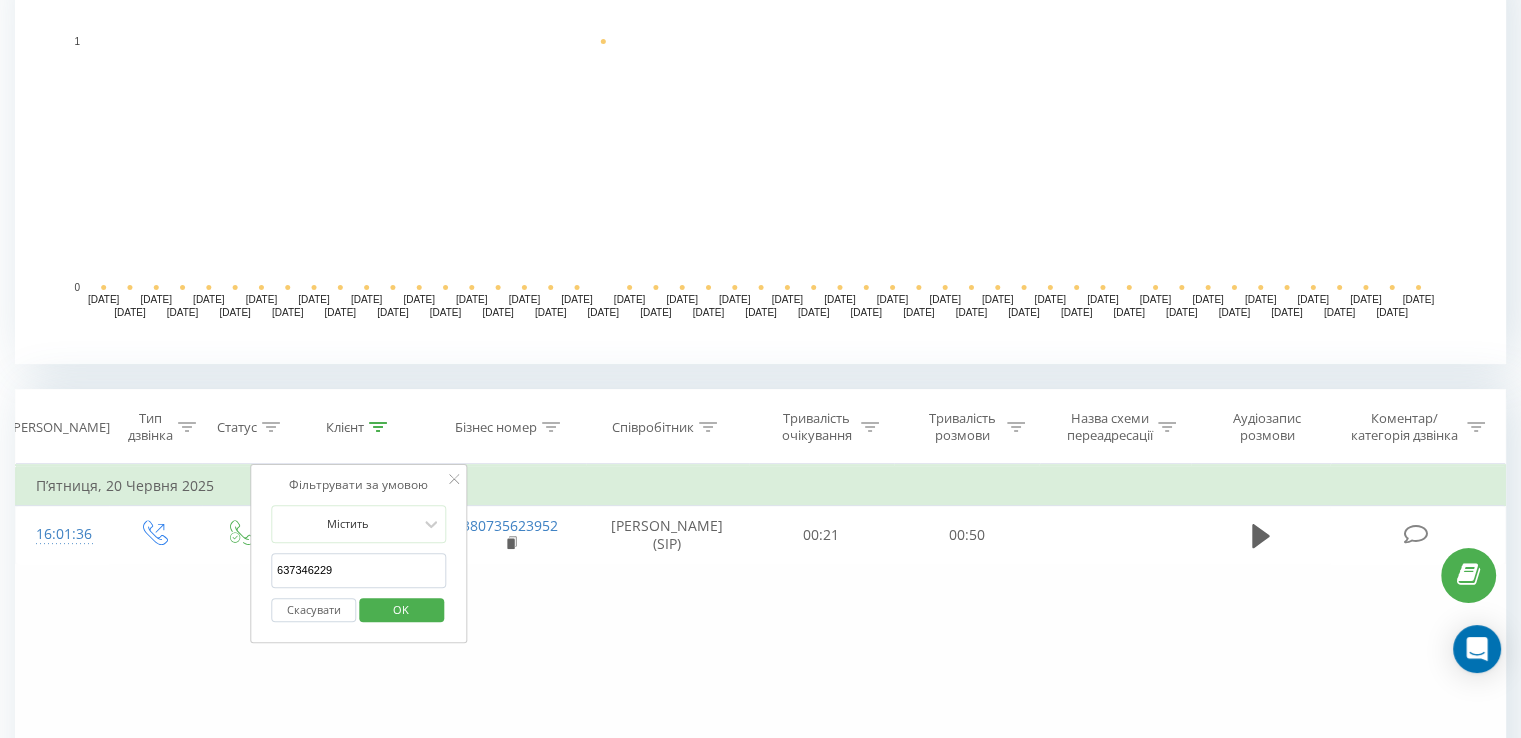 scroll, scrollTop: 724, scrollLeft: 0, axis: vertical 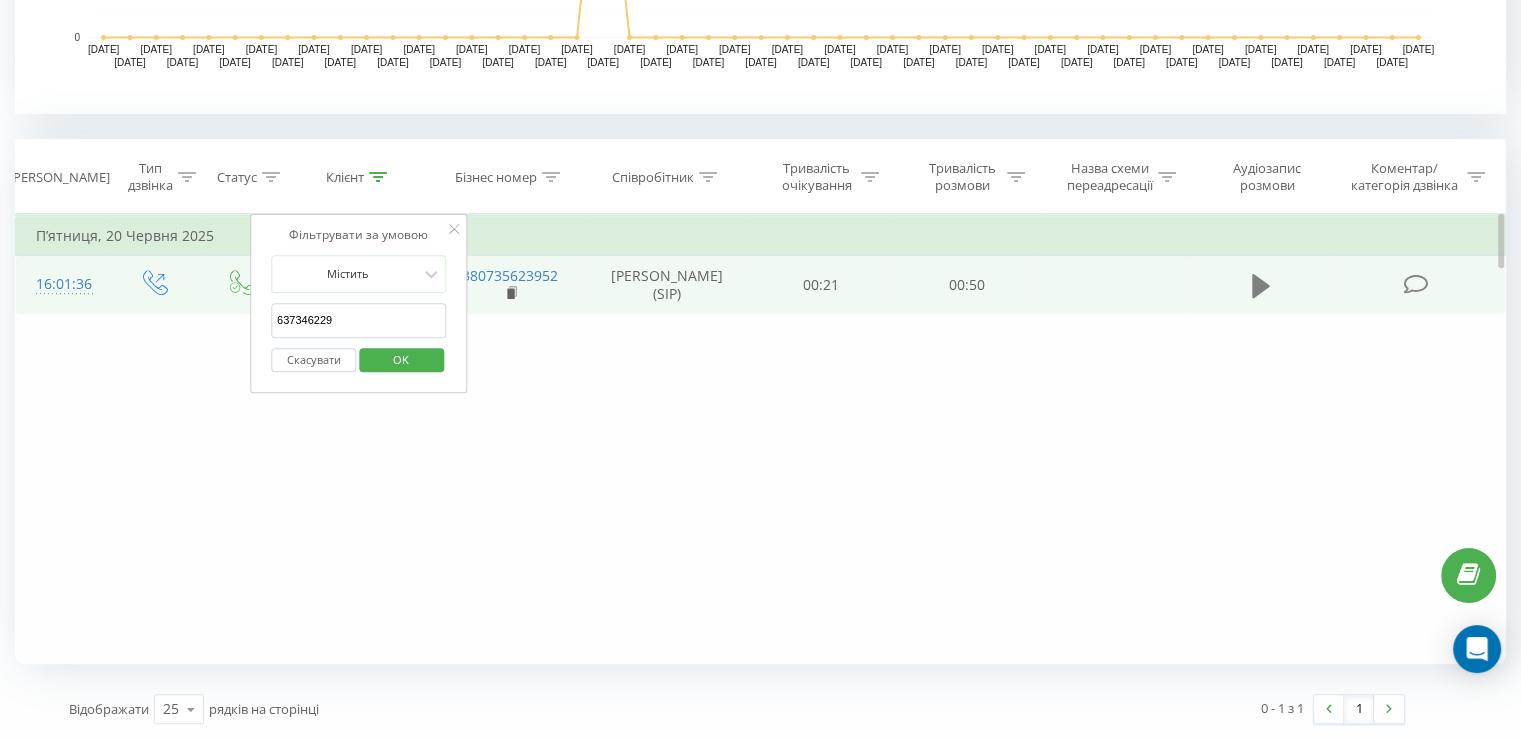 click at bounding box center (1261, 286) 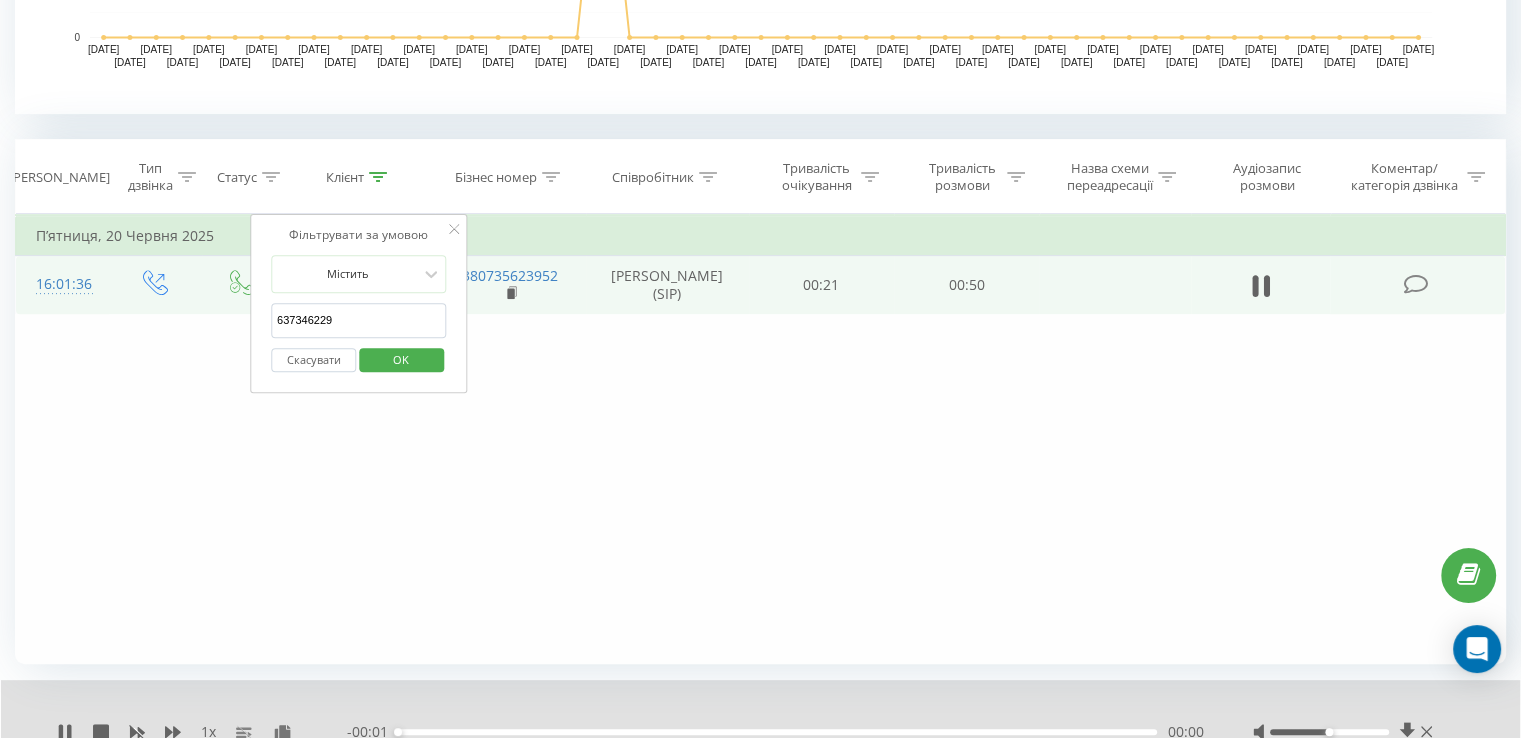 click on "Фільтрувати за умовою Дорівнює Введіть значення Скасувати OK Фільтрувати за умовою Дорівнює Введіть значення Скасувати OK Фільтрувати за умовою Містить 637346229 Скасувати OK Фільтрувати за умовою Містить Скасувати OK Фільтрувати за умовою Містить Скасувати OK Фільтрувати за умовою Дорівнює Скасувати OK Фільтрувати за умовою Дорівнює Скасувати OK Фільтрувати за умовою Містить Скасувати OK Фільтрувати за умовою Дорівнює Введіть значення Скасувати OK П’ятниця, 20 Червня 2025  16:01:36         380637346229 380735623952 [PERSON_NAME] (SIP) 00:21 00:50" at bounding box center [760, 439] 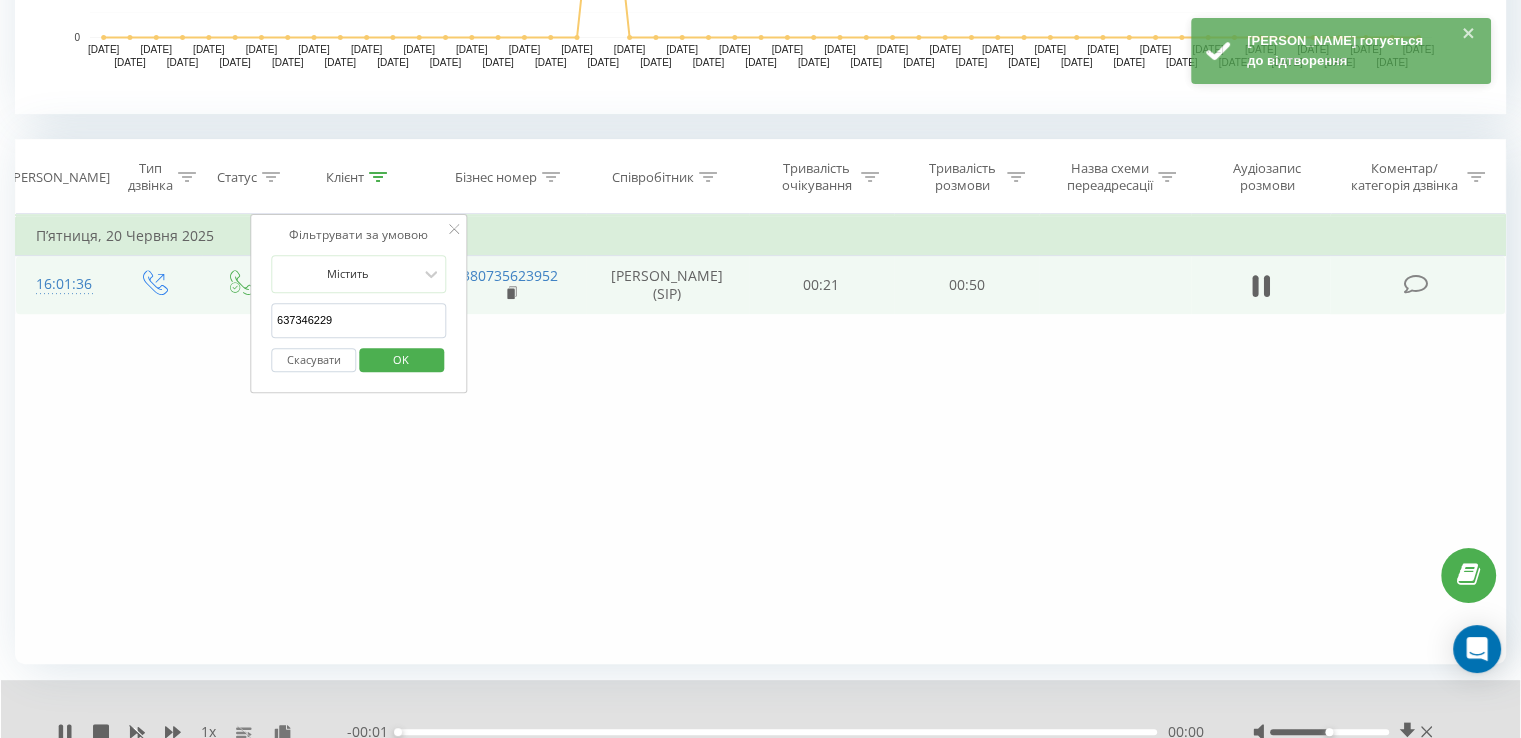 click 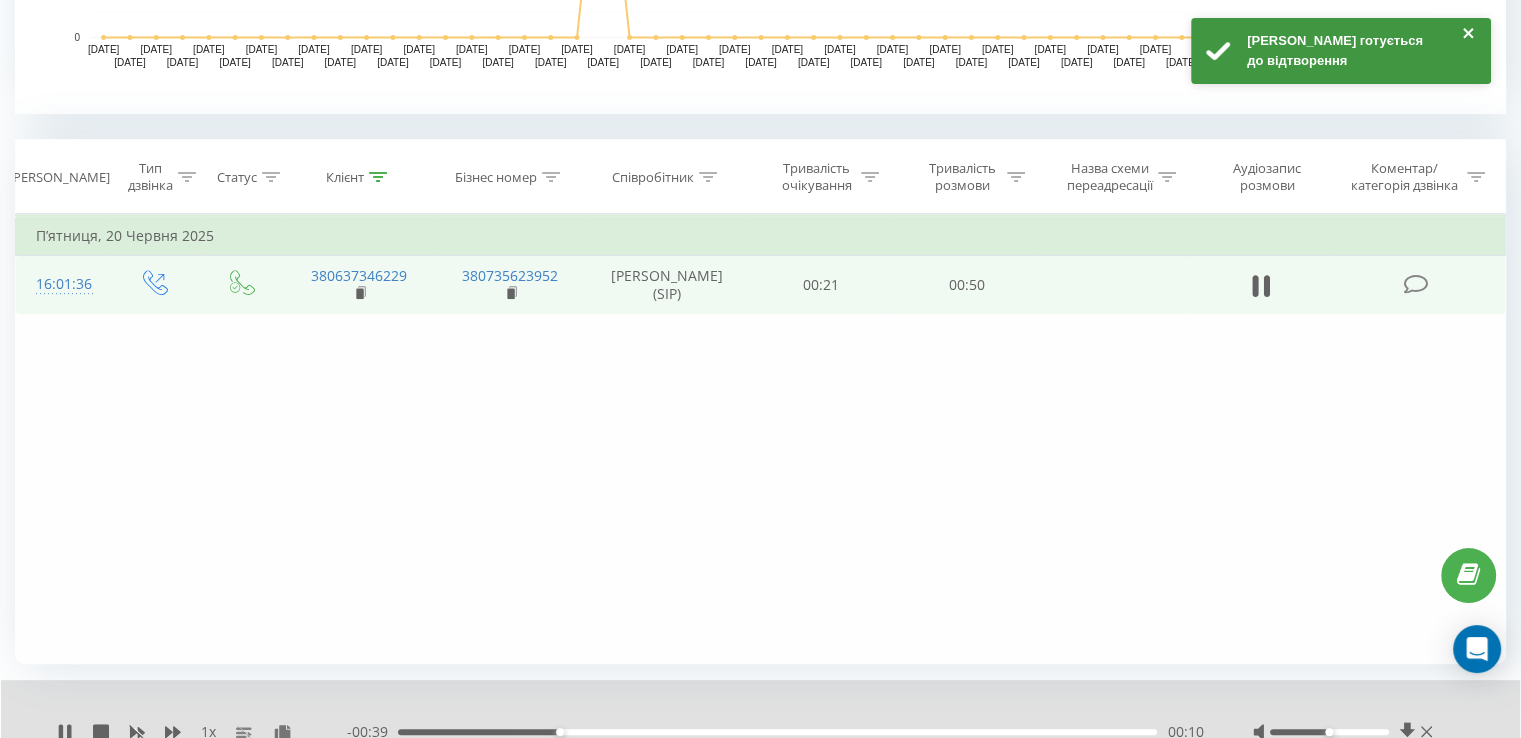 click 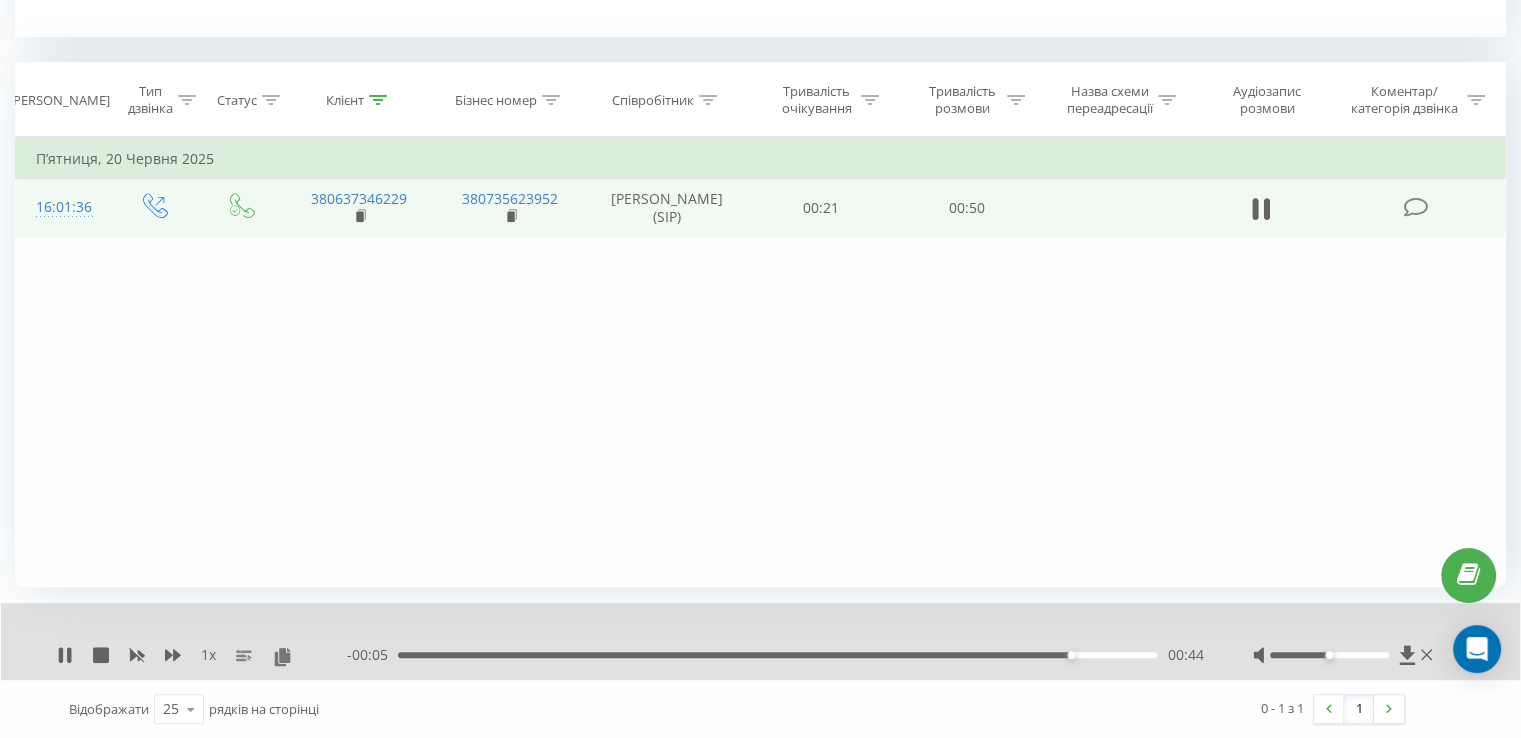 scroll, scrollTop: 800, scrollLeft: 0, axis: vertical 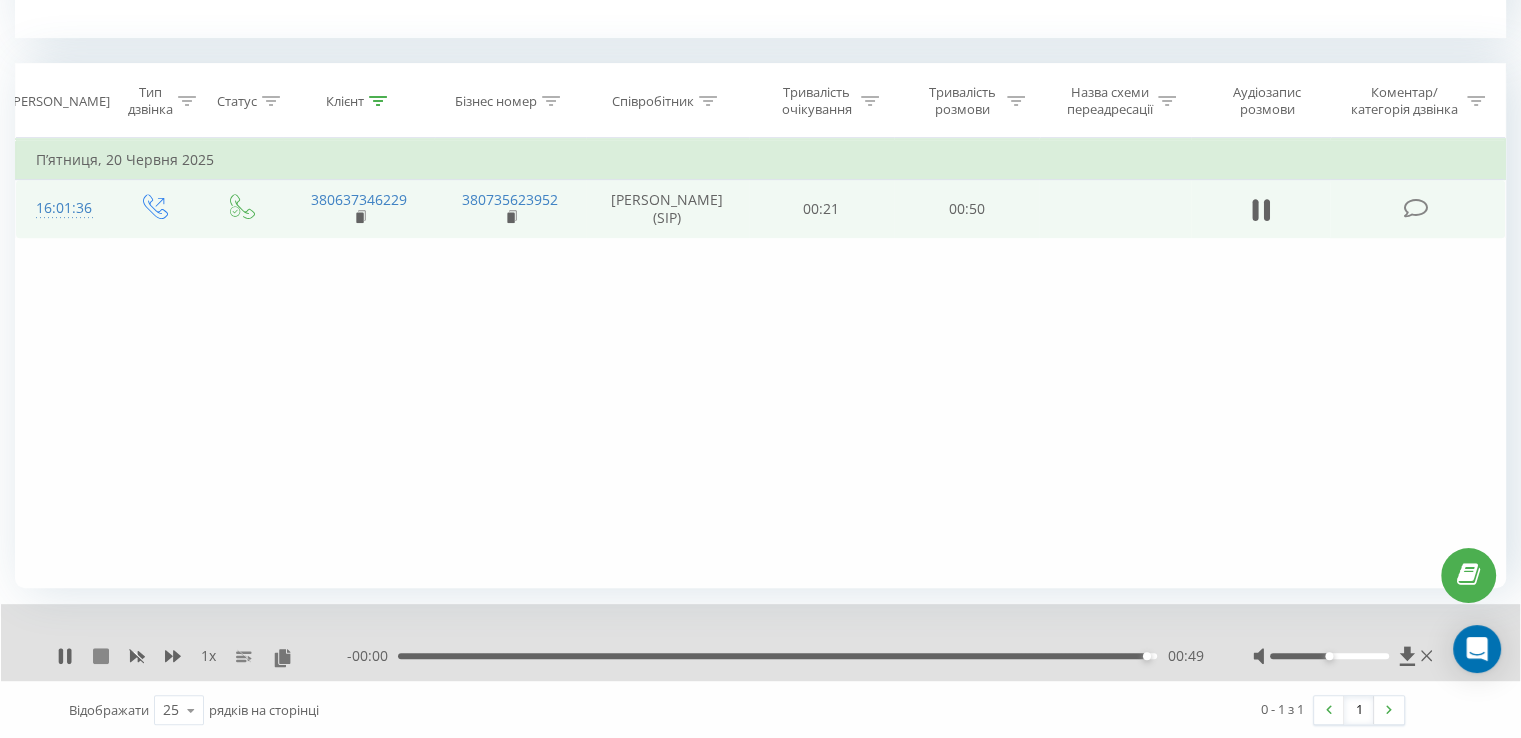 click 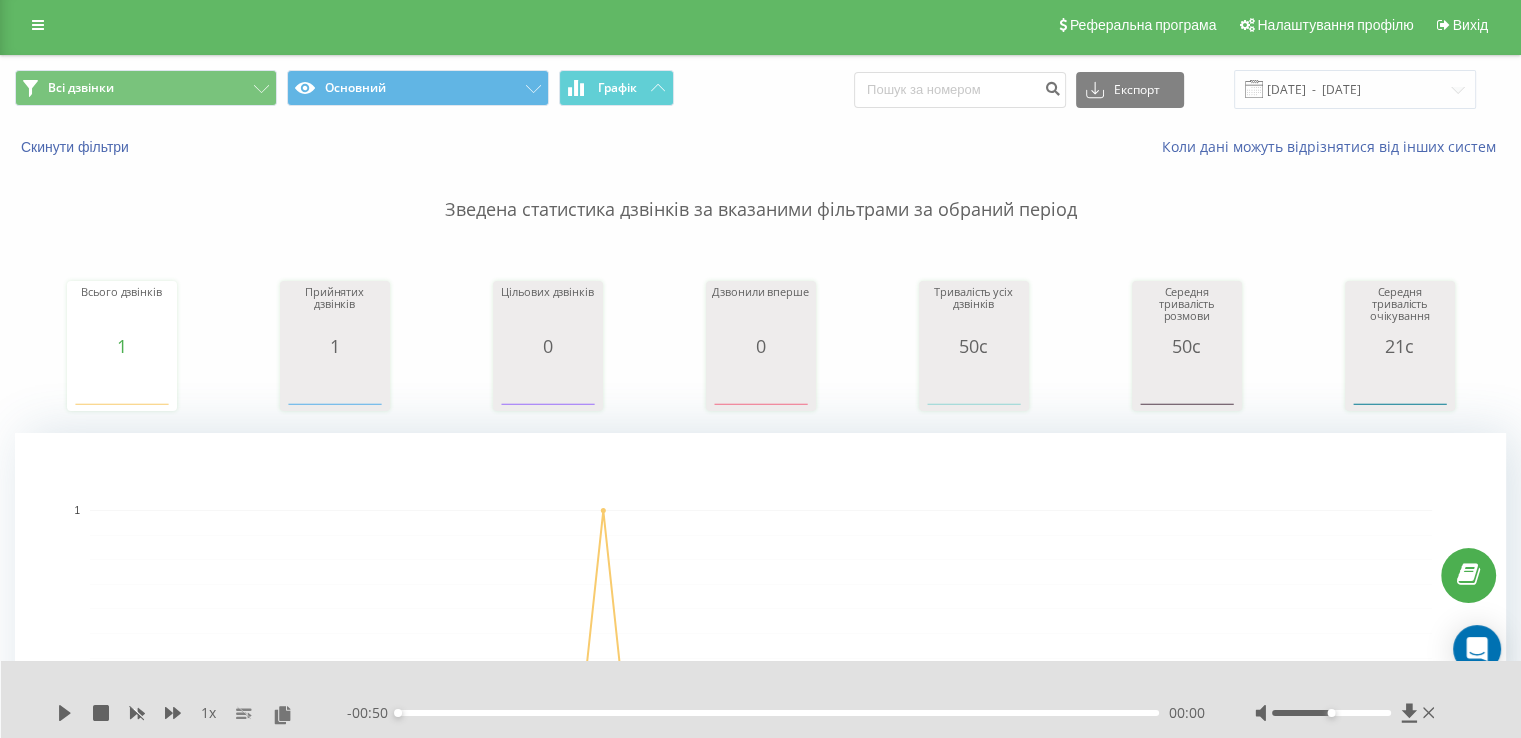 scroll, scrollTop: 0, scrollLeft: 0, axis: both 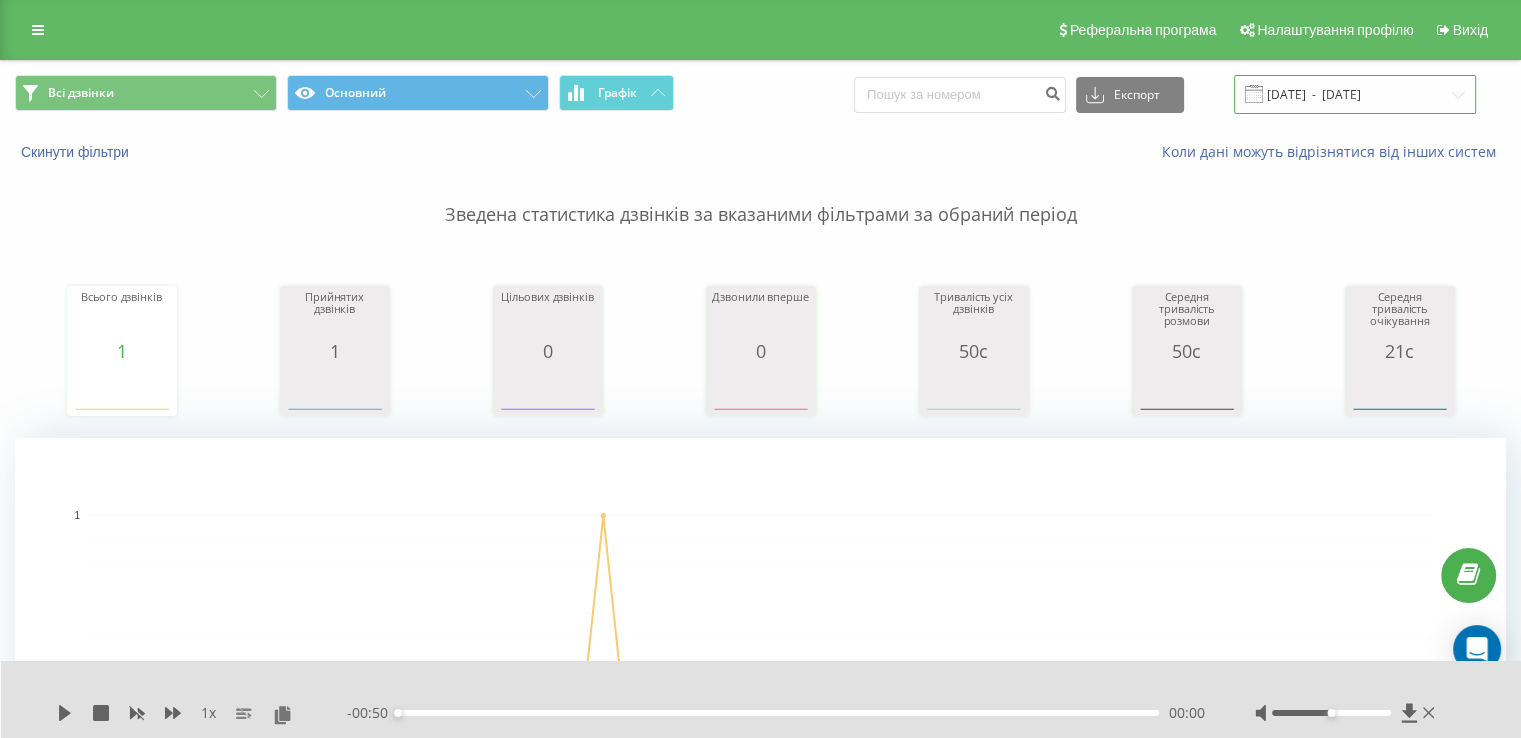 click on "[DATE]  -  [DATE]" at bounding box center [1355, 94] 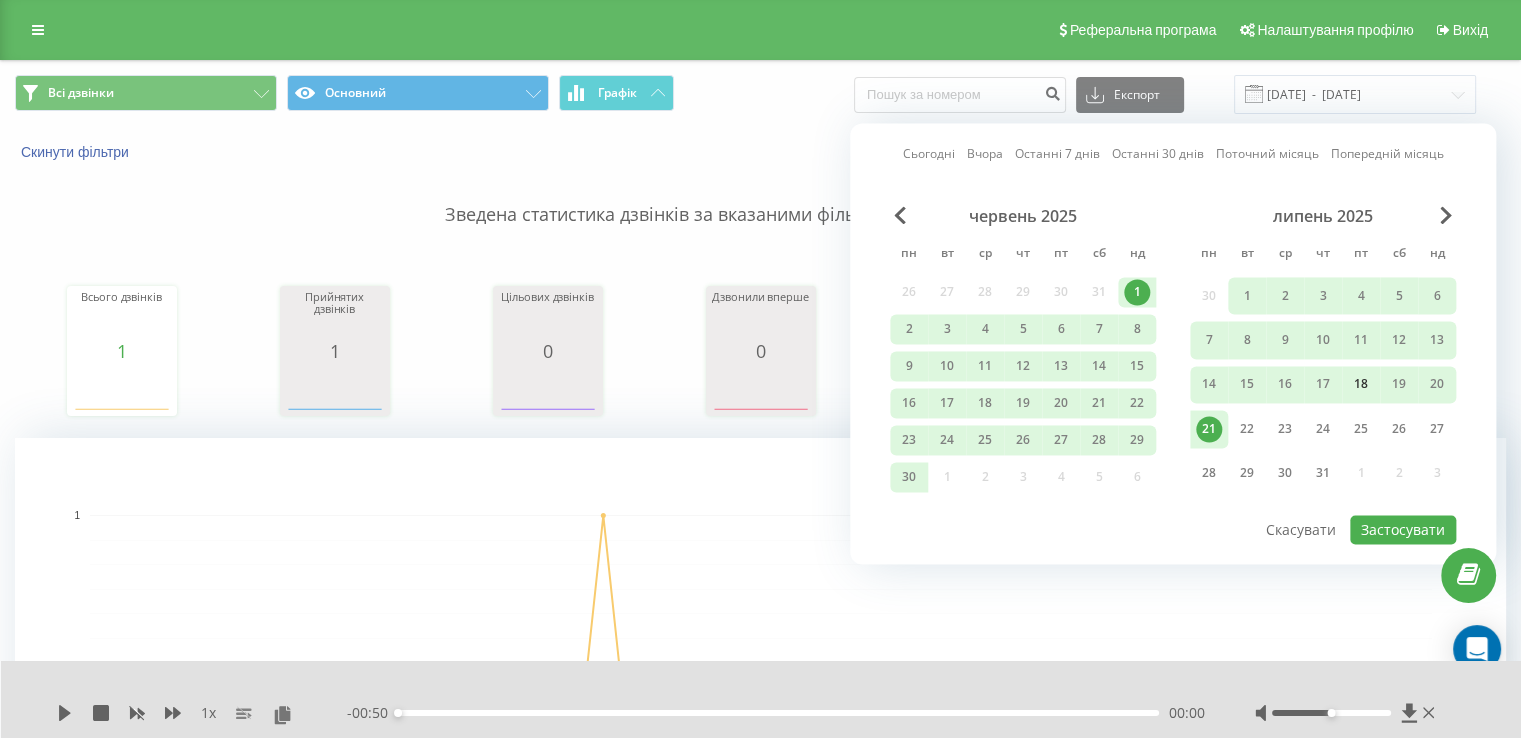click on "18" at bounding box center (1361, 385) 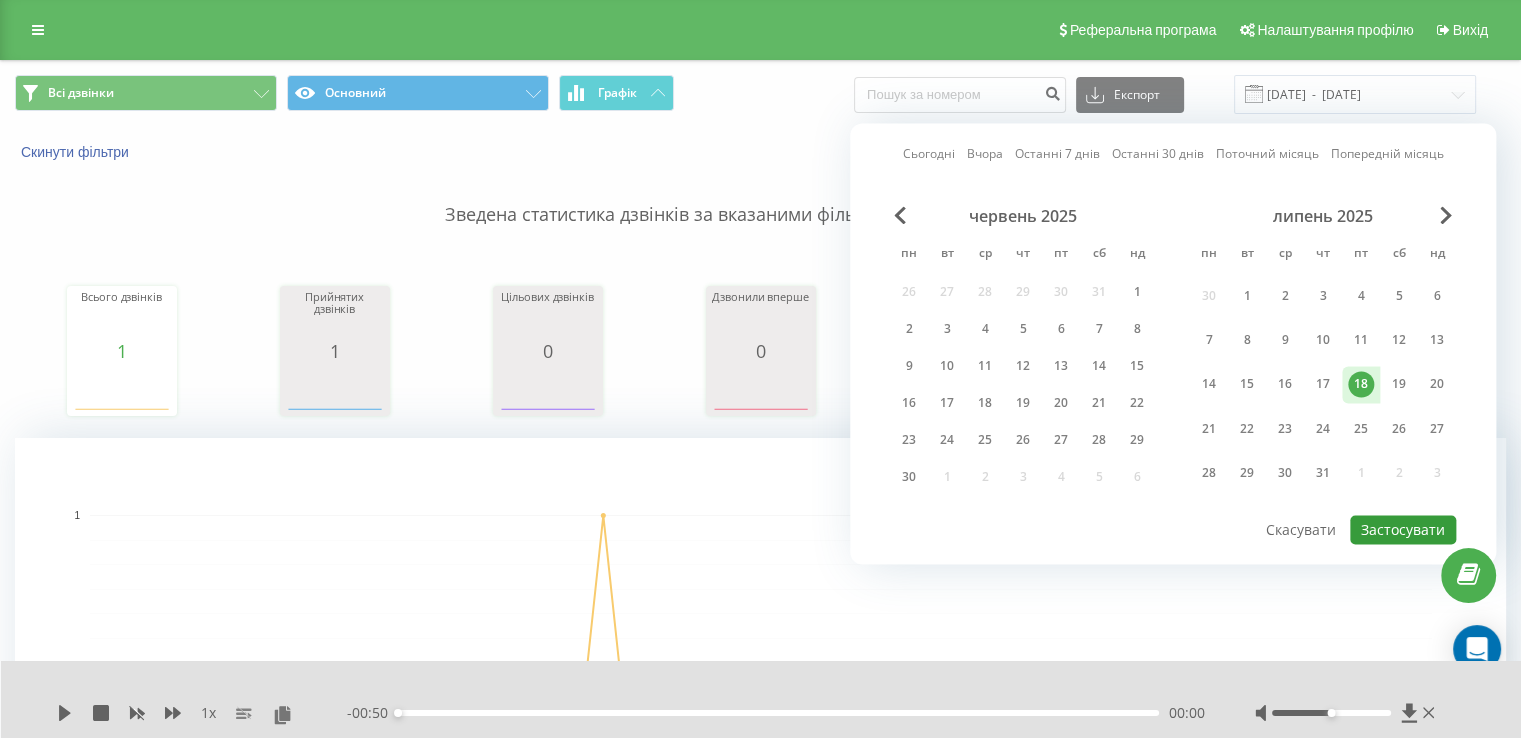 click on "Застосувати" at bounding box center (1403, 529) 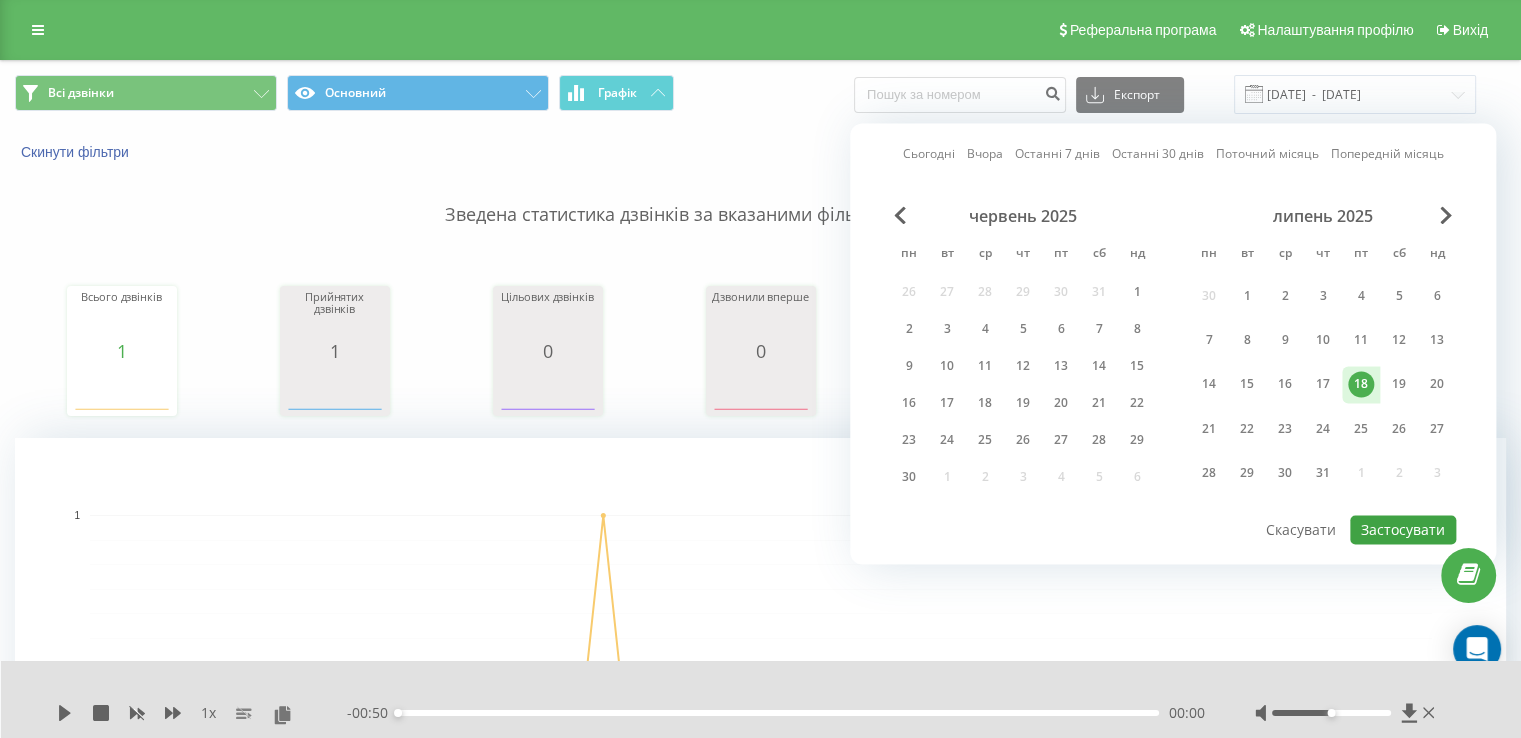 type on "[DATE]  -  [DATE]" 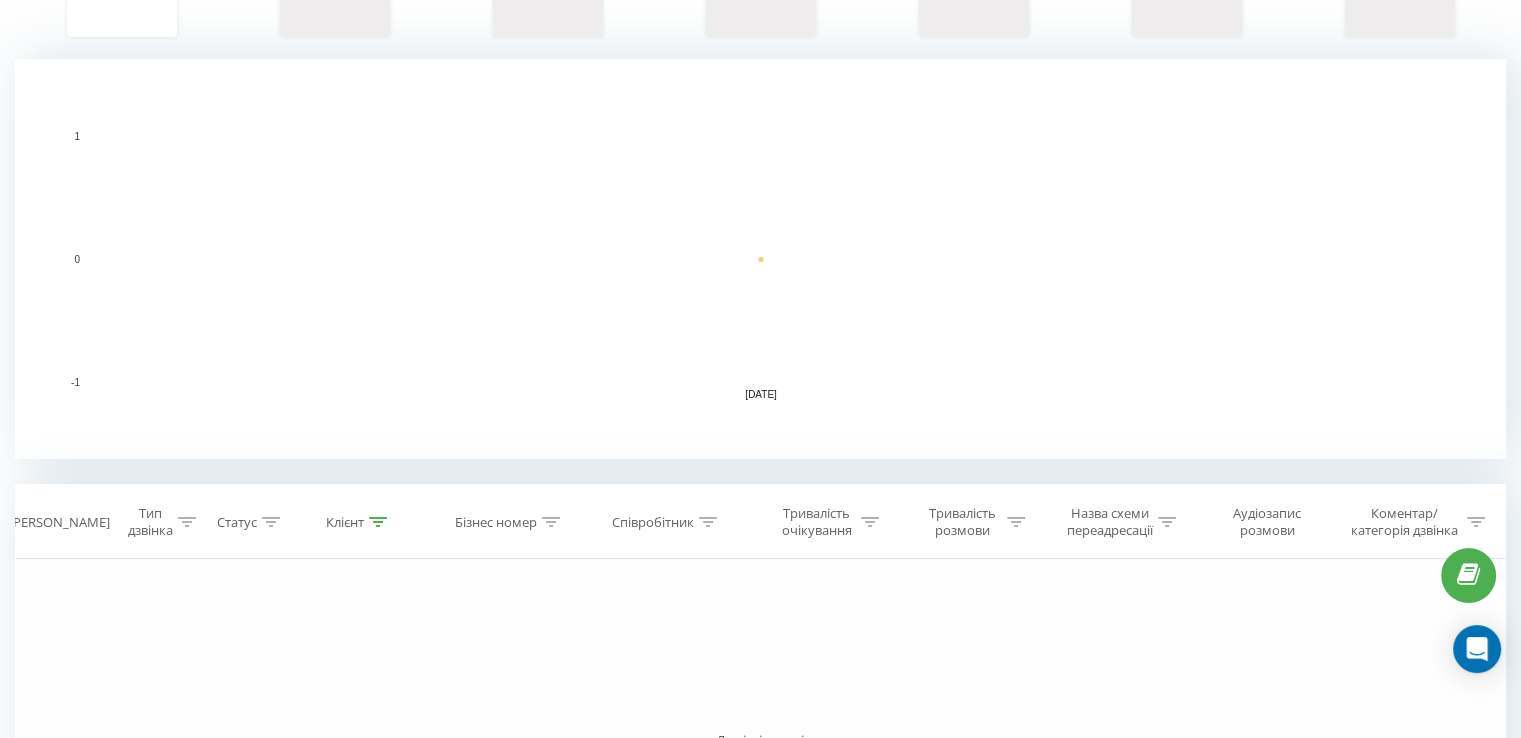 scroll, scrollTop: 380, scrollLeft: 0, axis: vertical 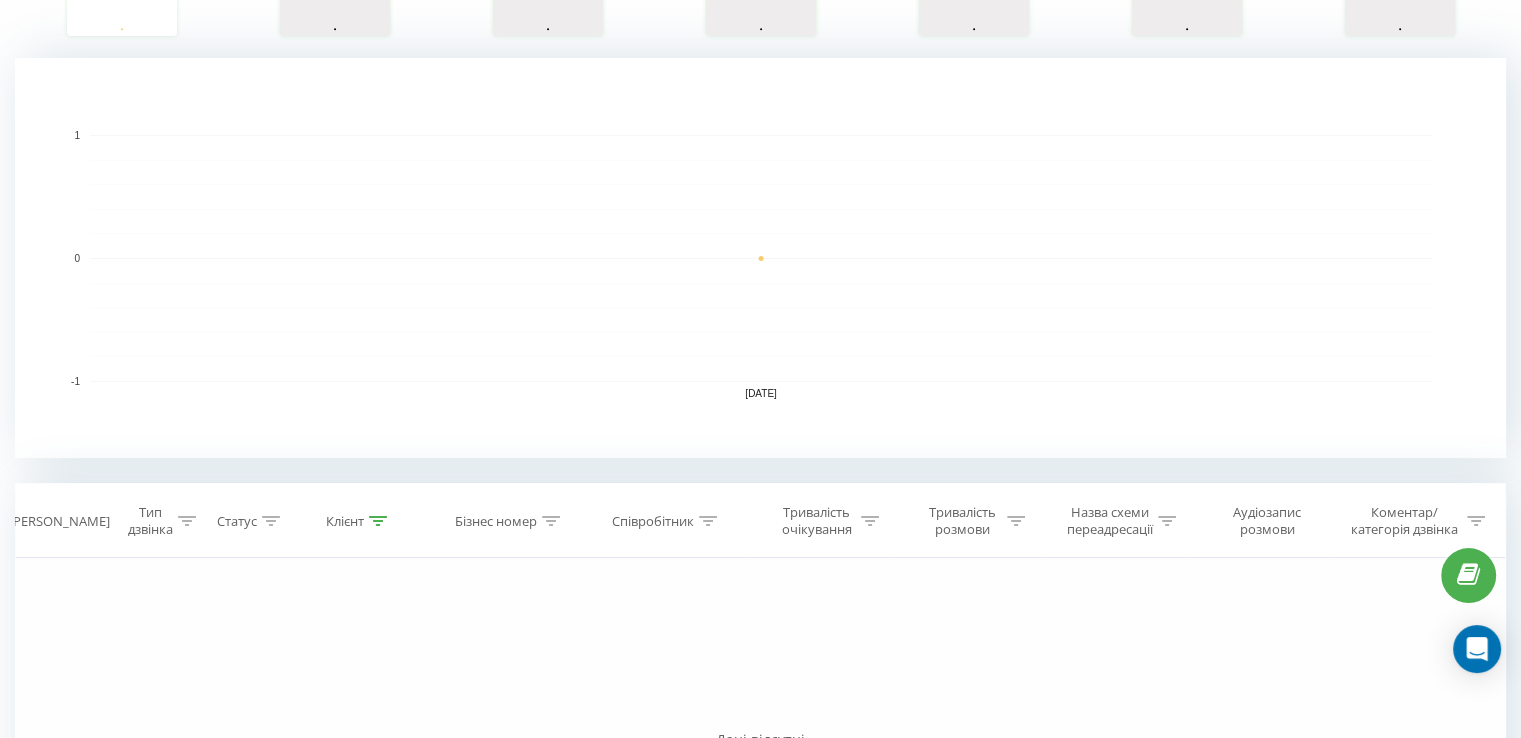 click at bounding box center [378, 521] 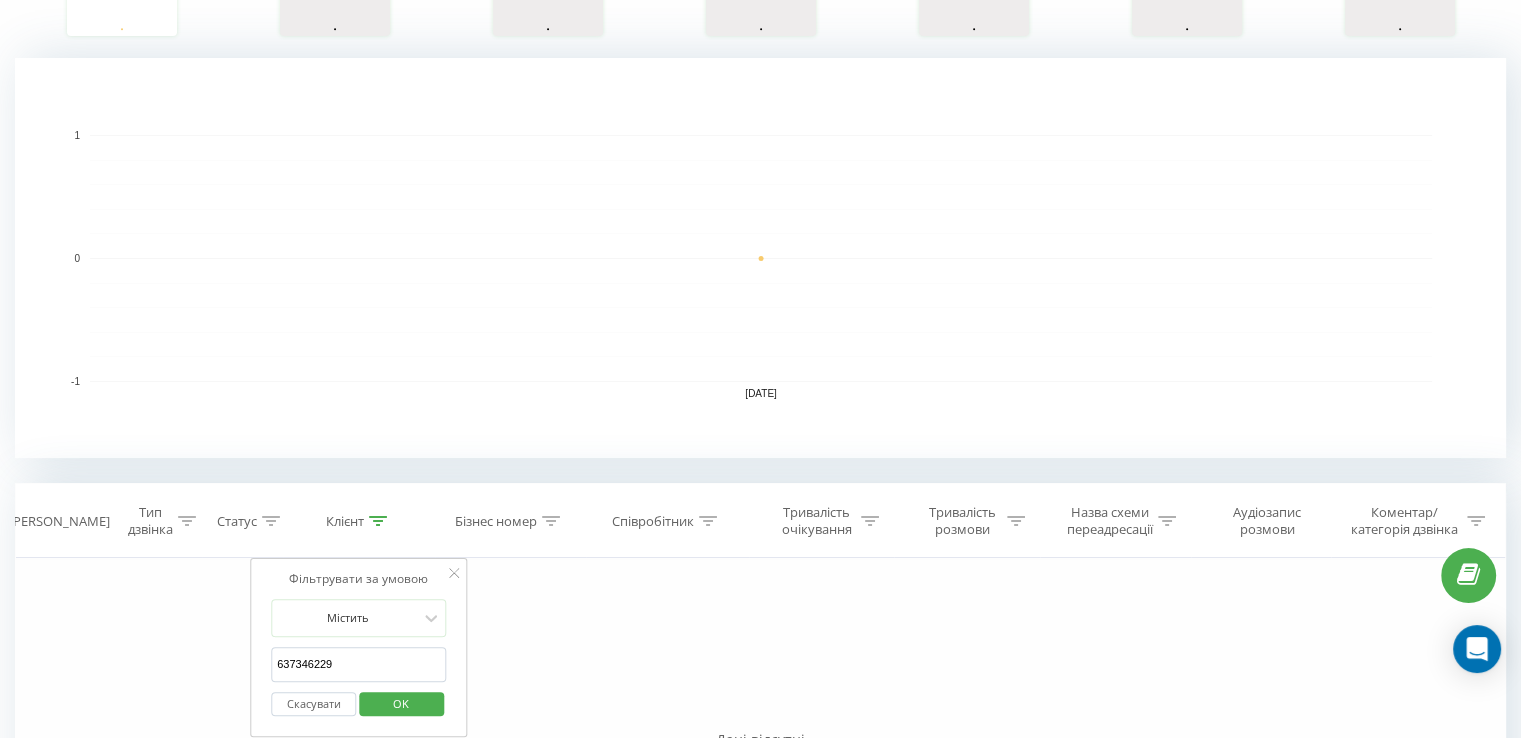 drag, startPoint x: 348, startPoint y: 668, endPoint x: 110, endPoint y: 685, distance: 238.60637 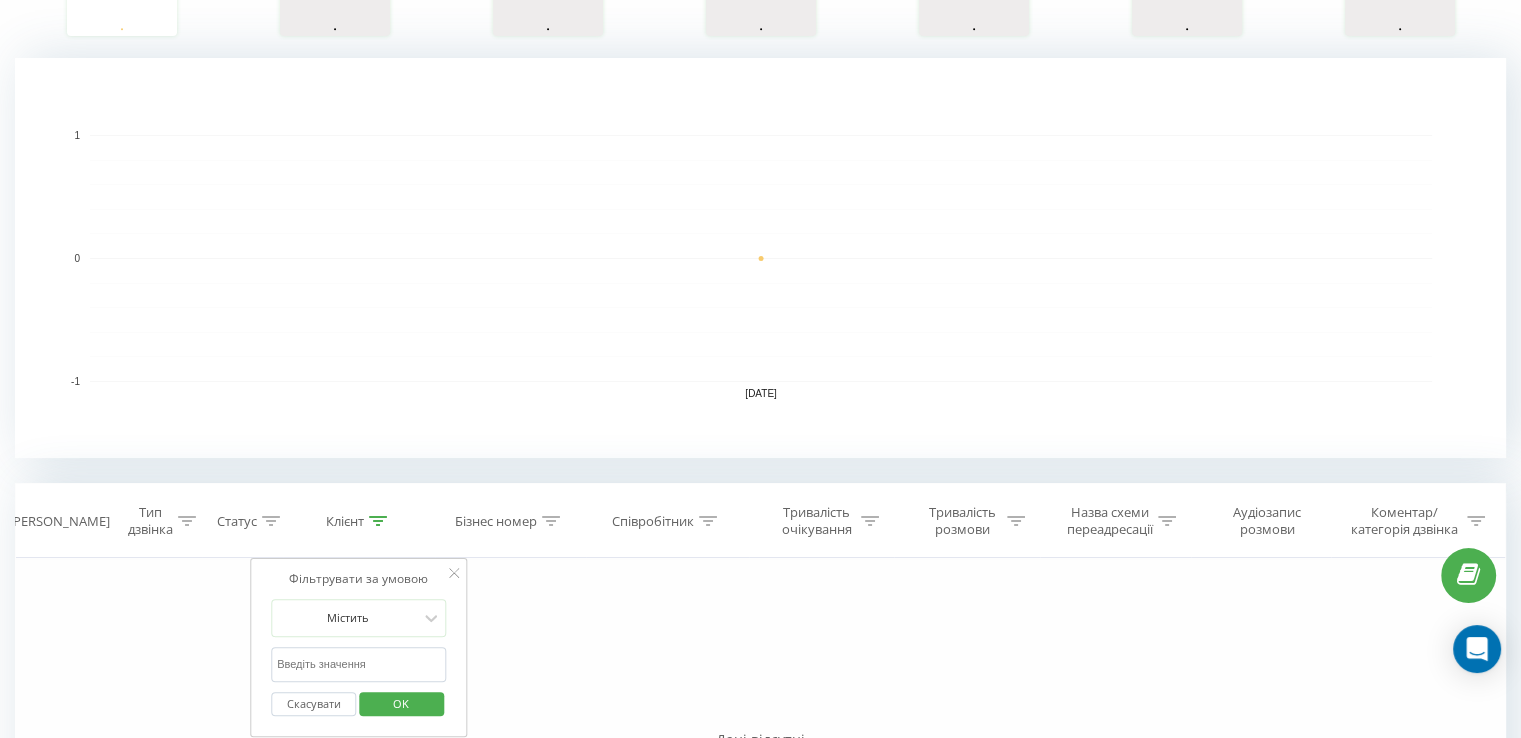 click on "OK" at bounding box center (401, 704) 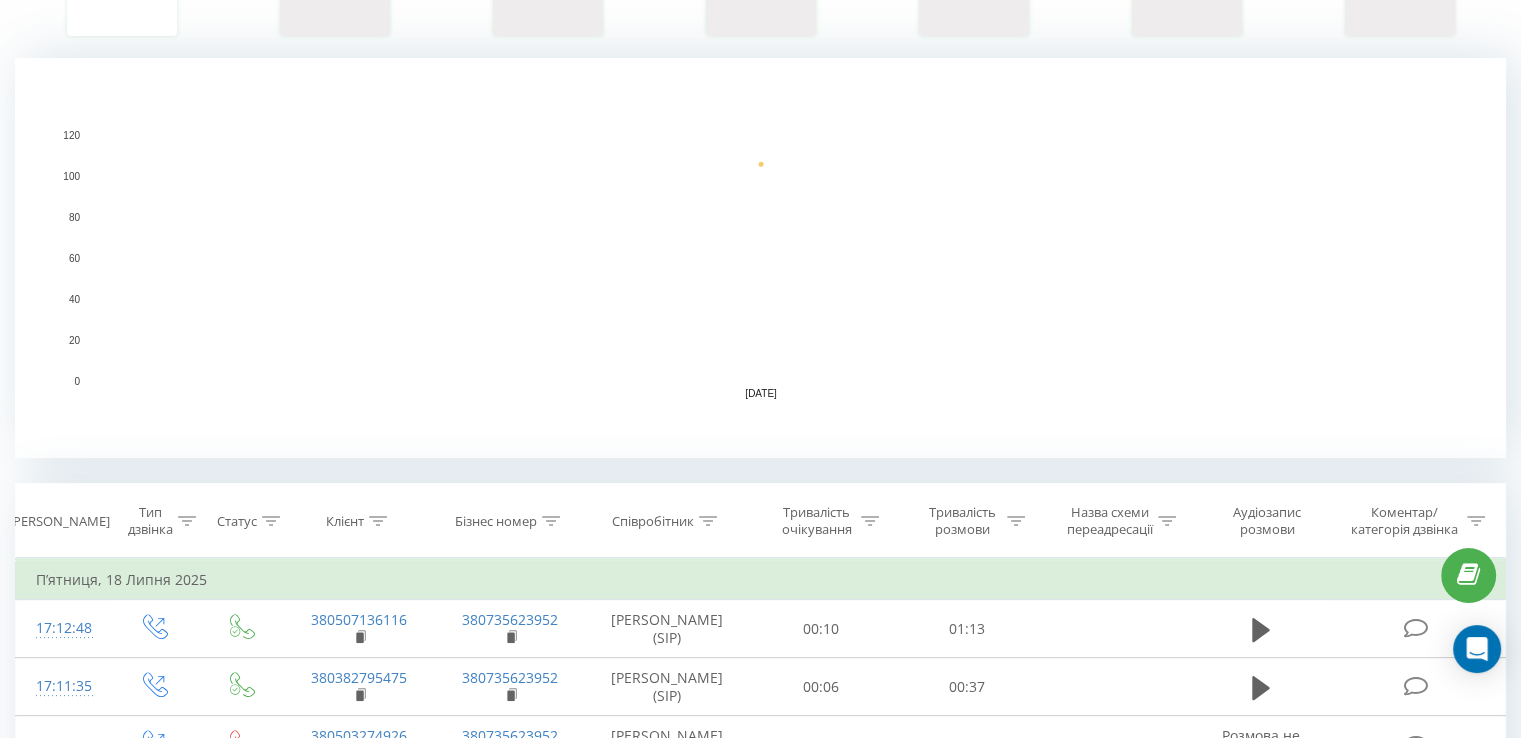 scroll, scrollTop: 0, scrollLeft: 0, axis: both 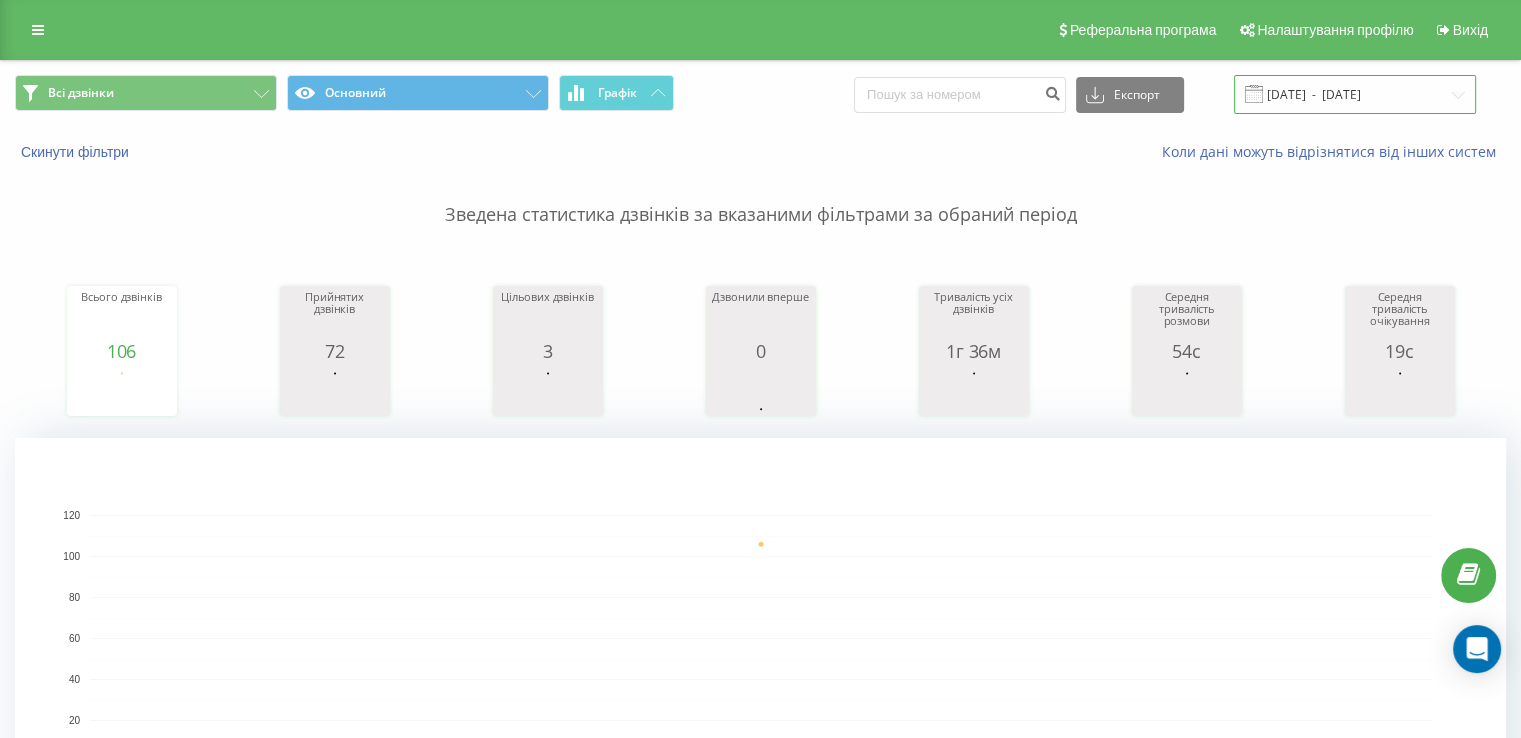 click on "[DATE]  -  [DATE]" at bounding box center (1355, 94) 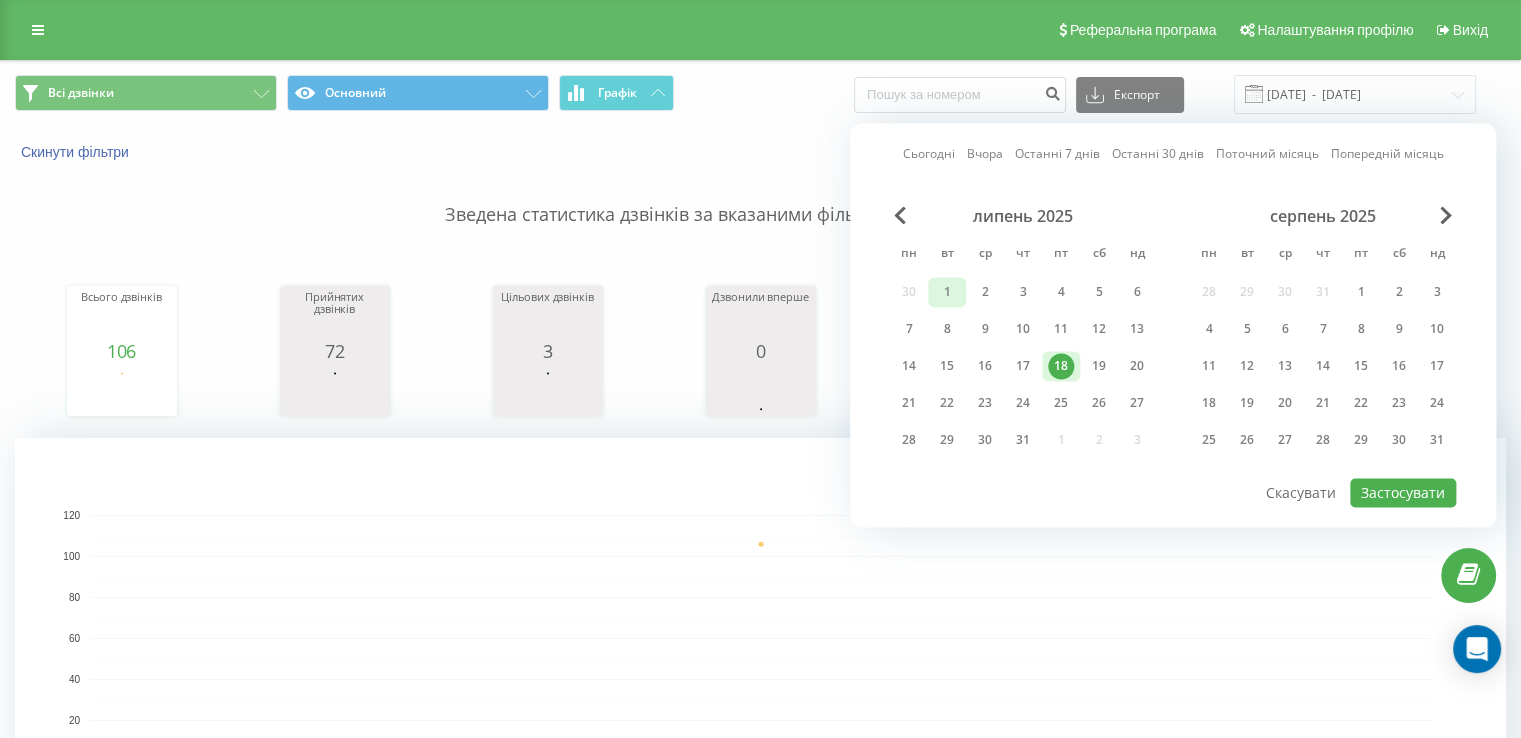 click on "1" at bounding box center [947, 292] 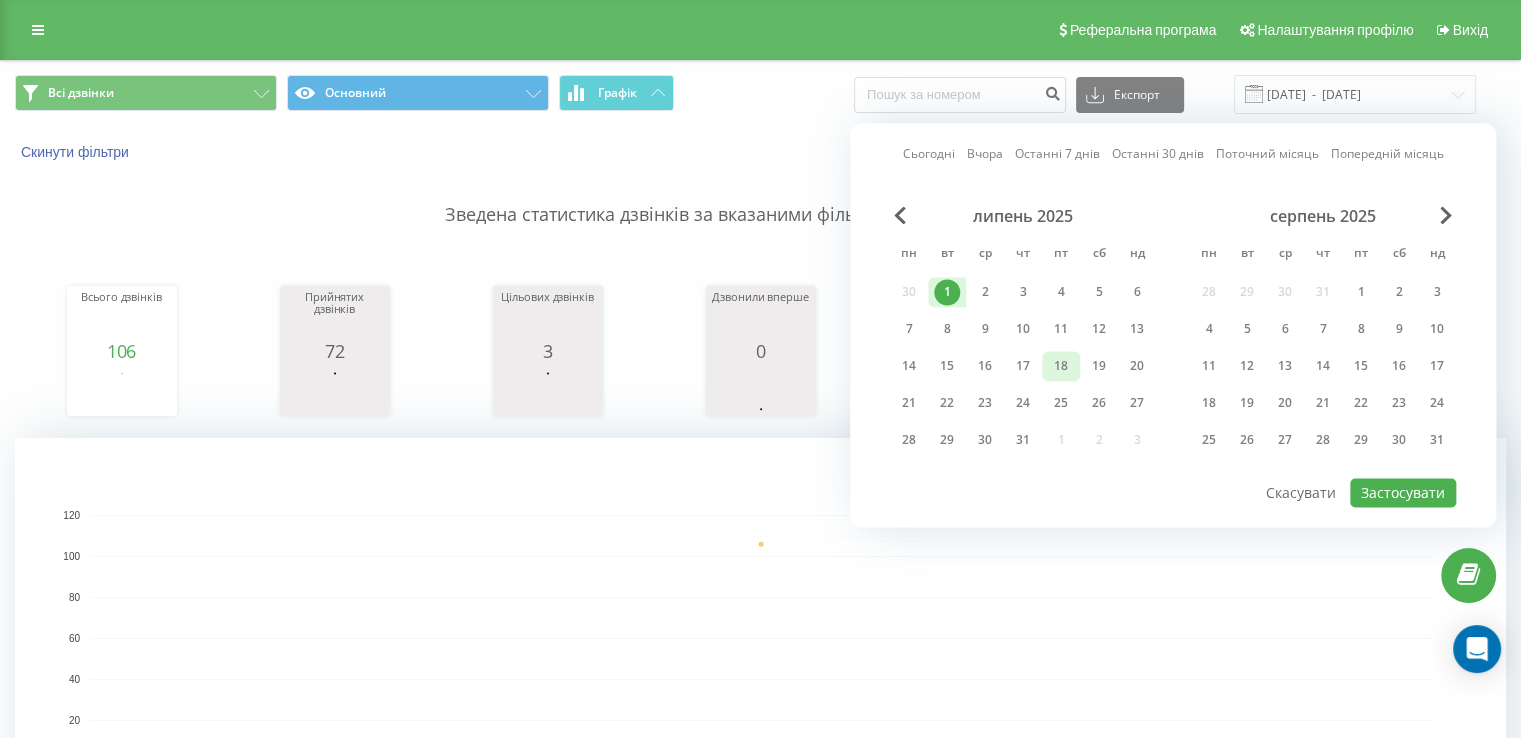click on "18" at bounding box center (1061, 366) 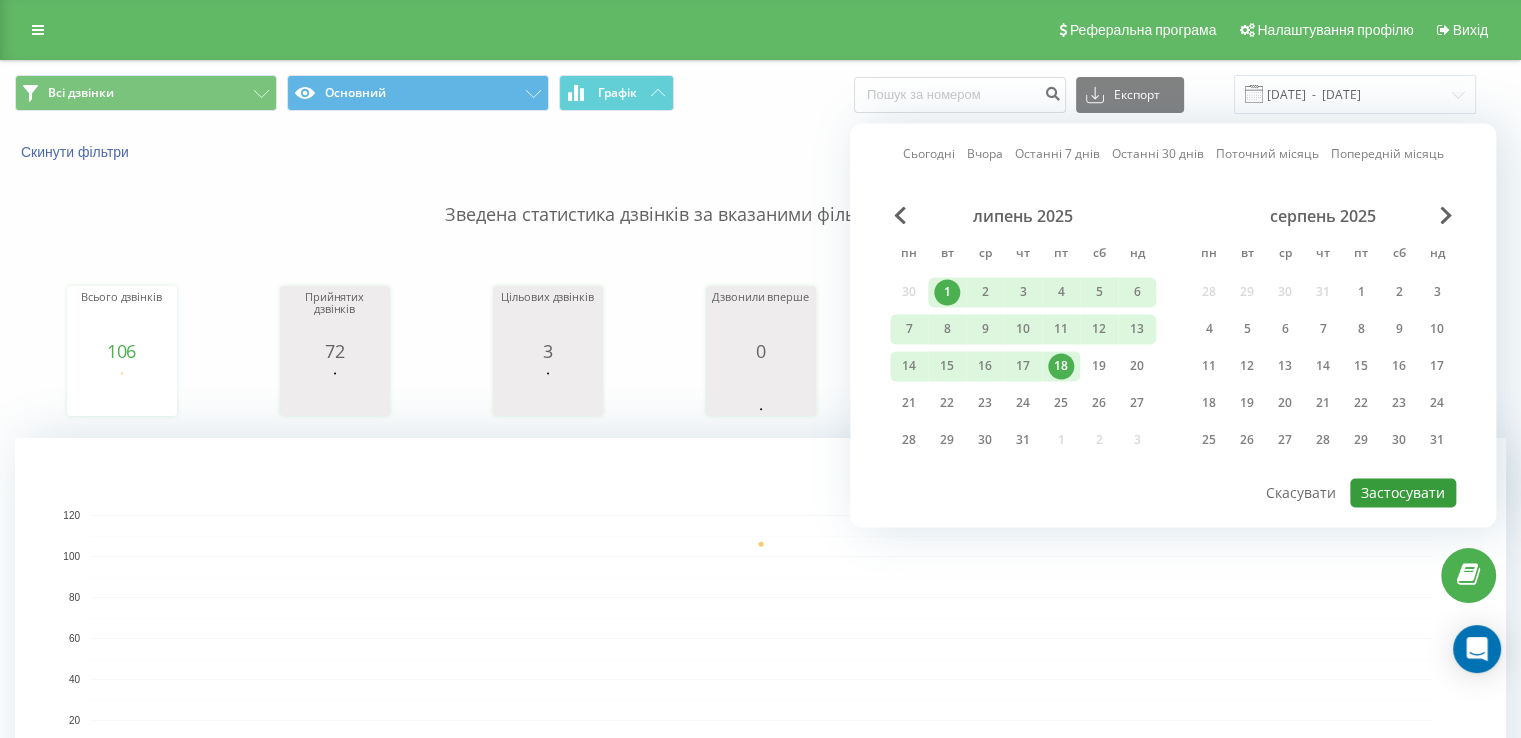 click on "Застосувати" at bounding box center [1403, 492] 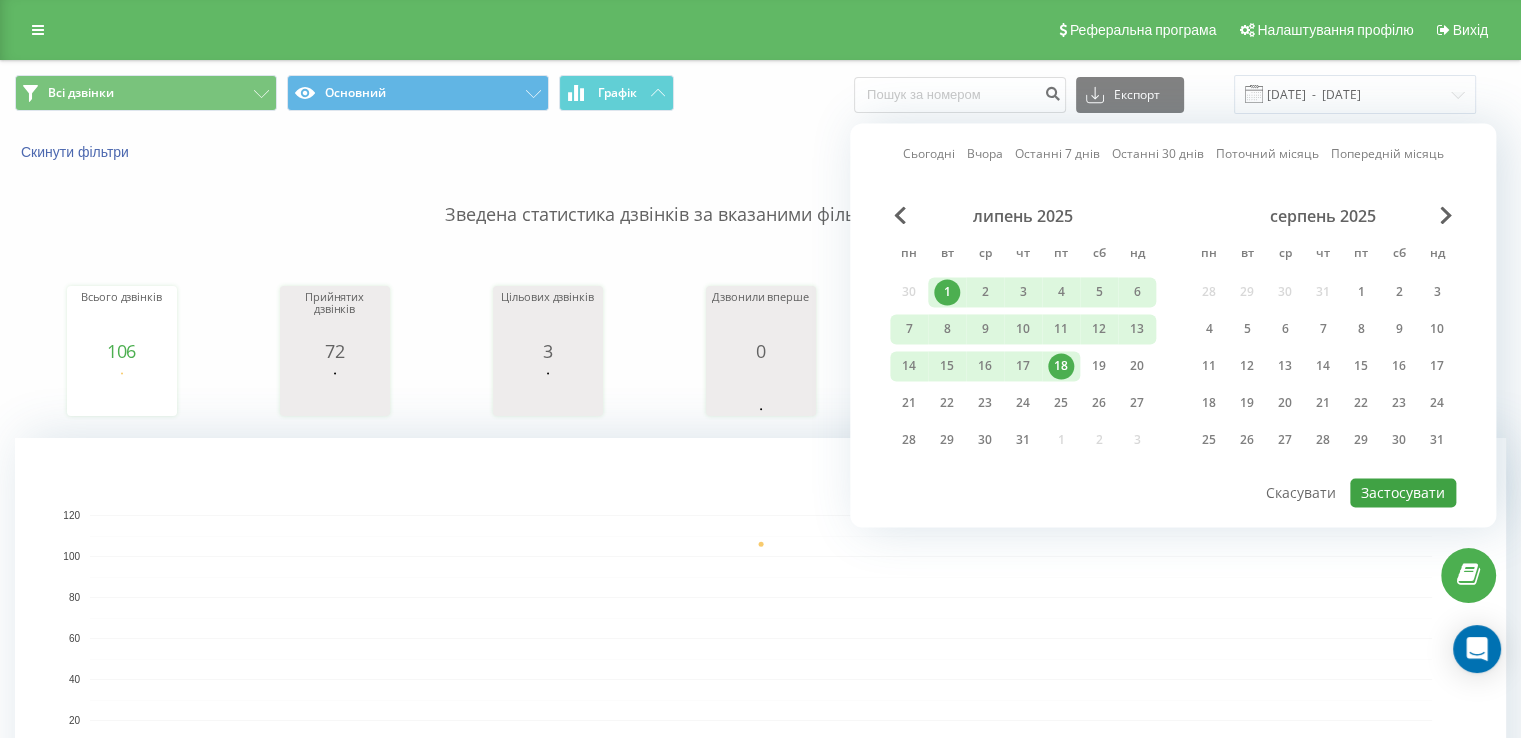 type on "[DATE]  -  [DATE]" 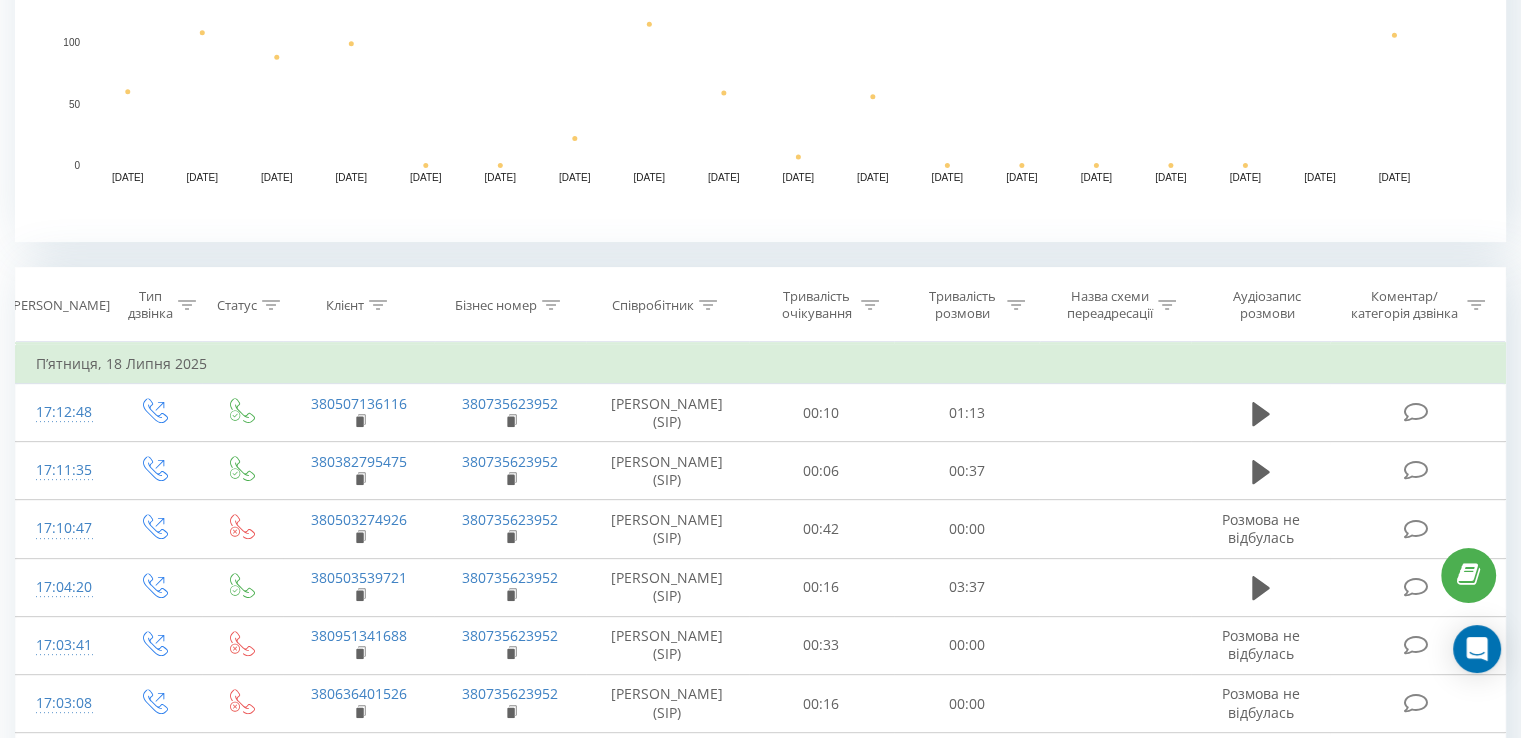 scroll, scrollTop: 595, scrollLeft: 0, axis: vertical 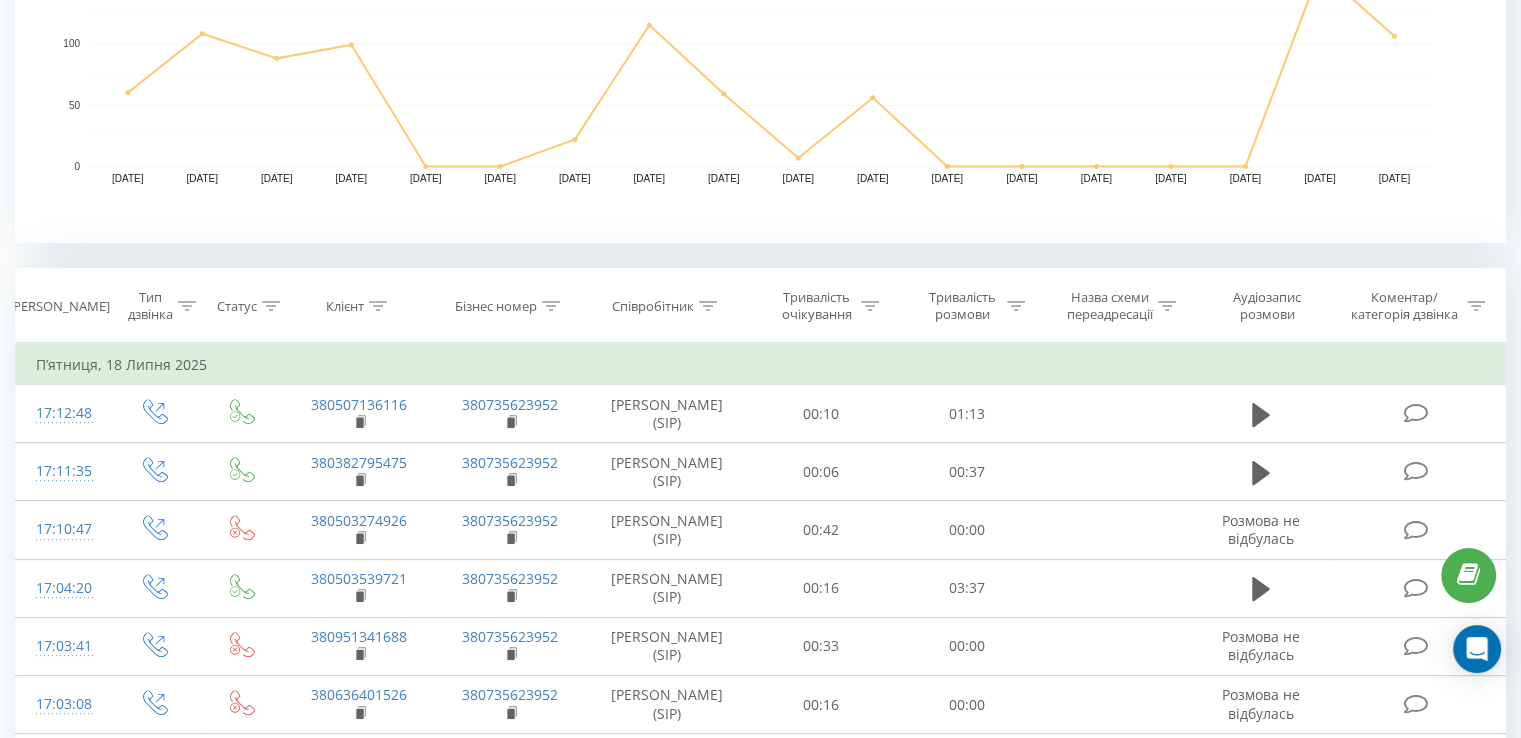 click 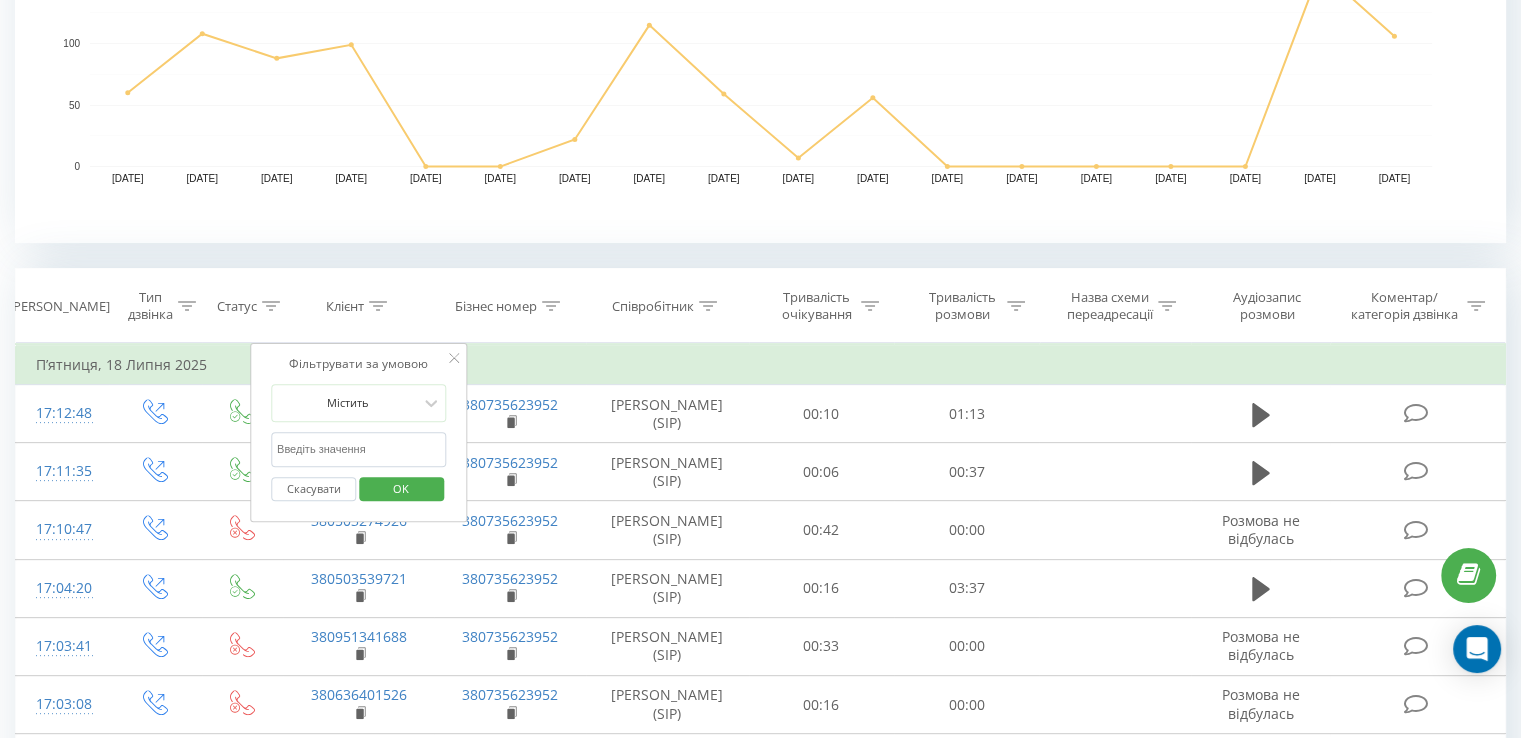 paste on "[PHONE_NUMBER]" 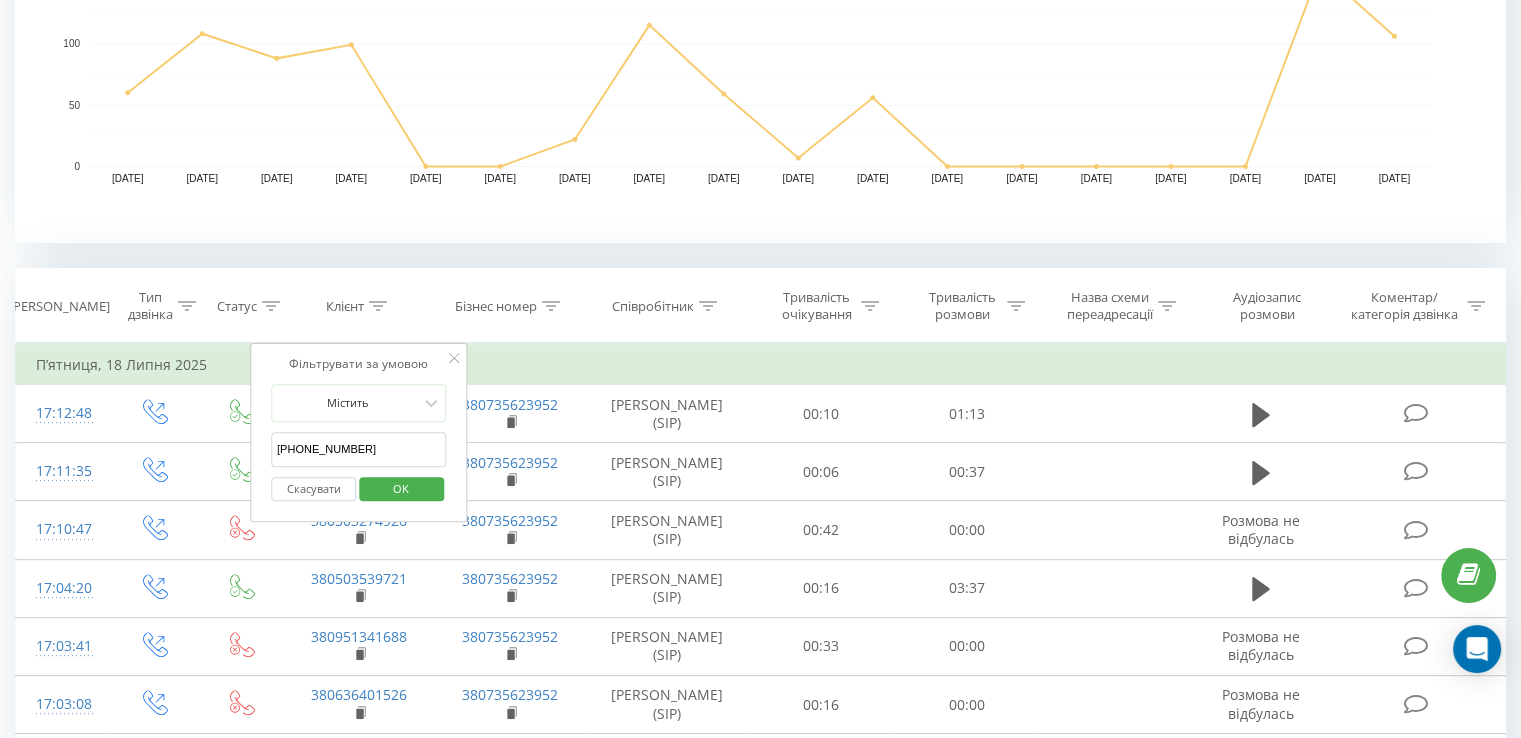 click on "[PHONE_NUMBER]" at bounding box center (359, 449) 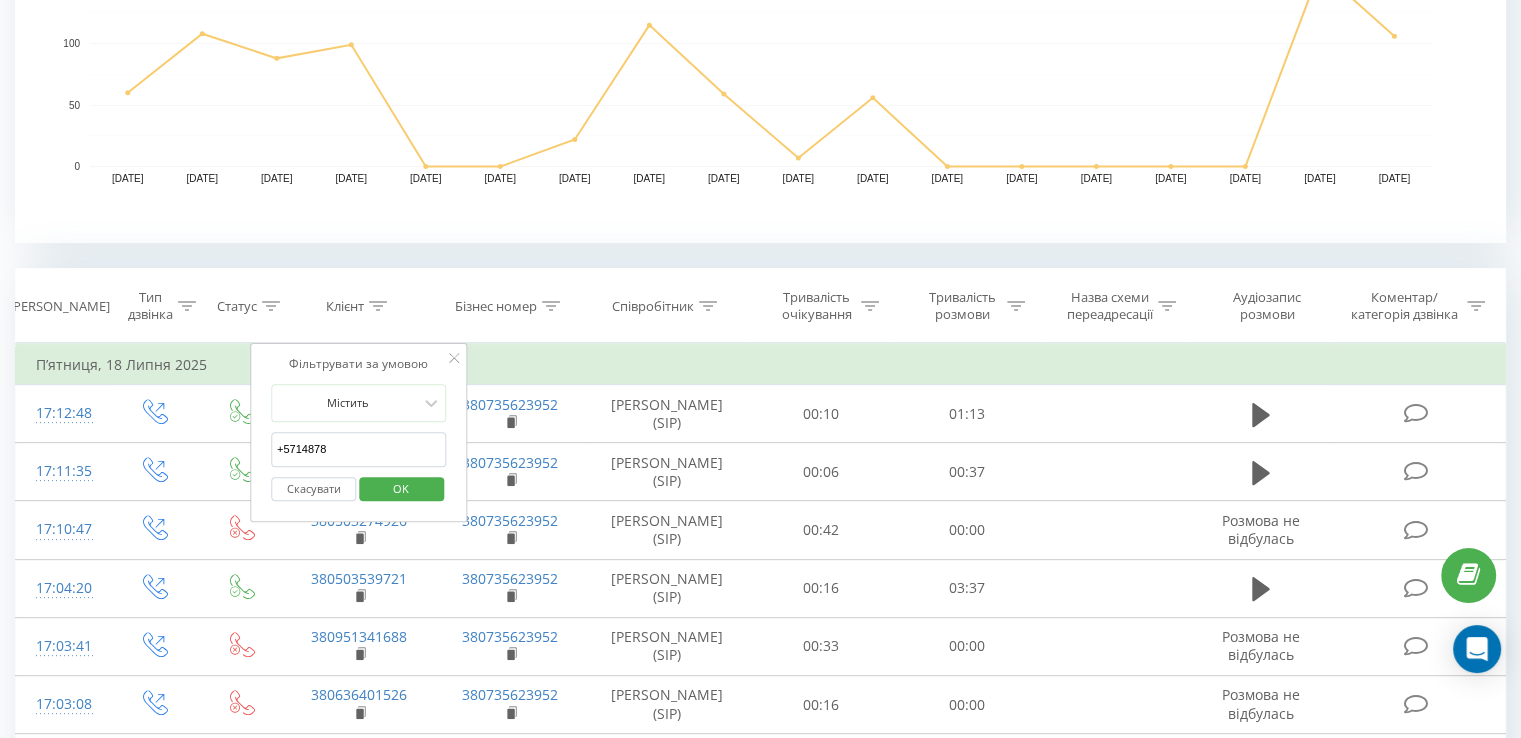 type on "5714878" 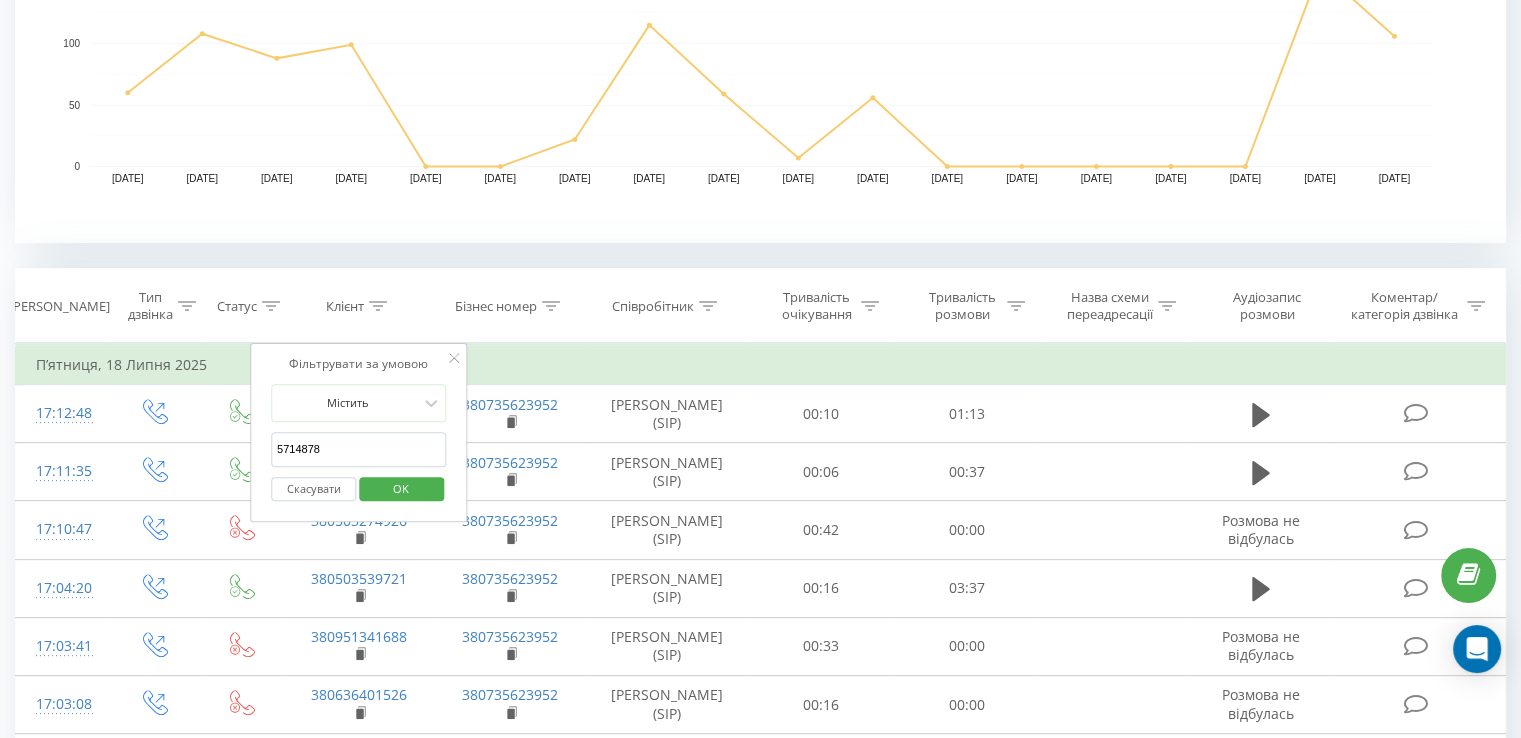 click on "OK" at bounding box center [401, 489] 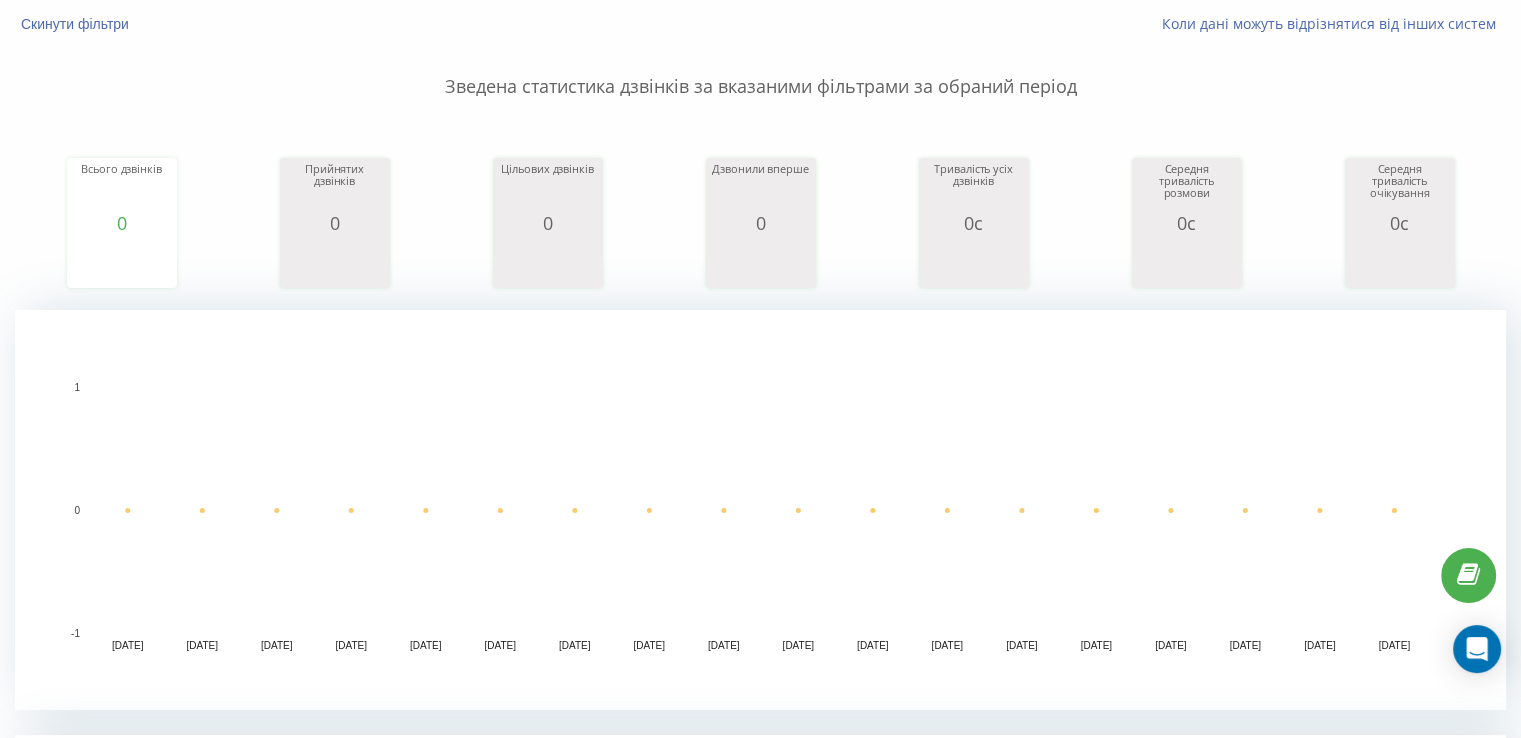 scroll, scrollTop: 0, scrollLeft: 0, axis: both 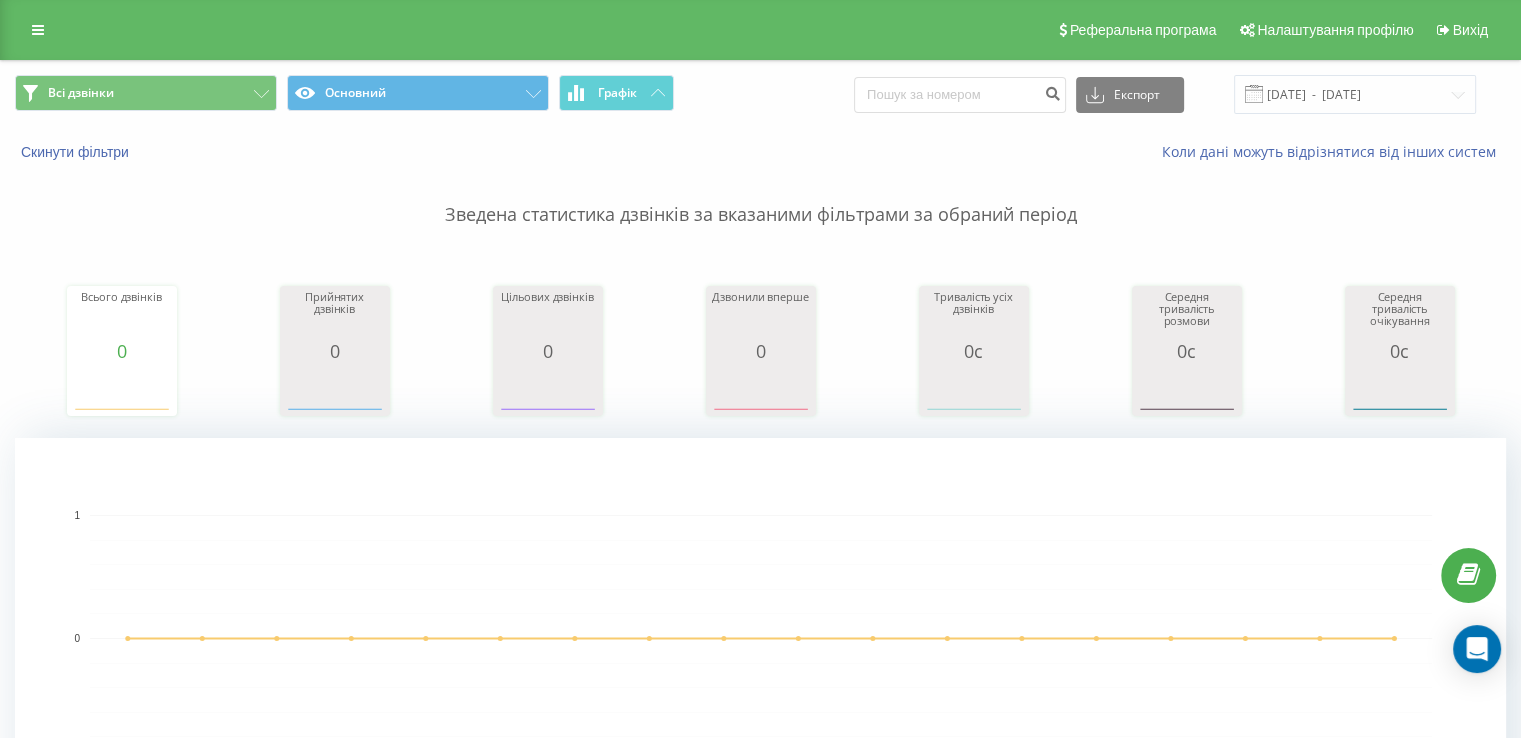 click on "Всі дзвінки Основний Графік Експорт .csv .xls .xlsx [DATE]  -  [DATE]" at bounding box center (760, 94) 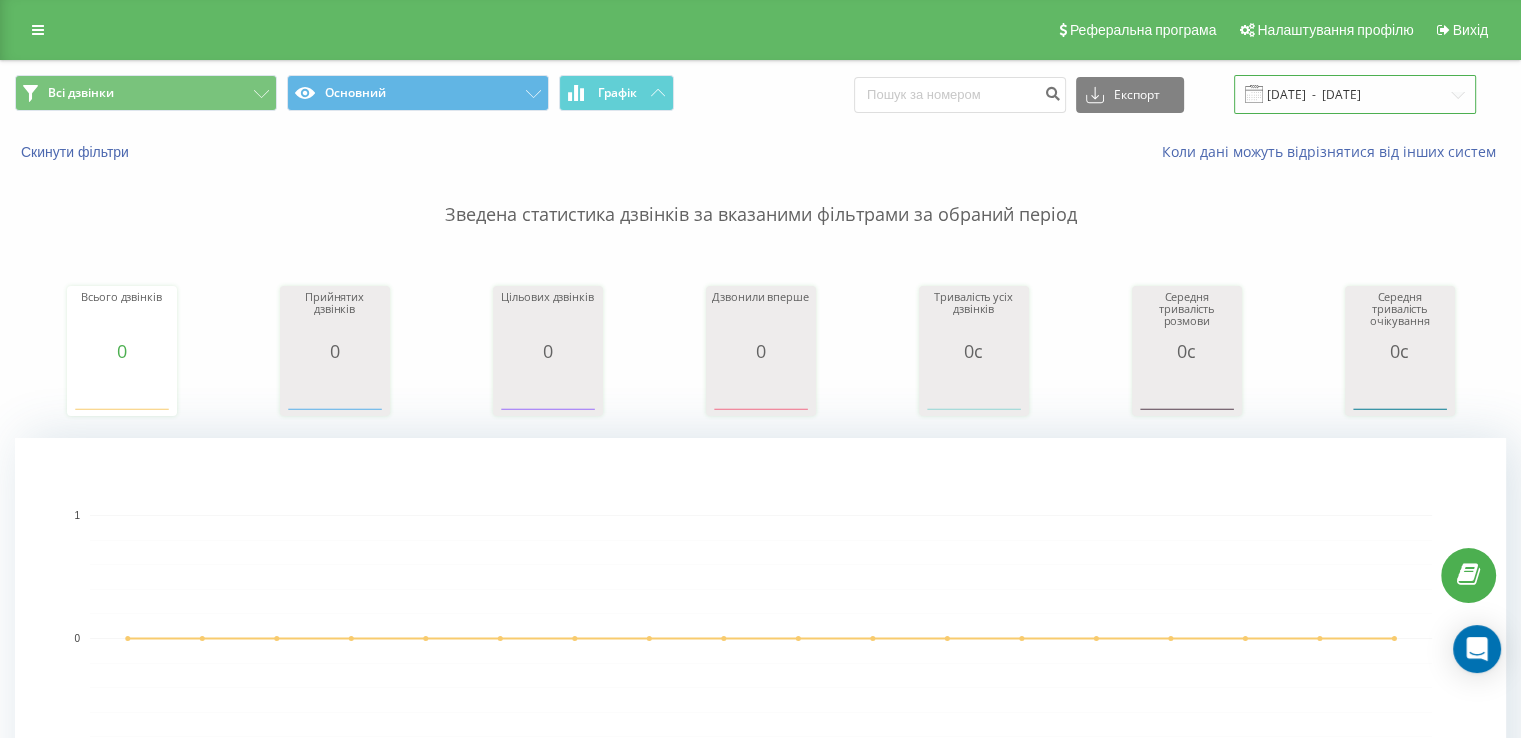 click on "[DATE]  -  [DATE]" at bounding box center (1355, 94) 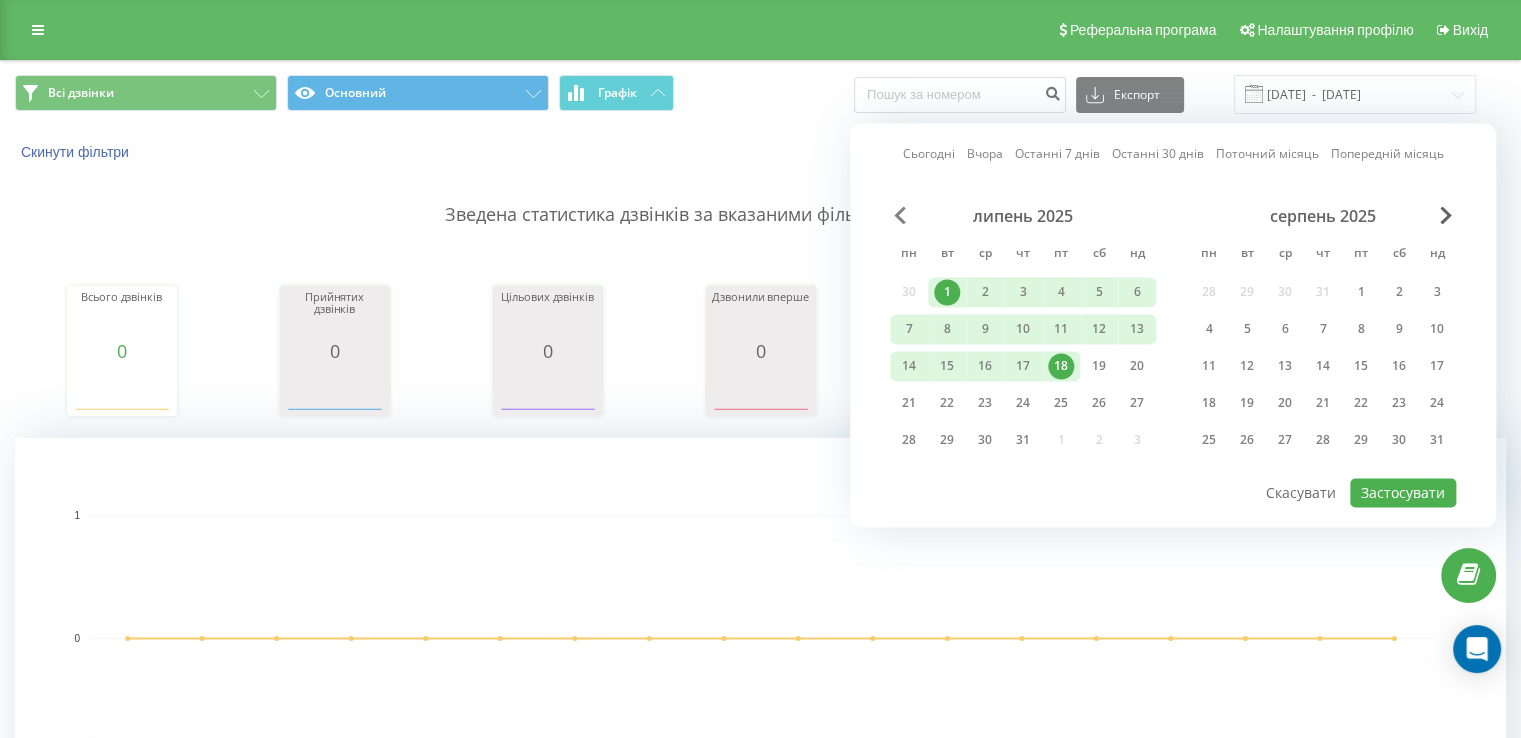 click at bounding box center (900, 215) 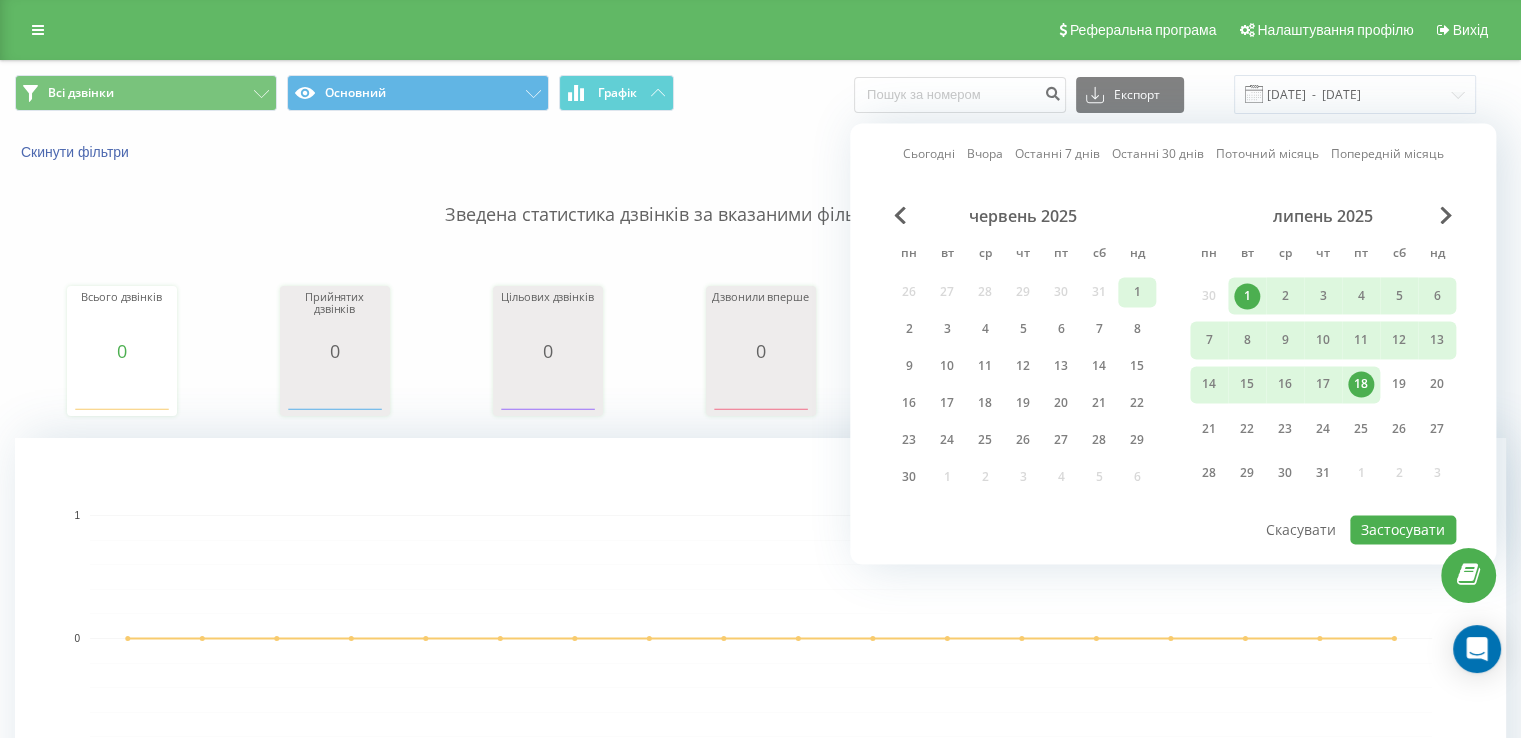 click on "1" at bounding box center (1137, 292) 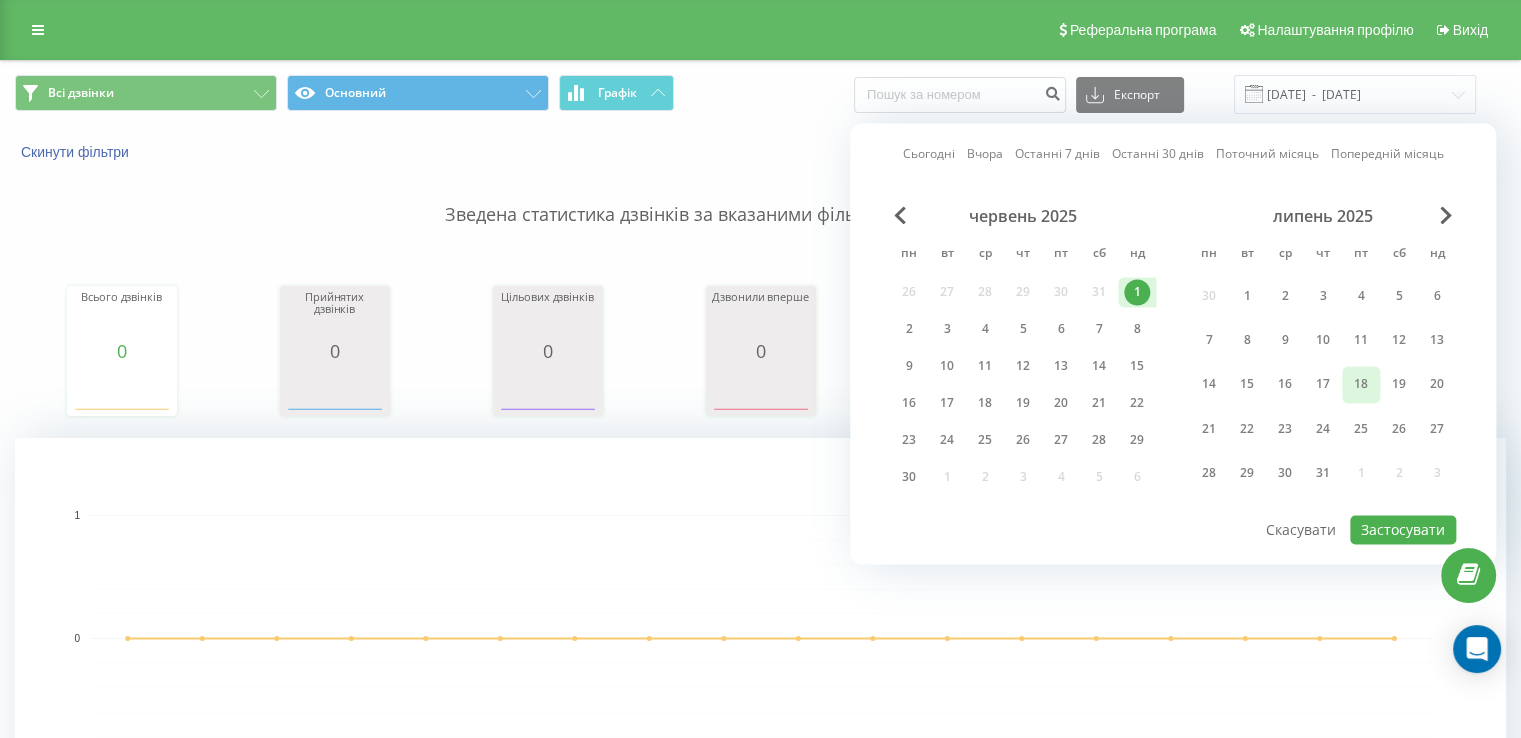 click on "18" at bounding box center [1361, 385] 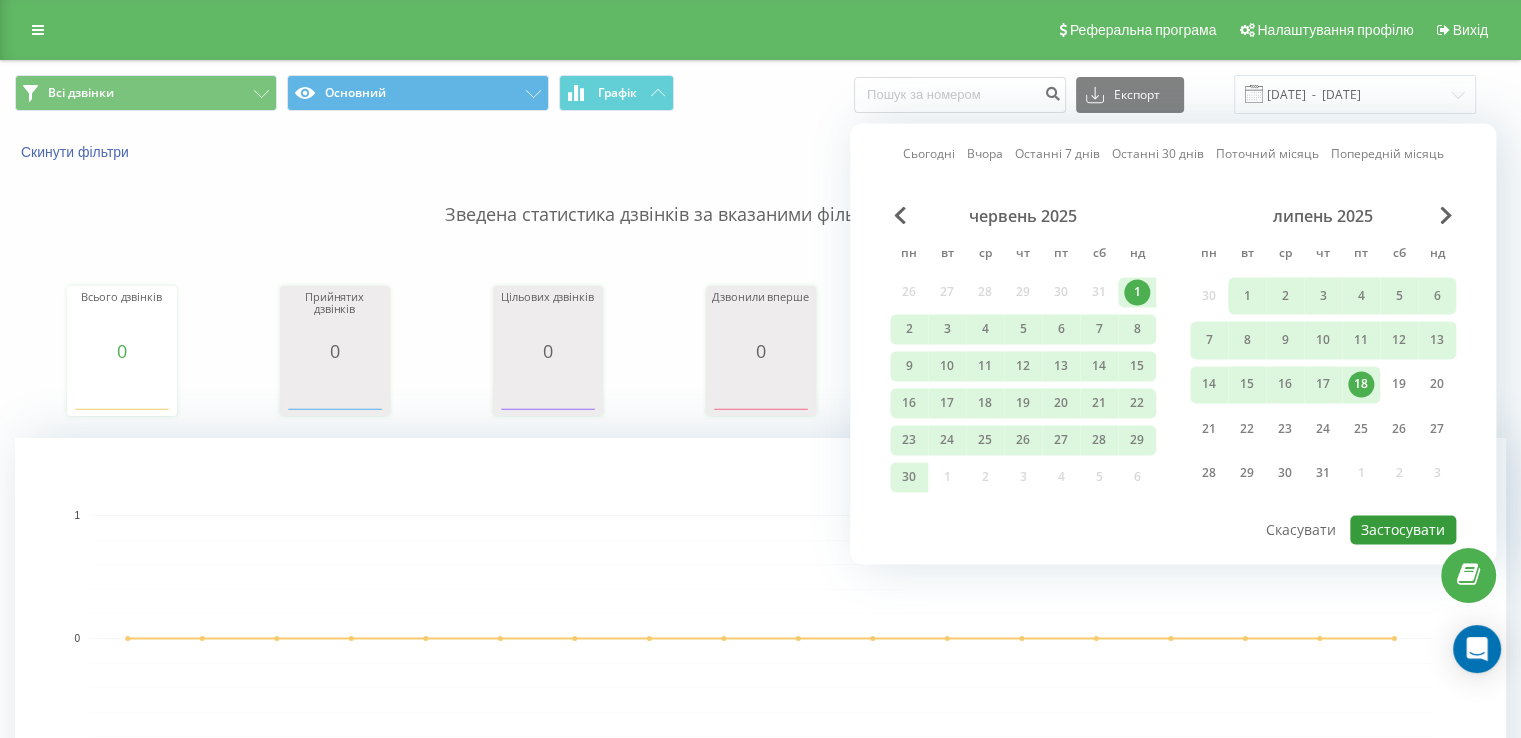 click on "Застосувати" at bounding box center (1403, 529) 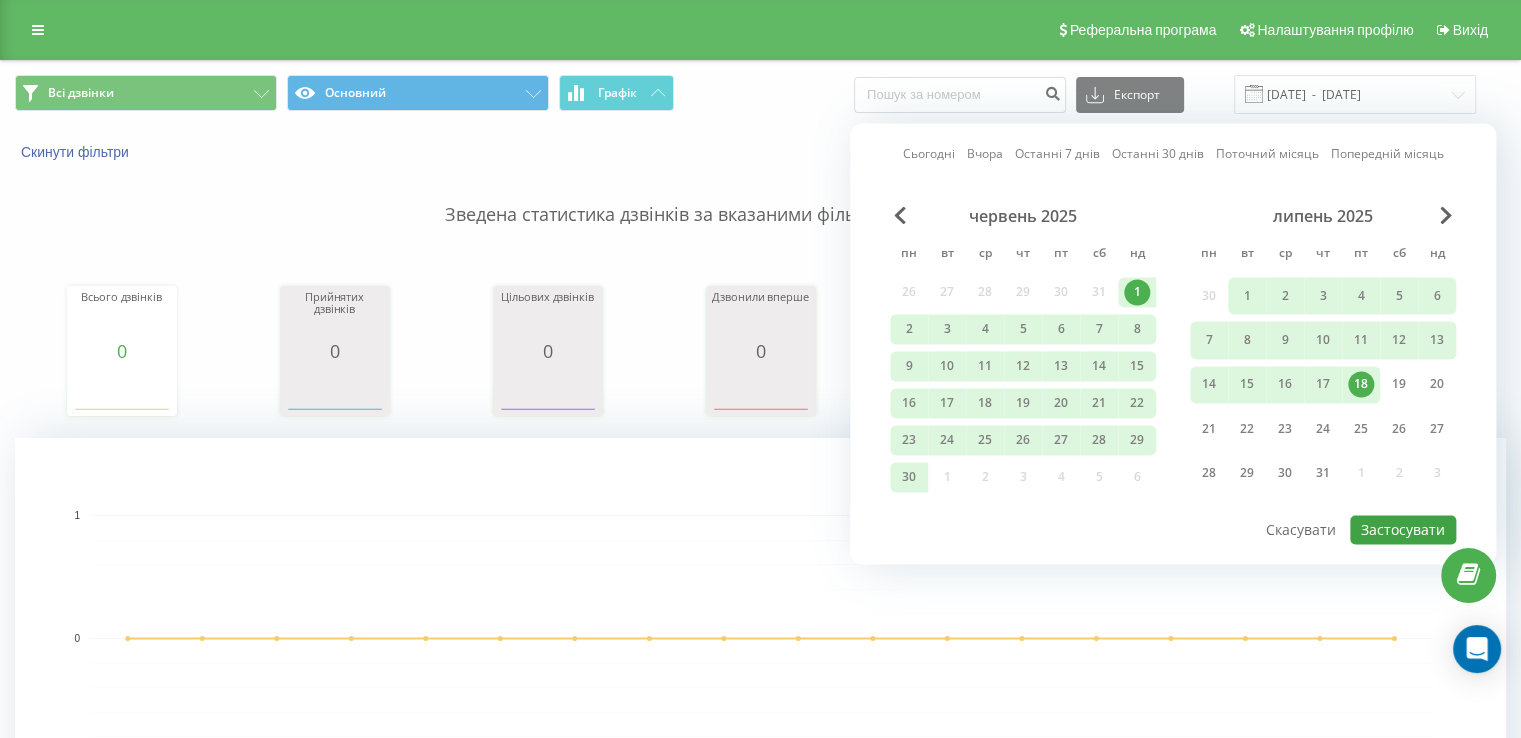 type on "[DATE]  -  [DATE]" 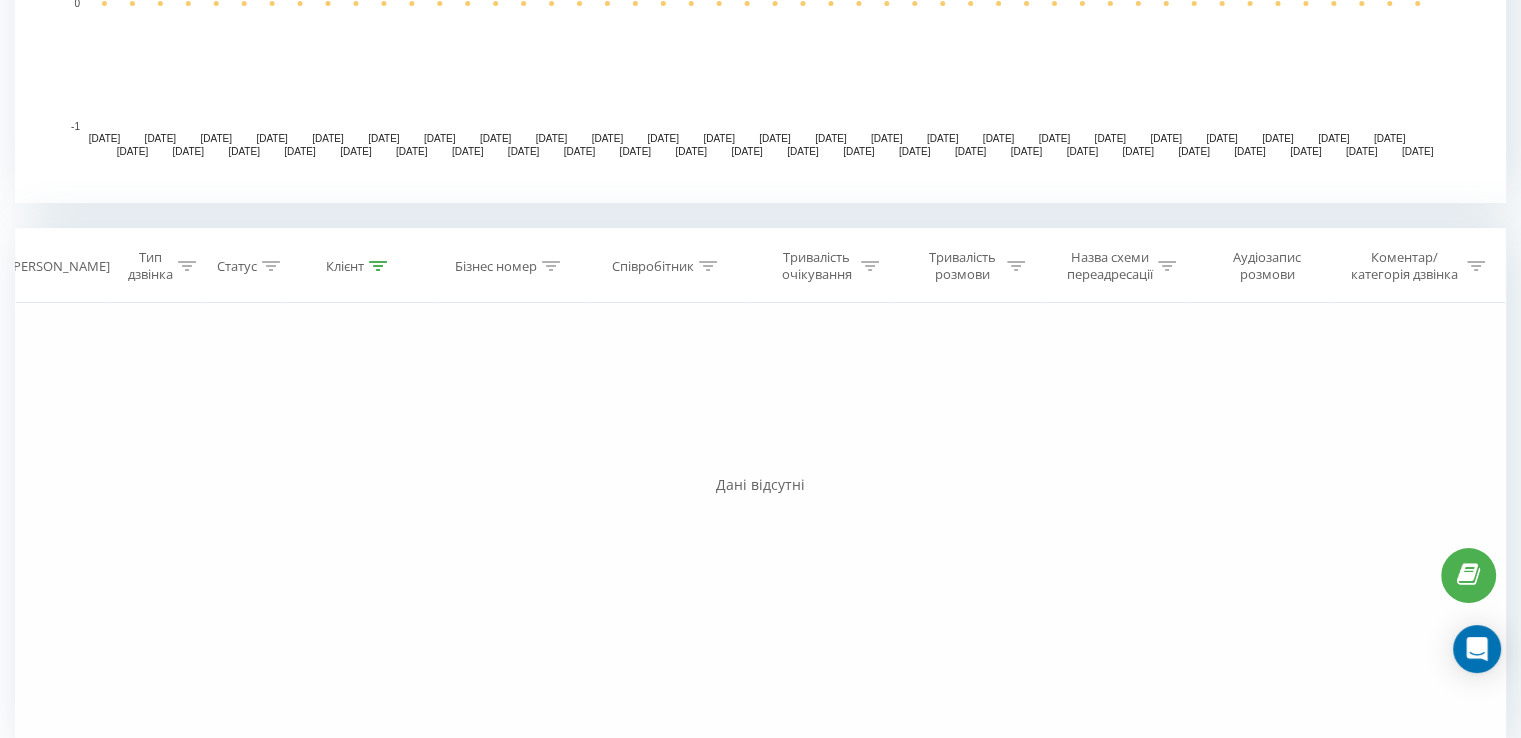 scroll, scrollTop: 636, scrollLeft: 0, axis: vertical 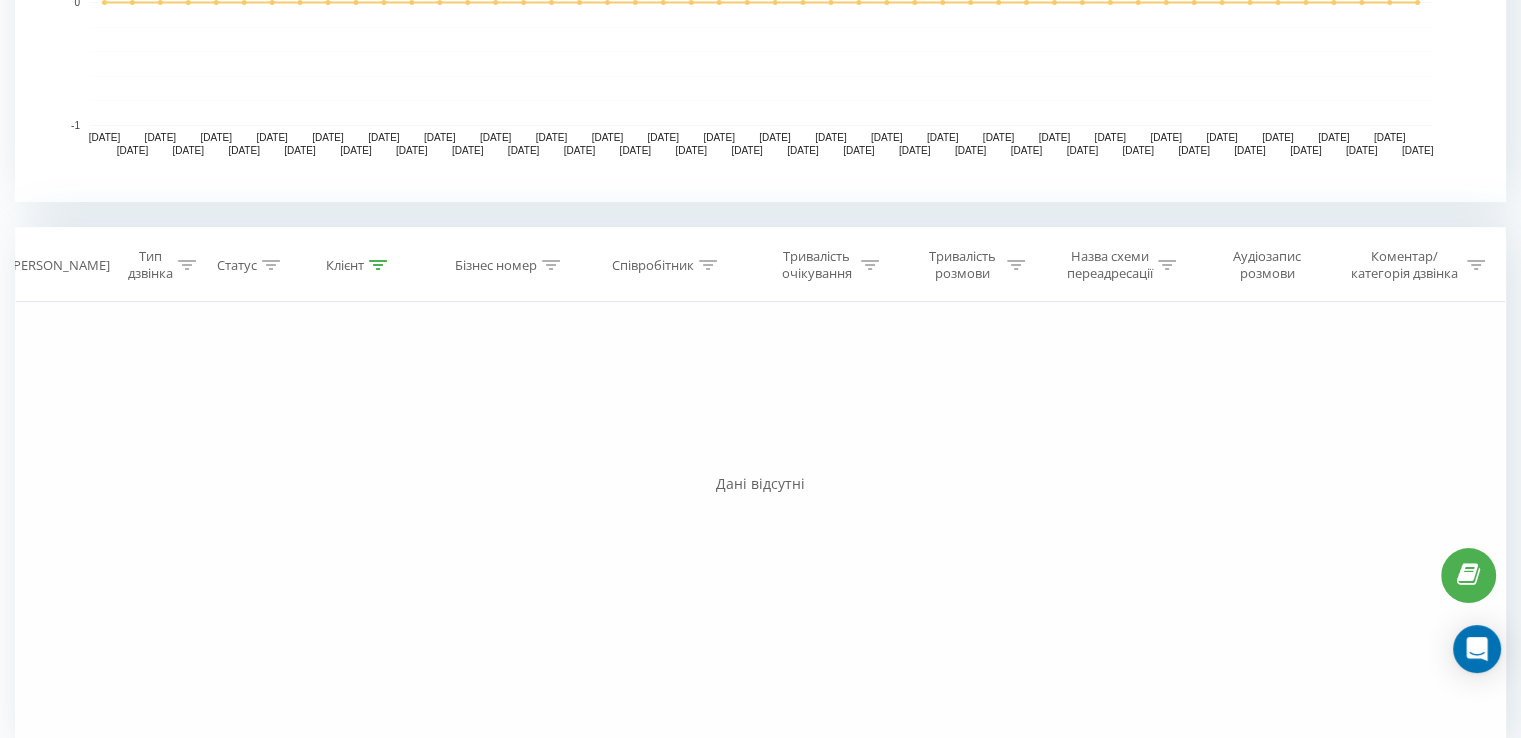 click on "Фільтрувати за умовою Дорівнює Введіть значення Скасувати OK Фільтрувати за умовою Дорівнює Введіть значення Скасувати OK Фільтрувати за умовою Містить 5714878 Скасувати OK Фільтрувати за умовою Містить Скасувати OK Фільтрувати за умовою Містить Скасувати OK Фільтрувати за умовою Дорівнює Скасувати OK Фільтрувати за умовою Дорівнює Скасувати OK Фільтрувати за умовою Містить Скасувати OK Фільтрувати за умовою Дорівнює Введіть значення Скасувати OK" at bounding box center [760, 527] 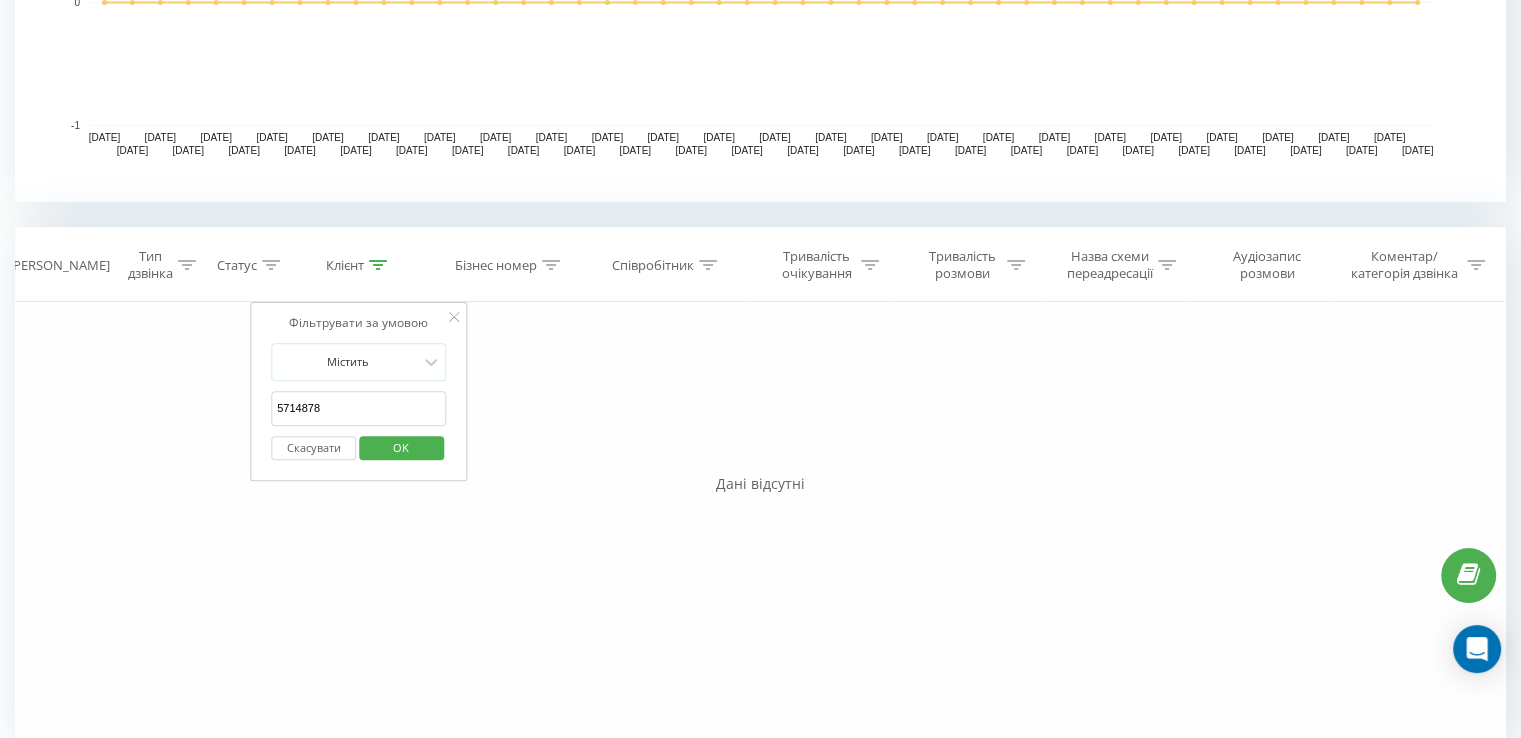 drag, startPoint x: 369, startPoint y: 404, endPoint x: 158, endPoint y: 406, distance: 211.00948 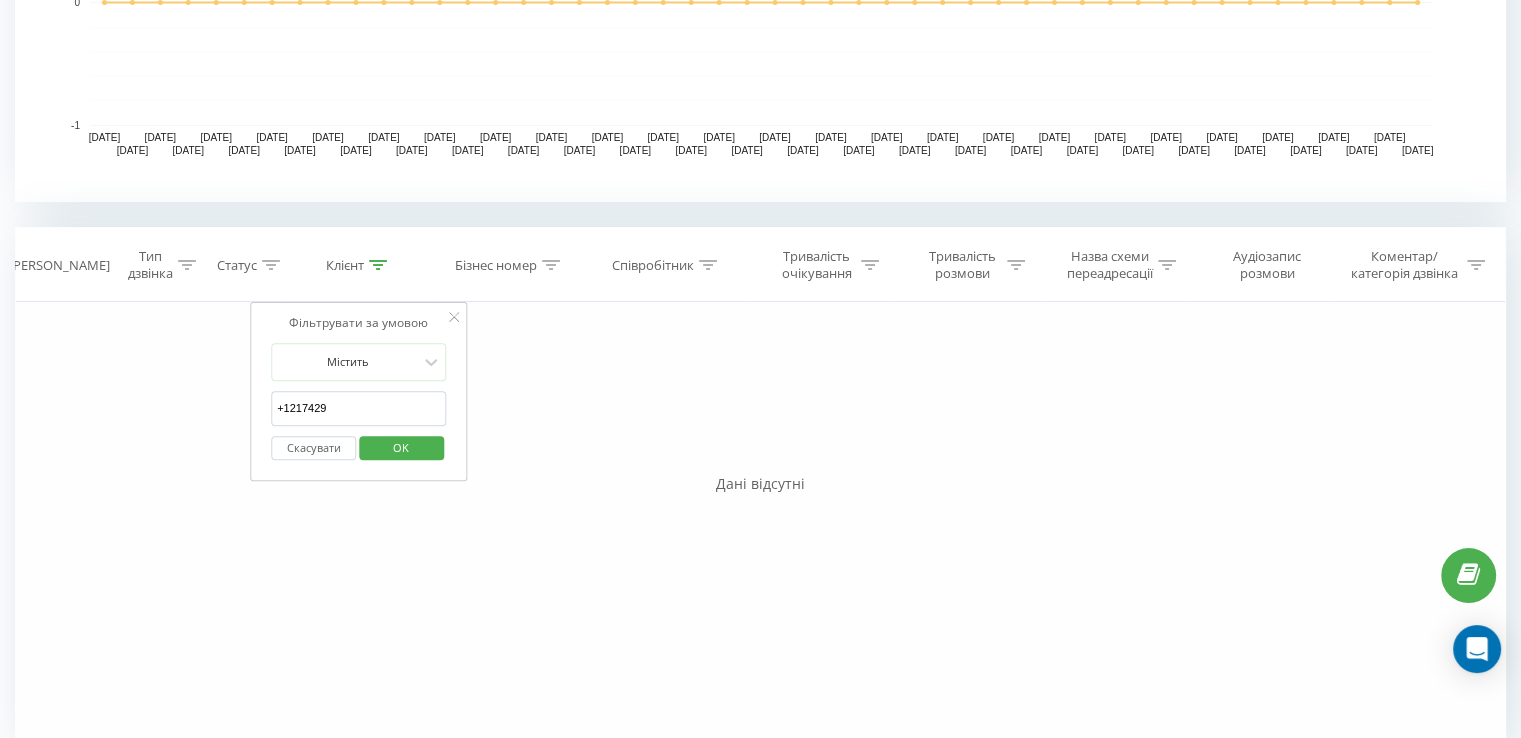 type on "1217429" 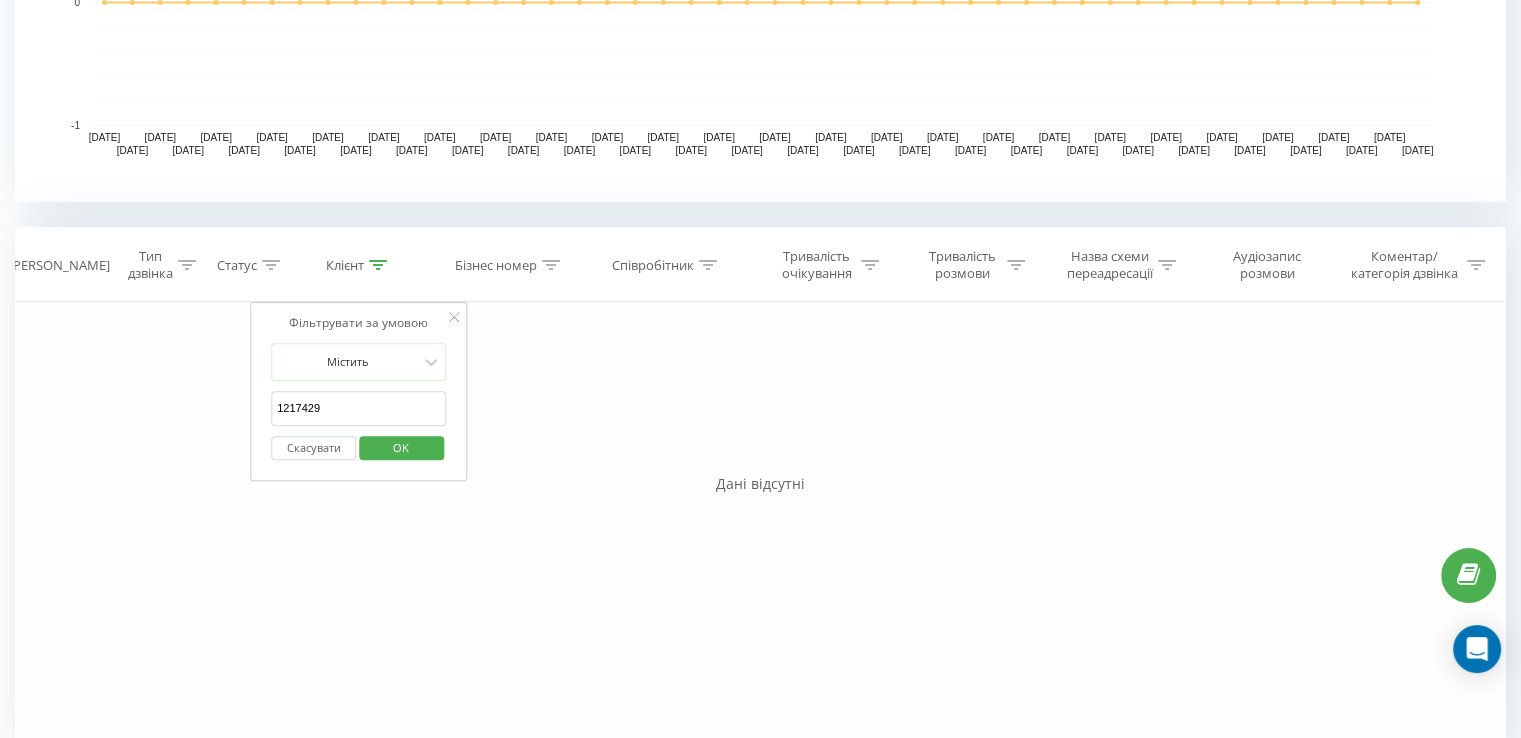 click on "OK" at bounding box center [401, 448] 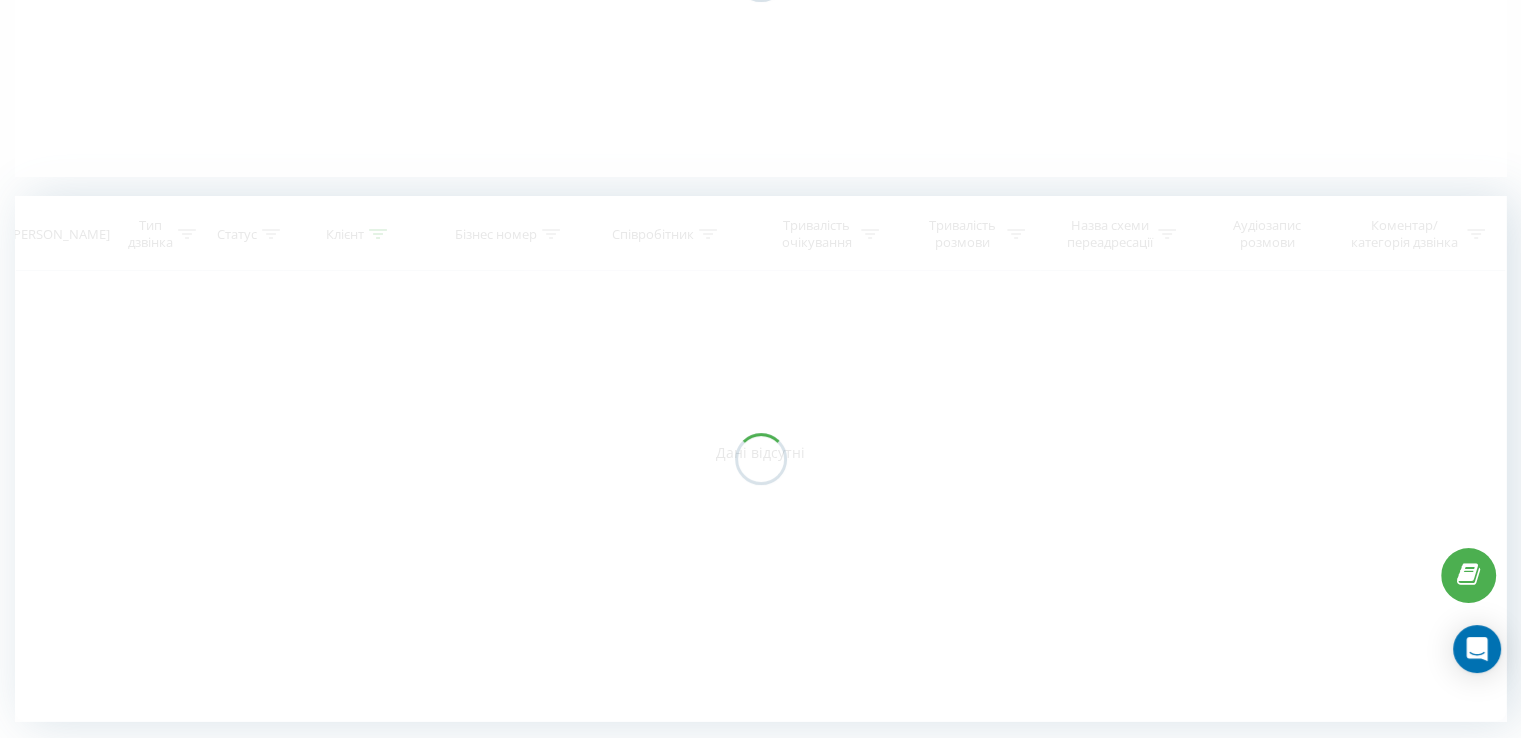 scroll, scrollTop: 386, scrollLeft: 0, axis: vertical 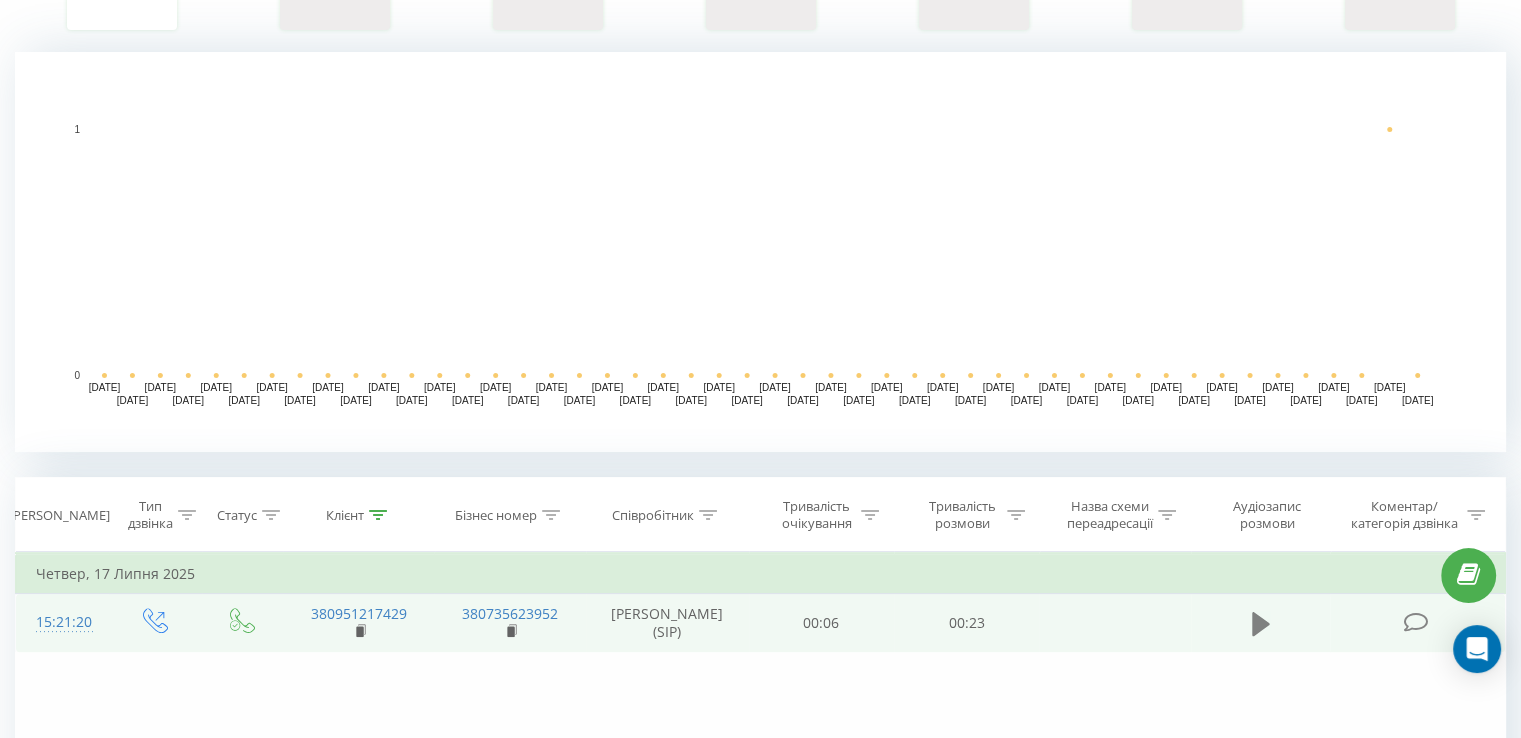 click 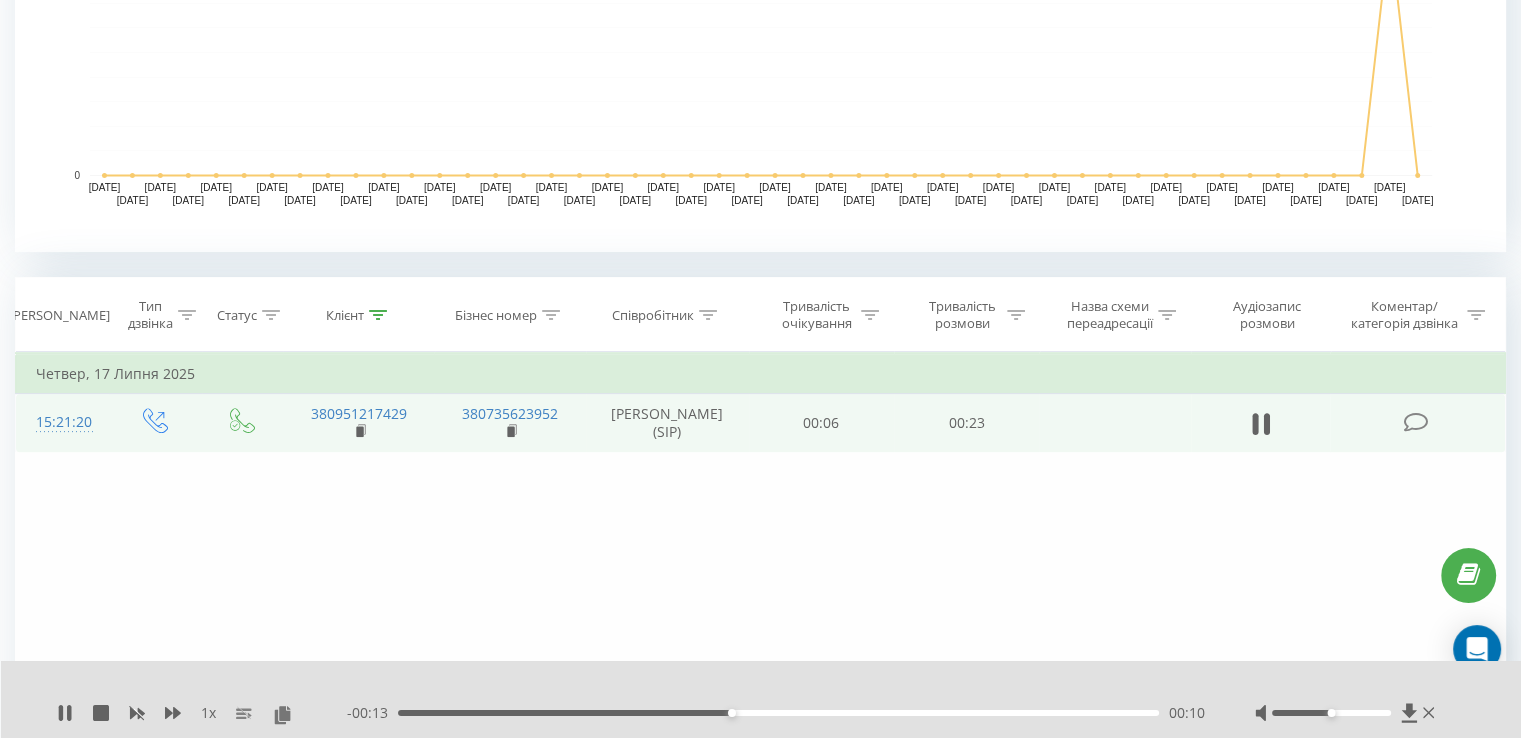 scroll, scrollTop: 587, scrollLeft: 0, axis: vertical 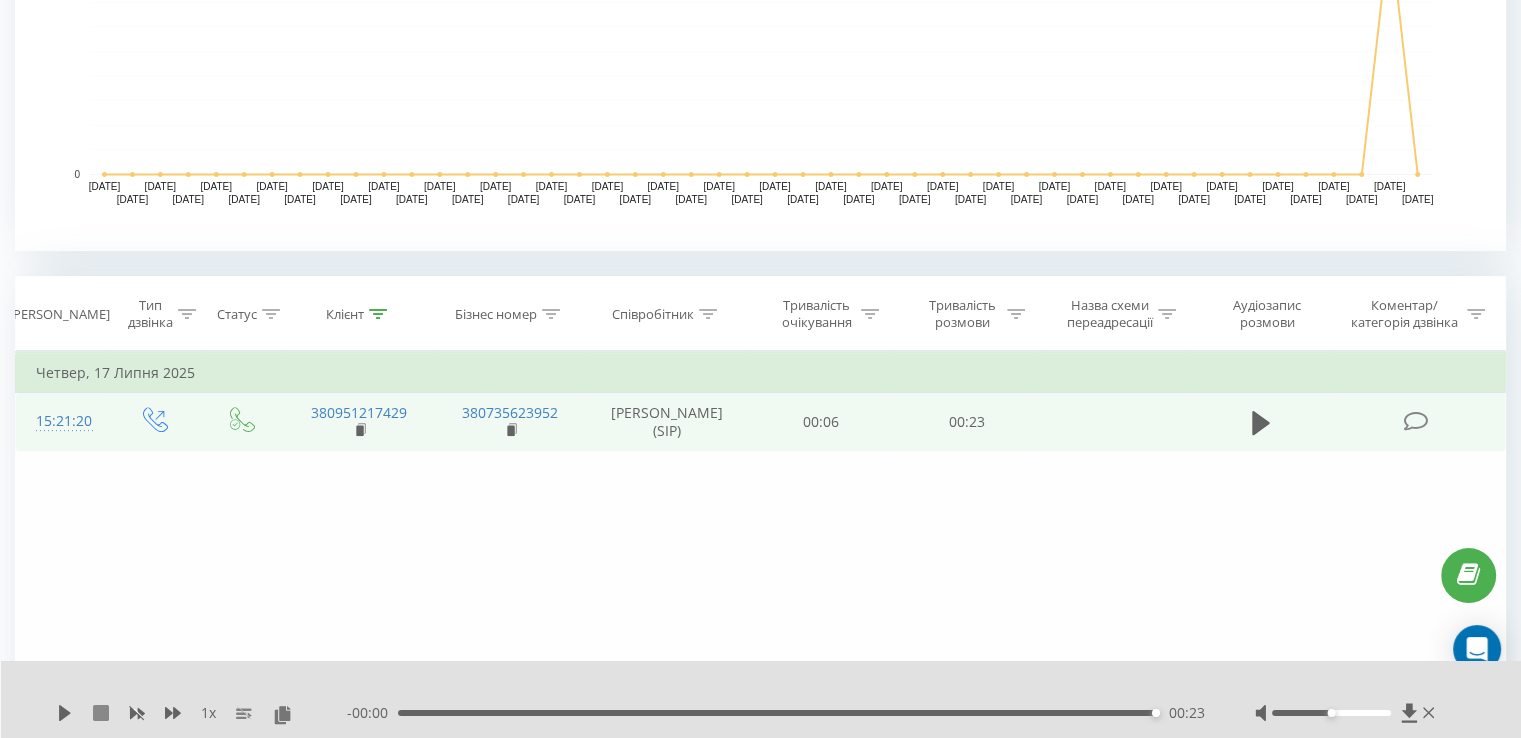 click 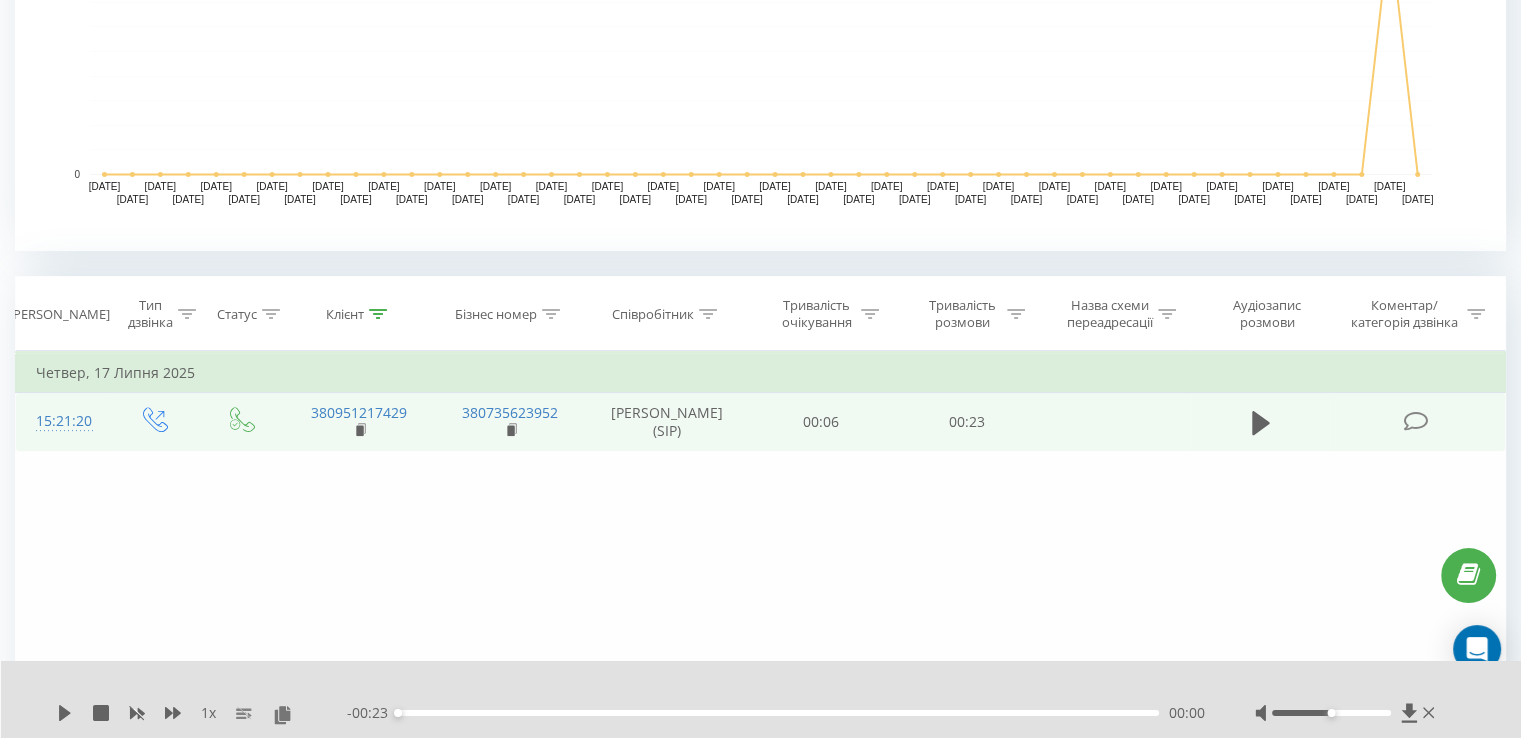 click 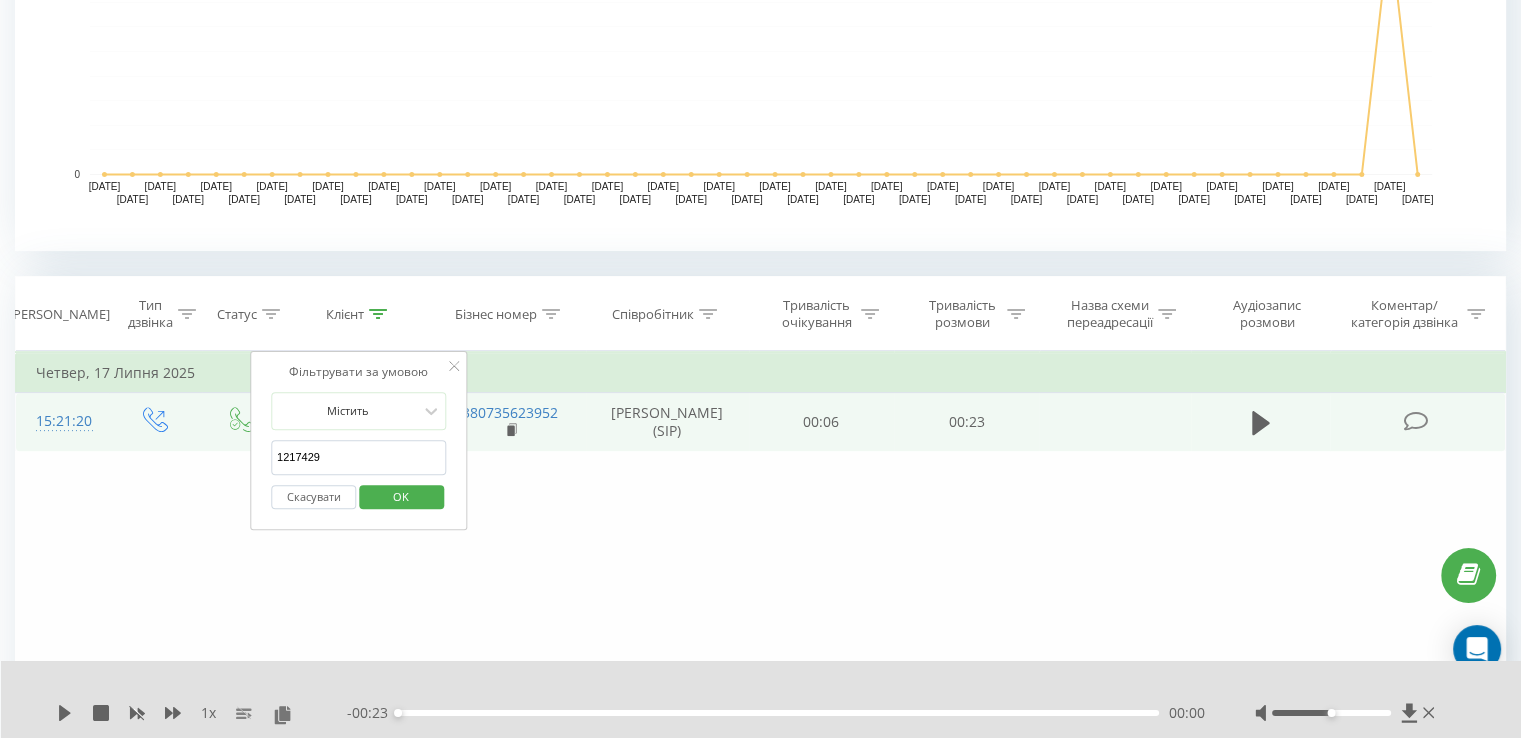 drag, startPoint x: 356, startPoint y: 459, endPoint x: 257, endPoint y: 450, distance: 99.40825 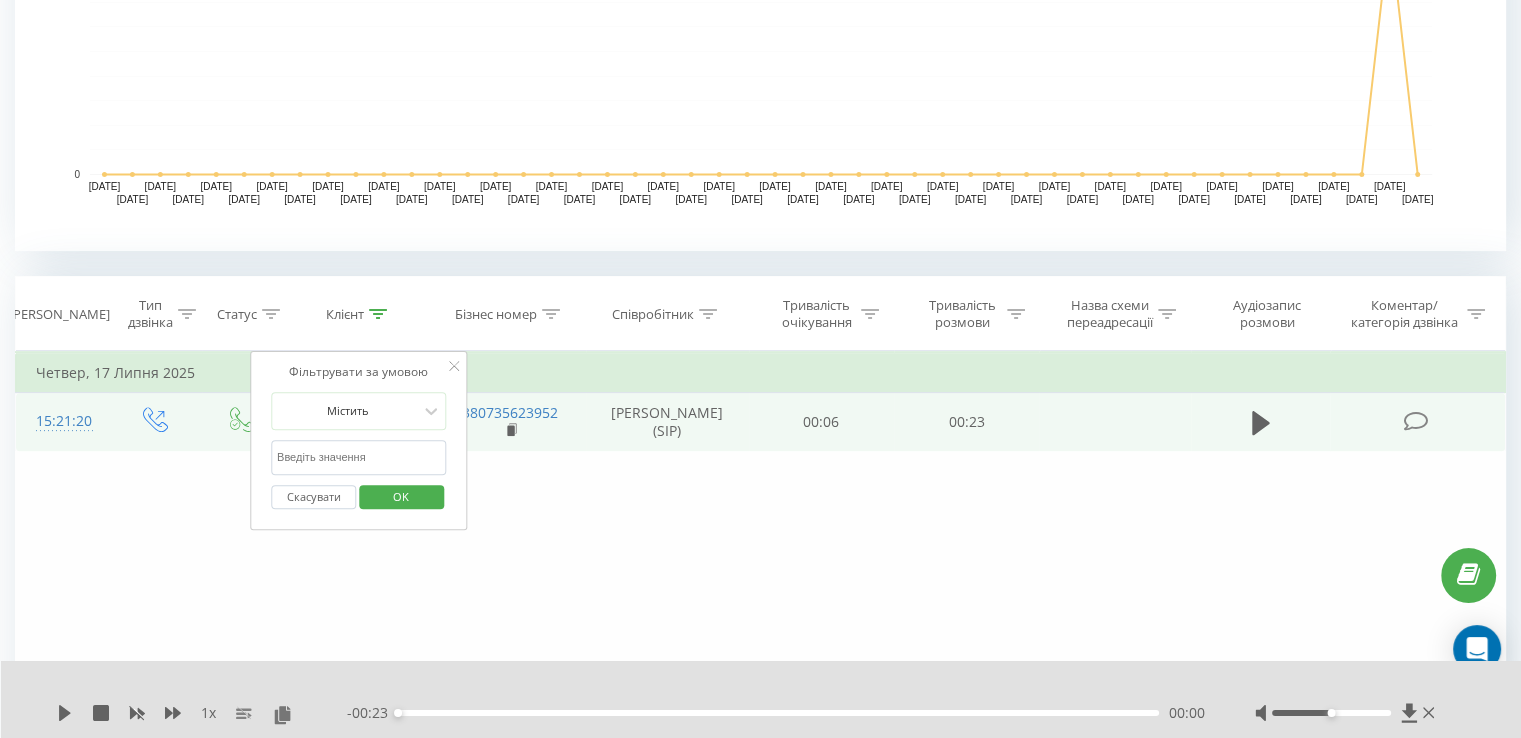 click on "OK" at bounding box center [401, 497] 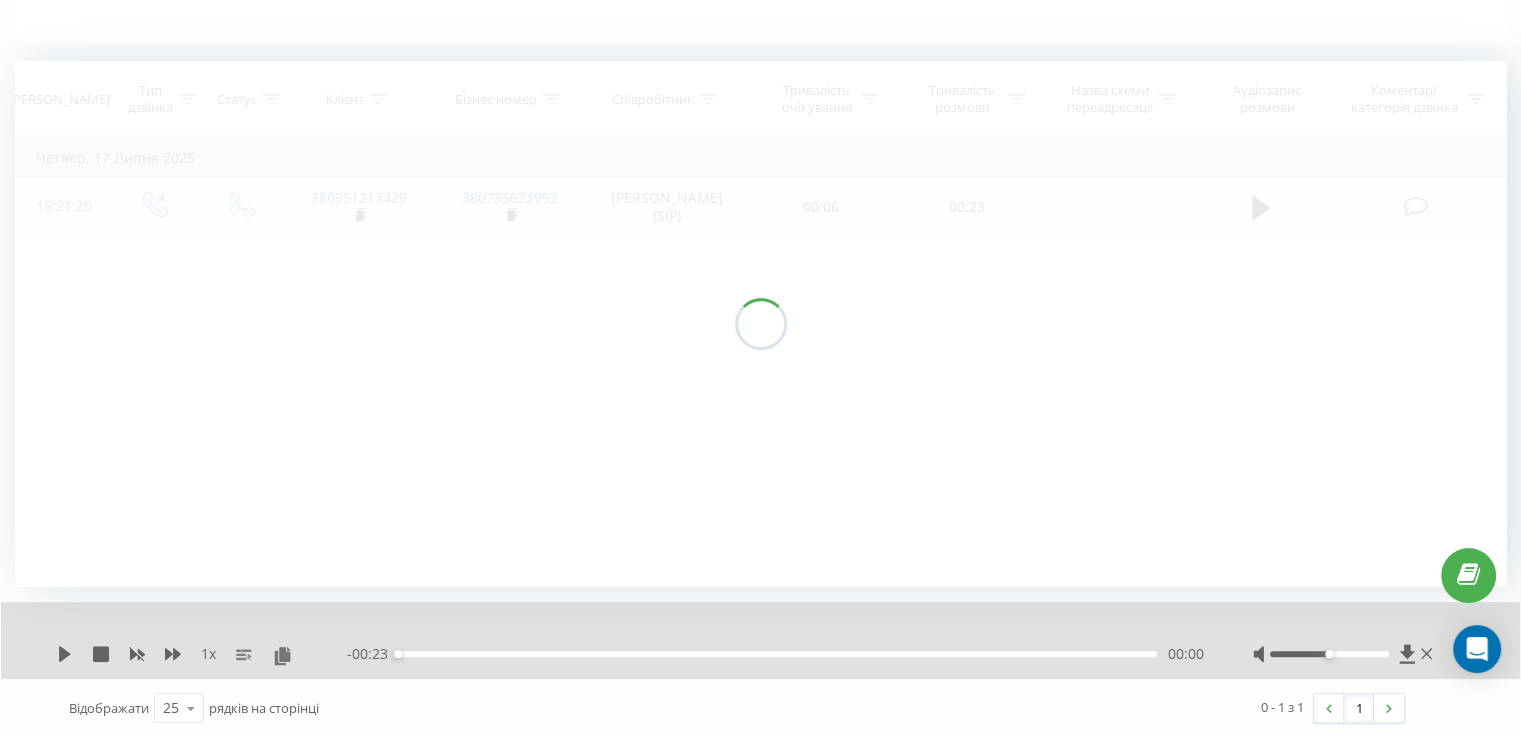 scroll, scrollTop: 444, scrollLeft: 0, axis: vertical 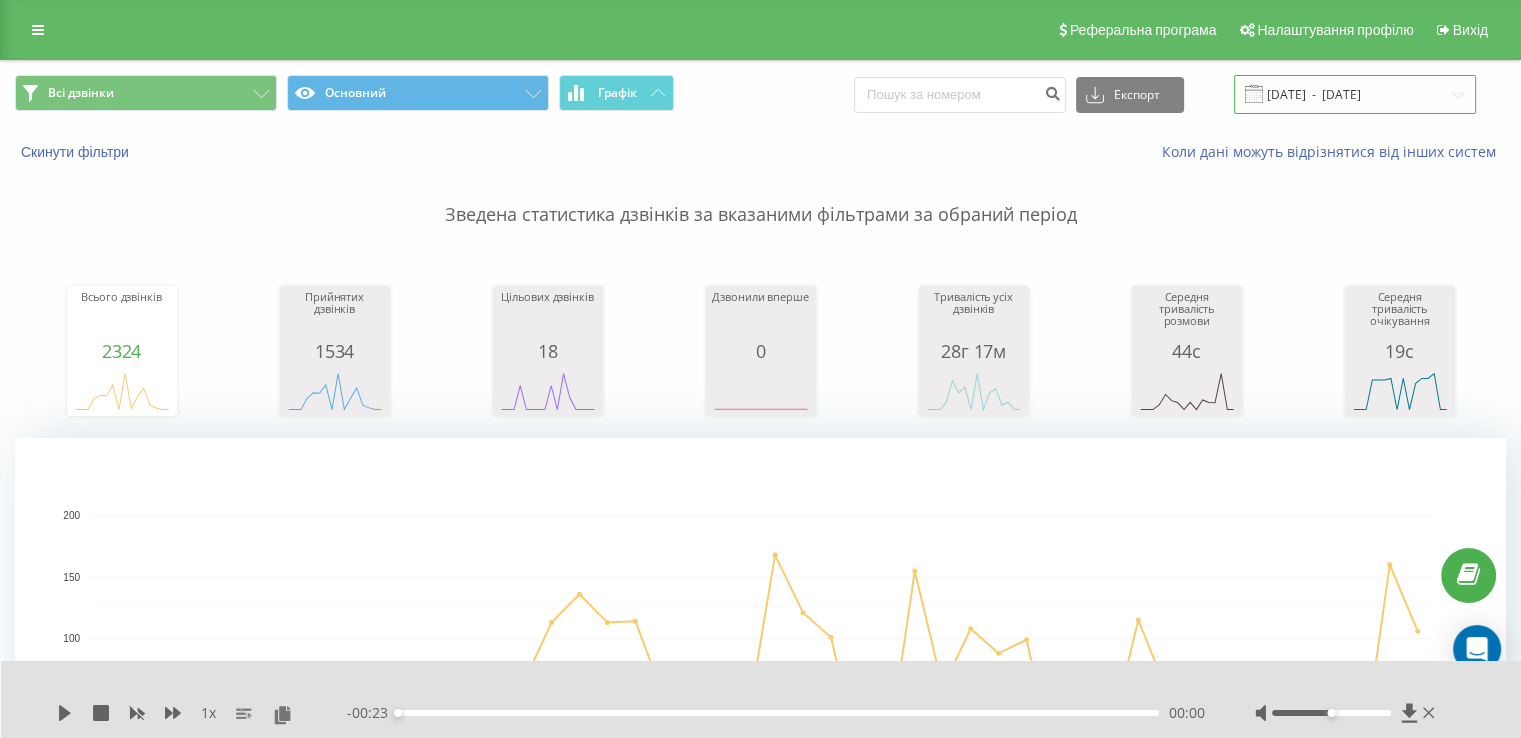 click on "[DATE]  -  [DATE]" at bounding box center (1355, 94) 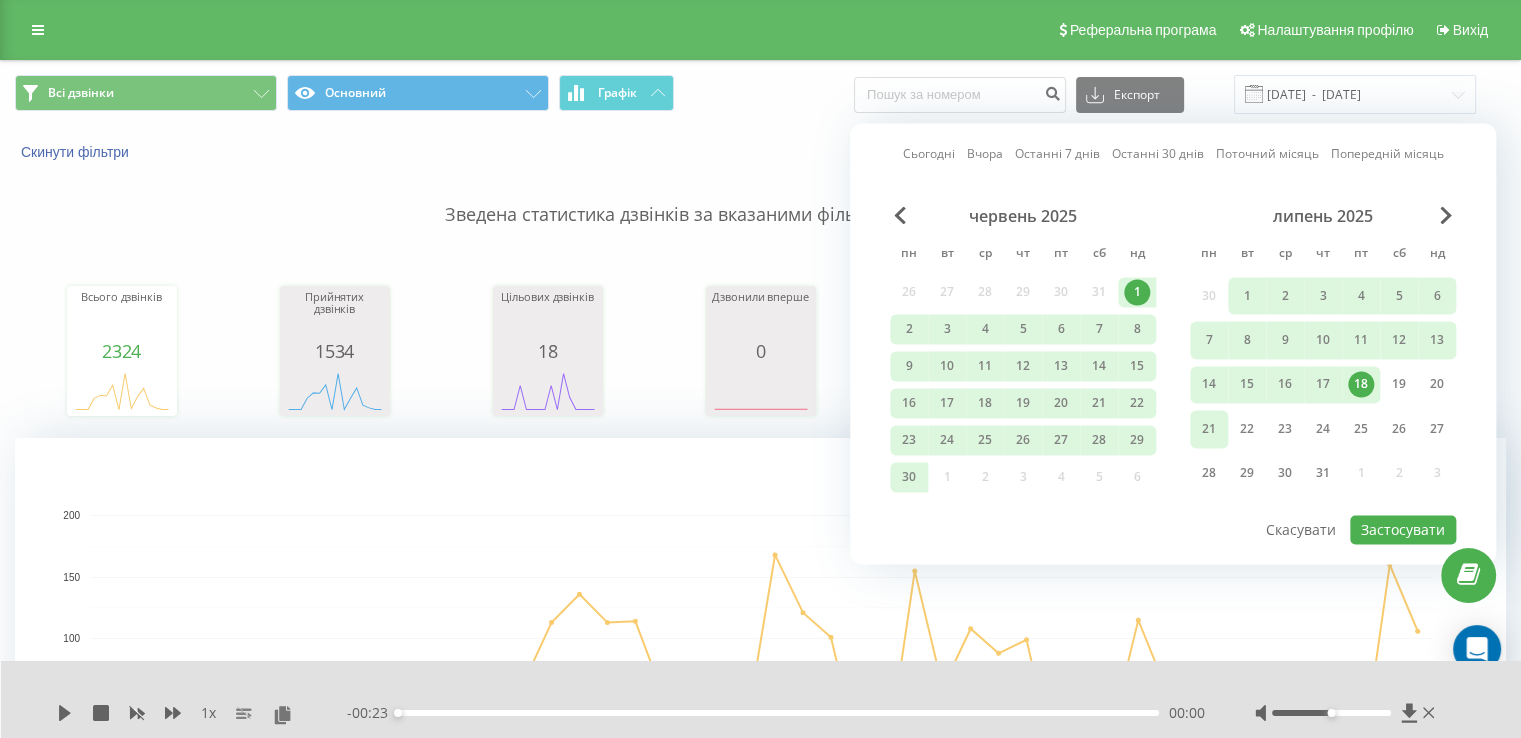 click on "21" at bounding box center [1209, 429] 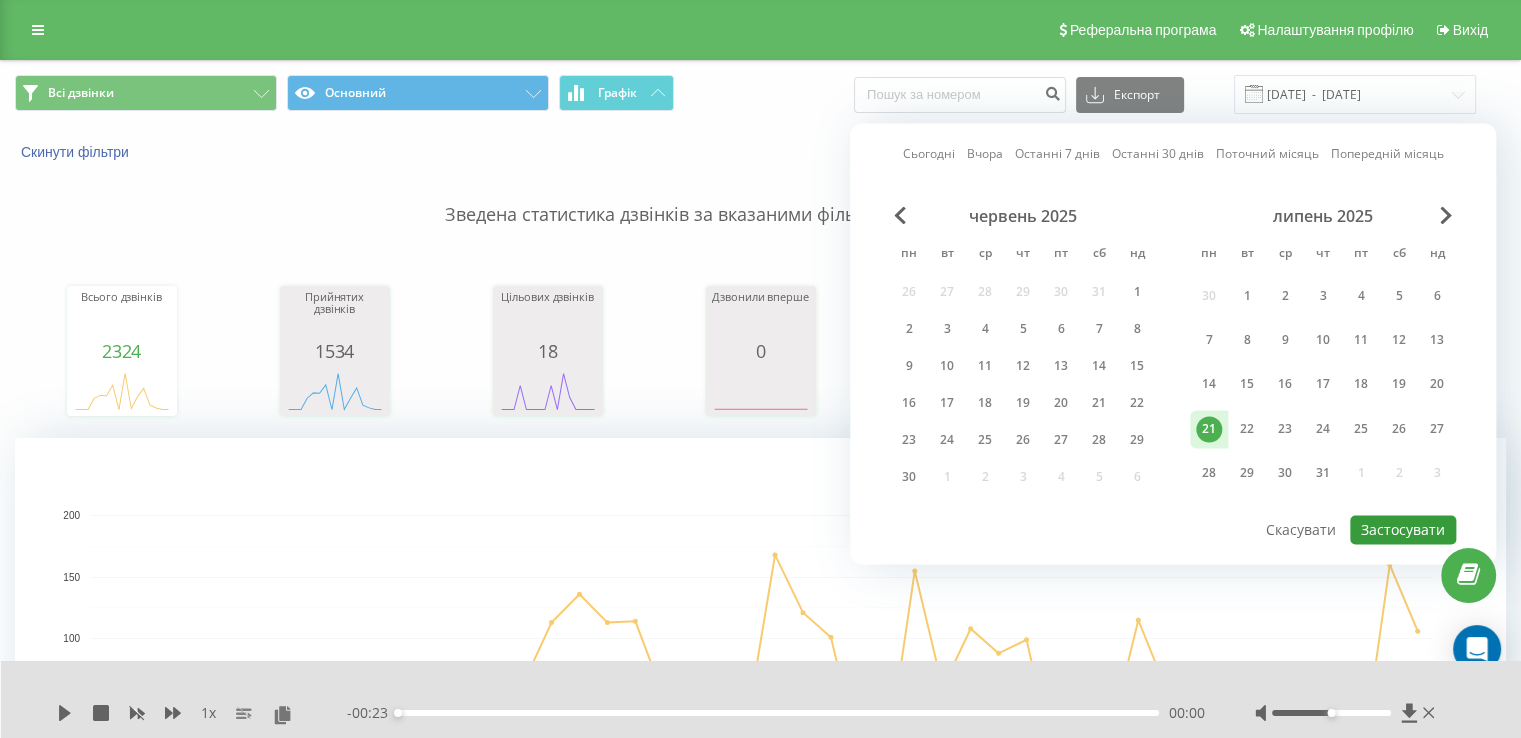 click on "Застосувати" at bounding box center [1403, 529] 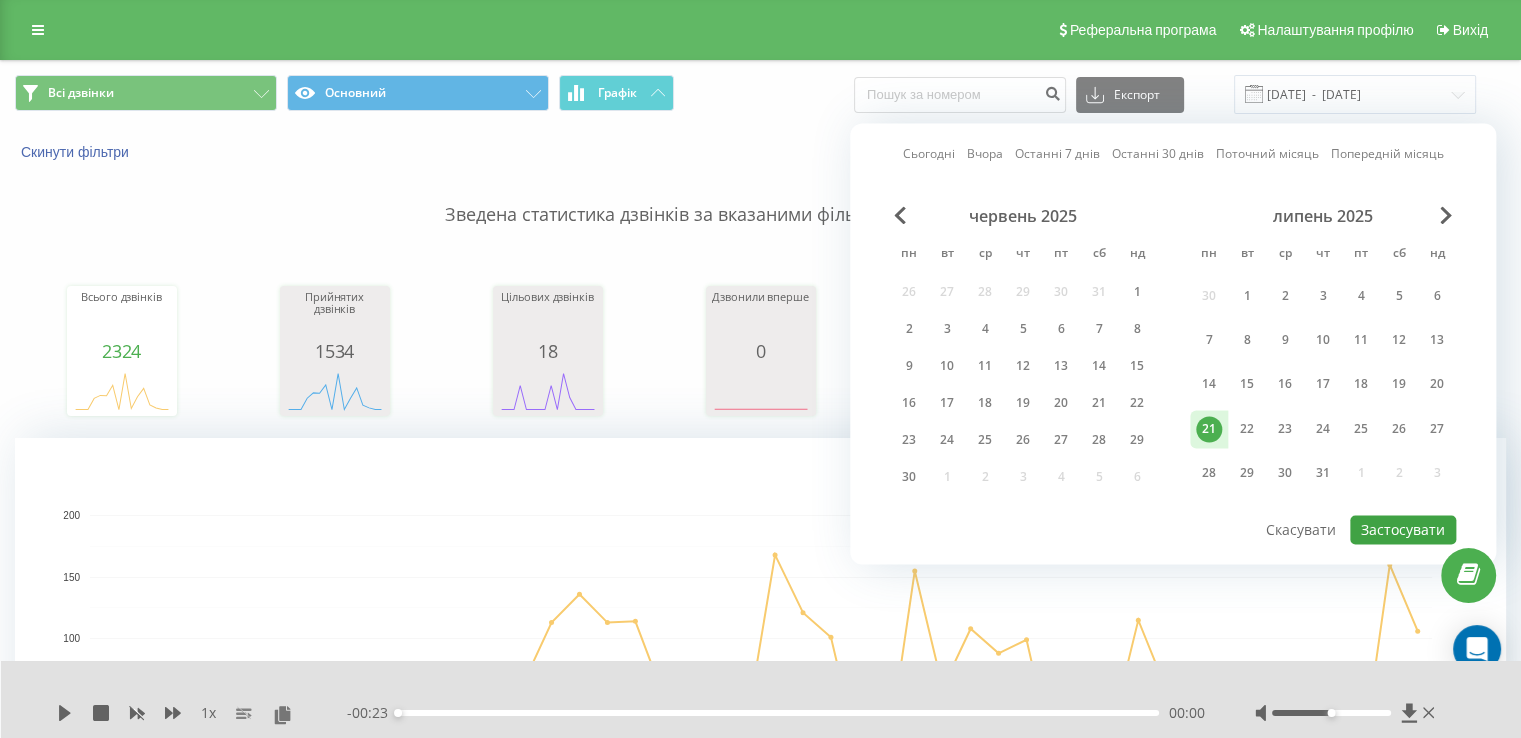 type on "[DATE]  -  [DATE]" 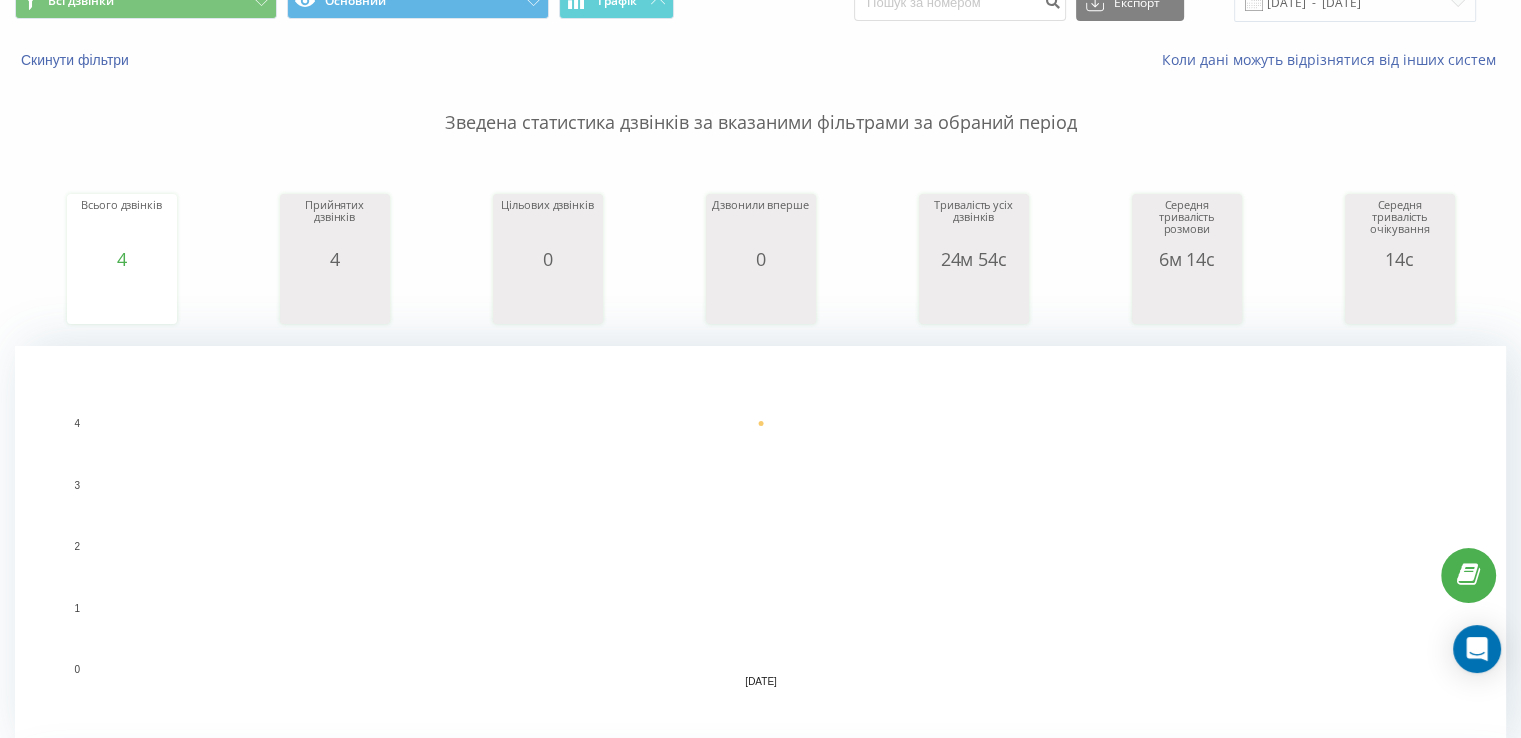 scroll, scrollTop: 92, scrollLeft: 0, axis: vertical 